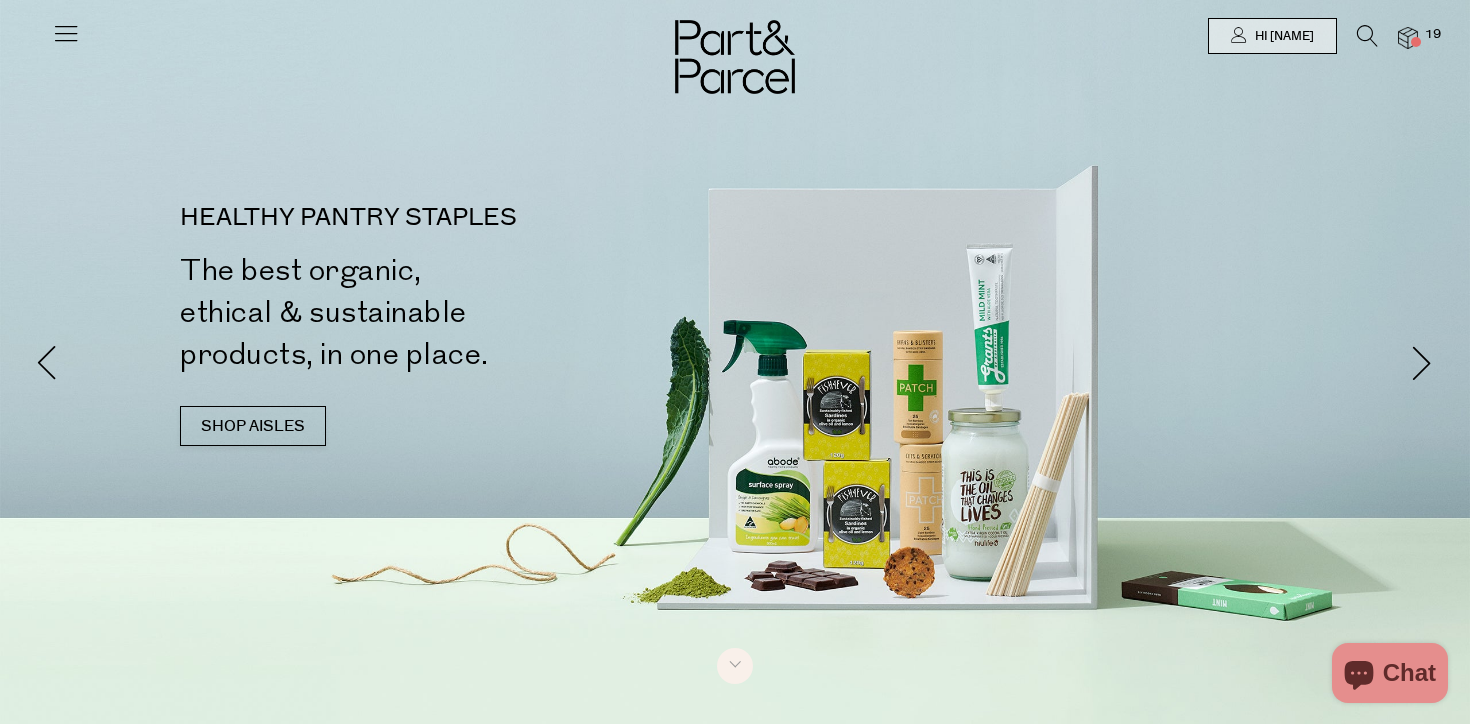 scroll, scrollTop: 0, scrollLeft: 0, axis: both 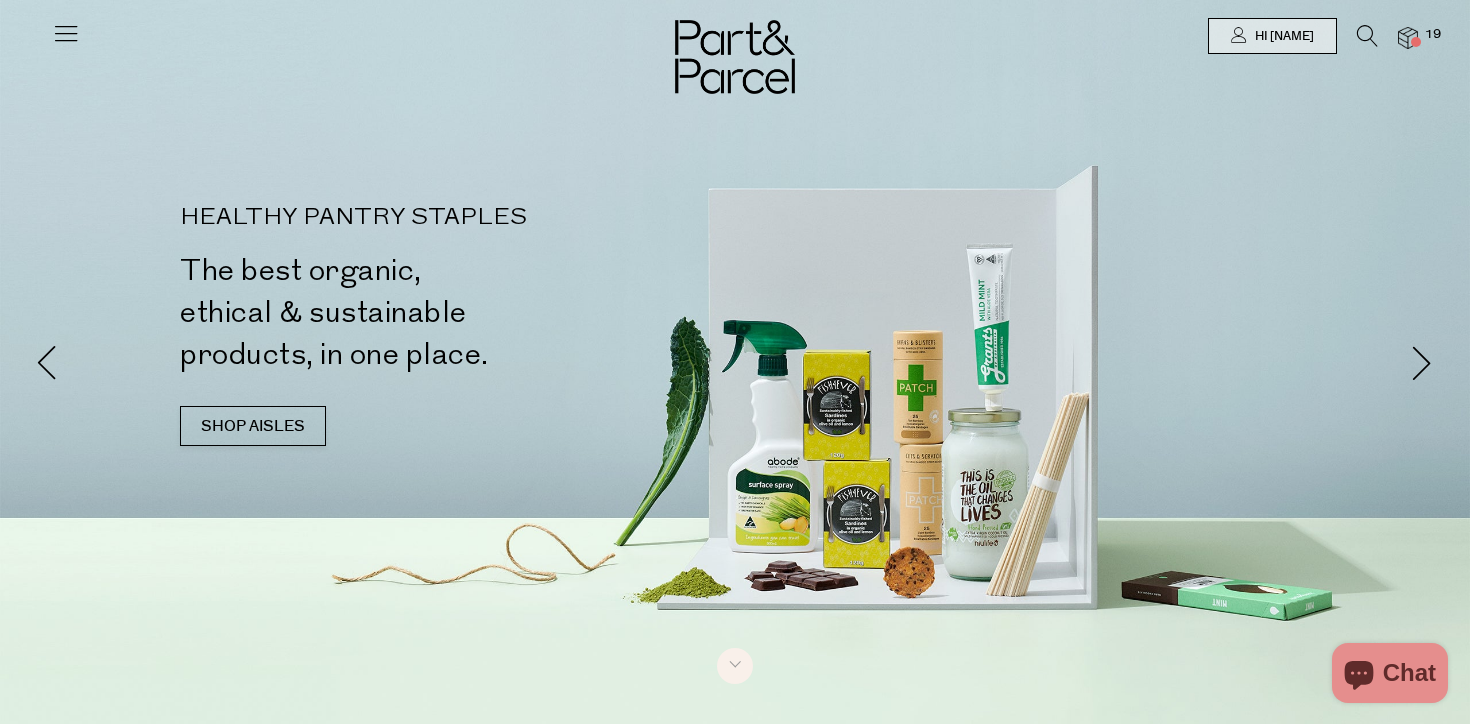 click at bounding box center (1408, 38) 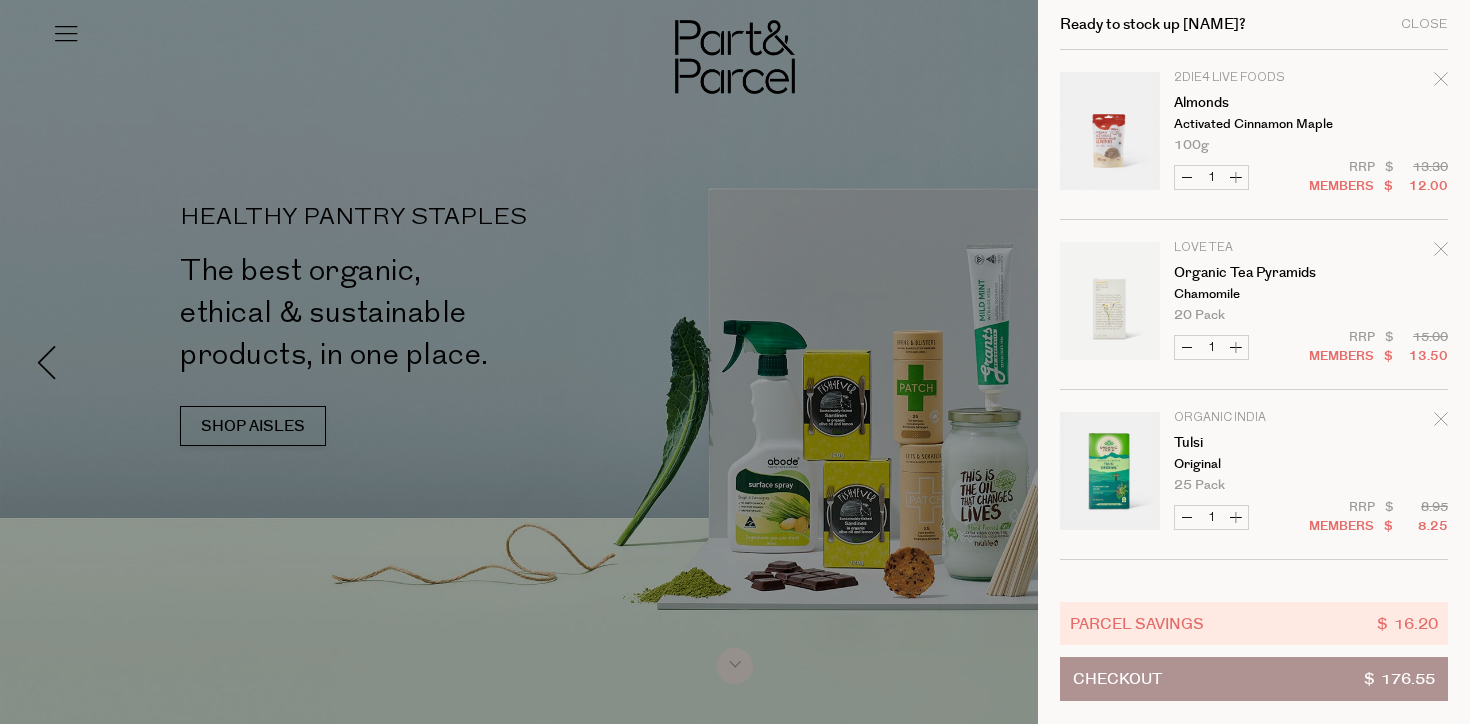 click at bounding box center (1441, 82) 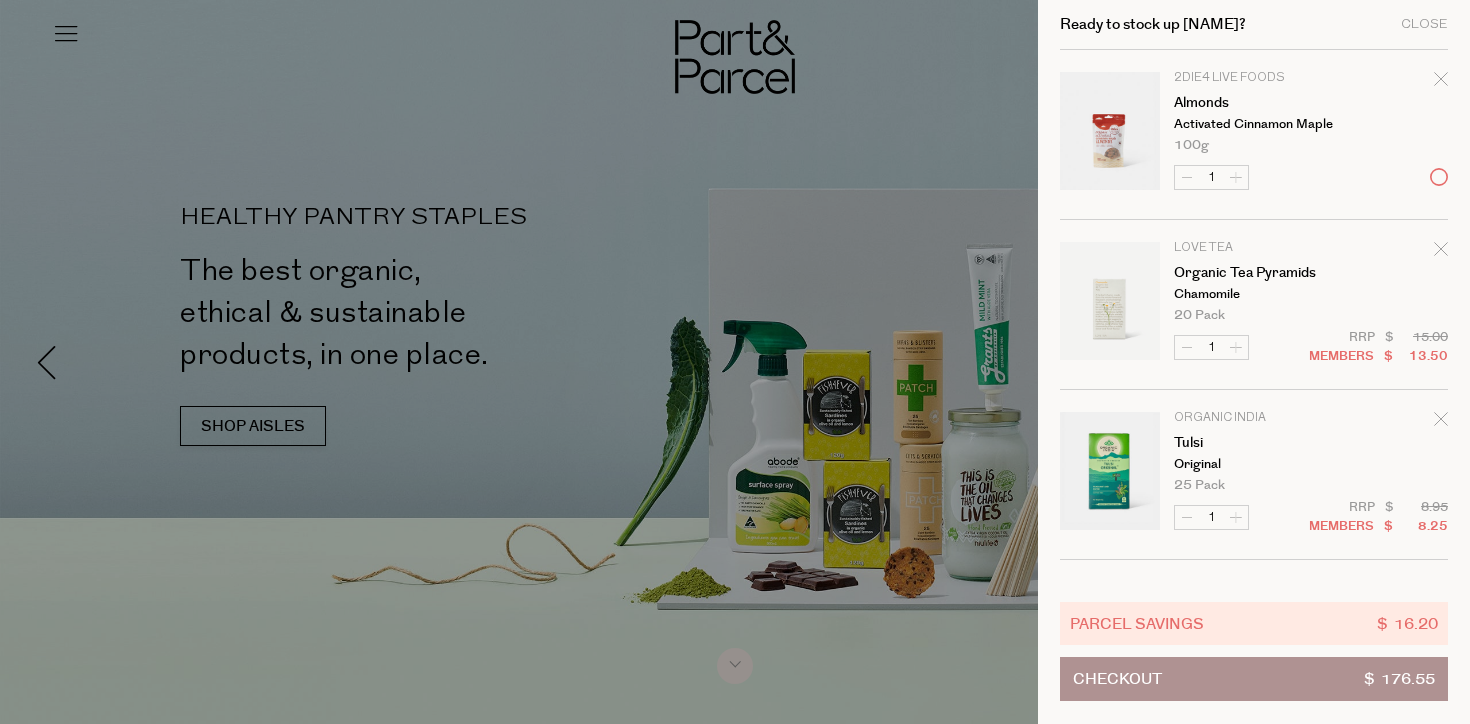 click at bounding box center (735, 362) 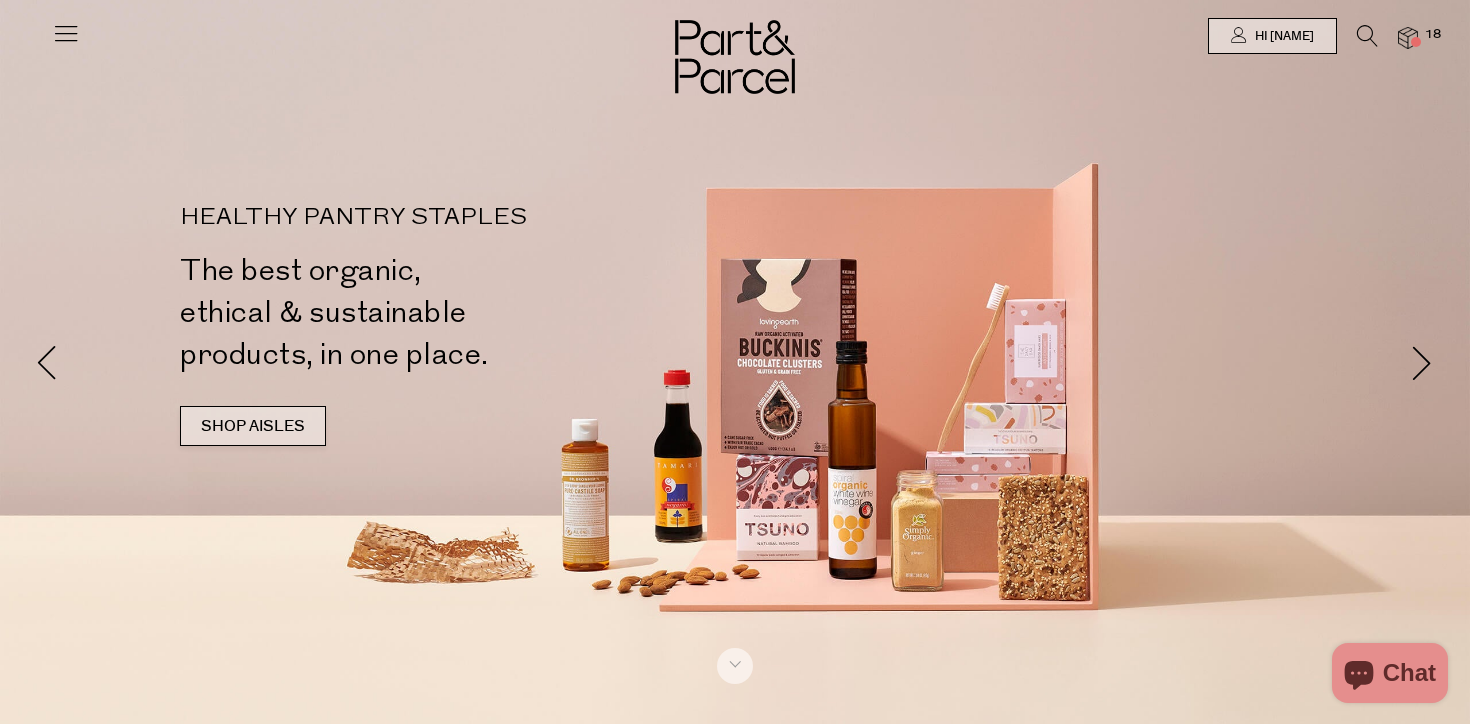 click on "SHOP AISLES" at bounding box center (253, 426) 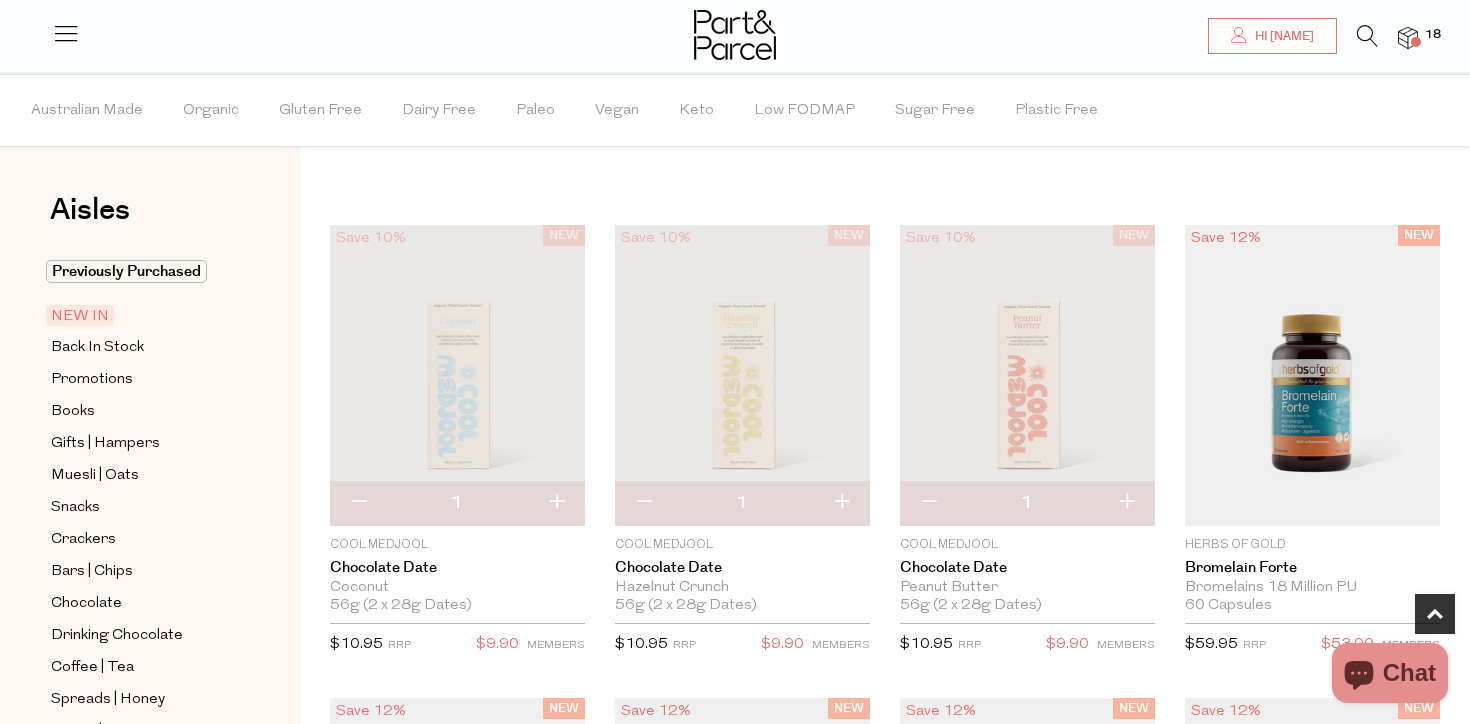 scroll, scrollTop: 1069, scrollLeft: 0, axis: vertical 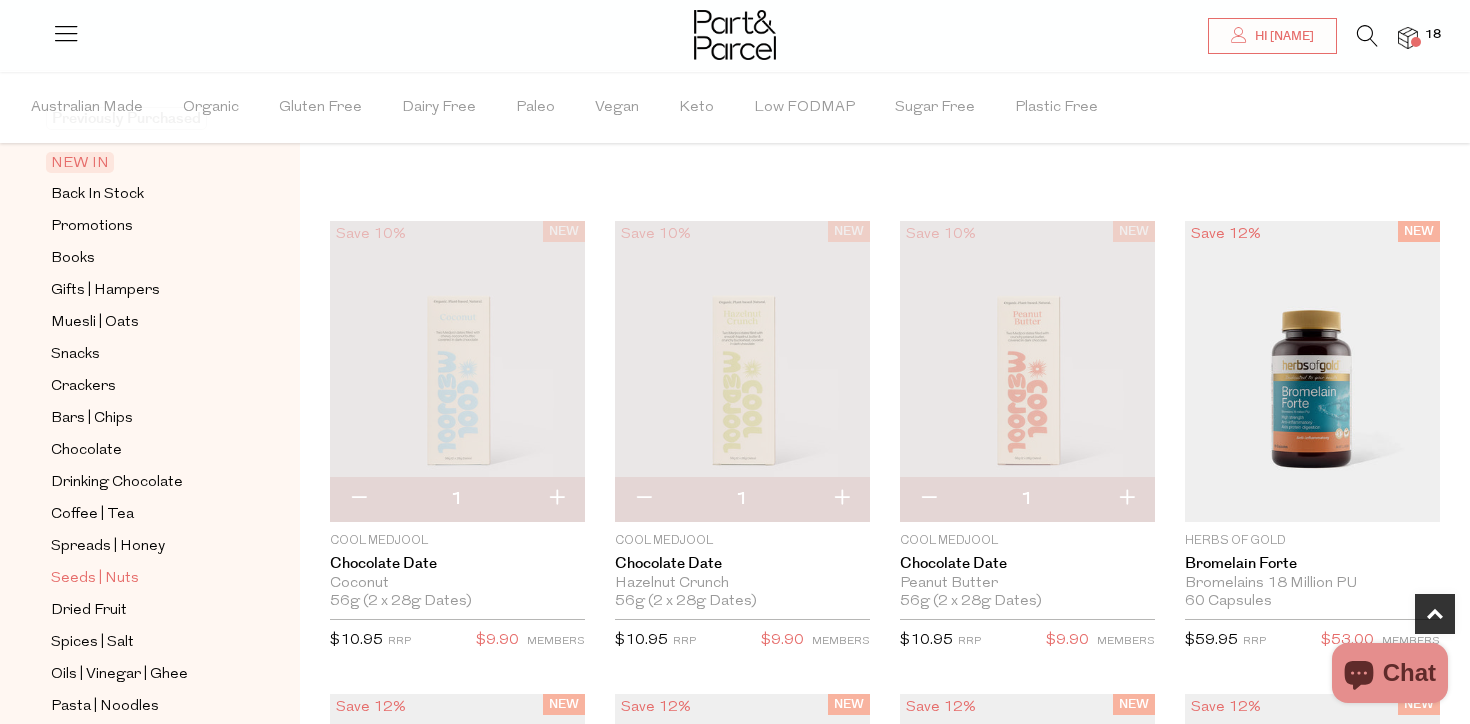 click on "Seeds | Nuts" at bounding box center [95, 579] 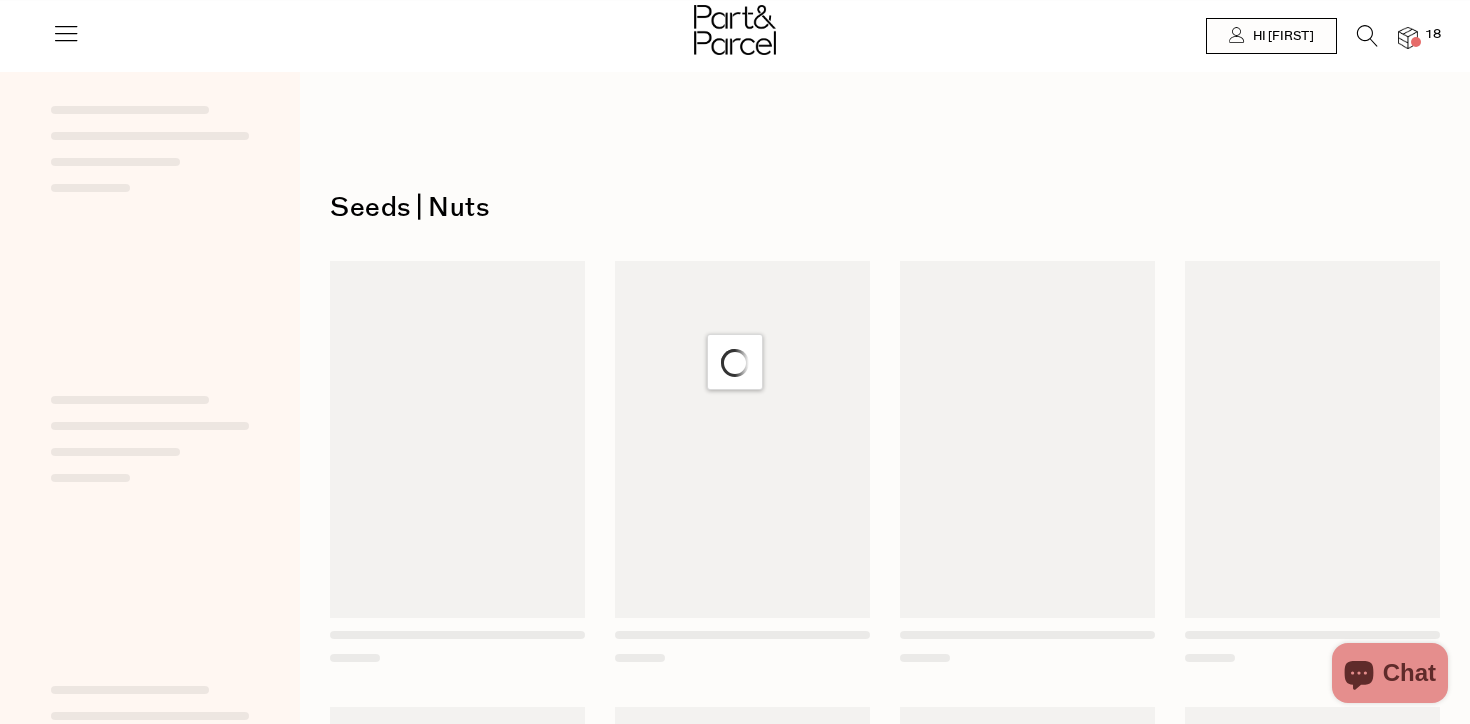 scroll, scrollTop: 0, scrollLeft: 0, axis: both 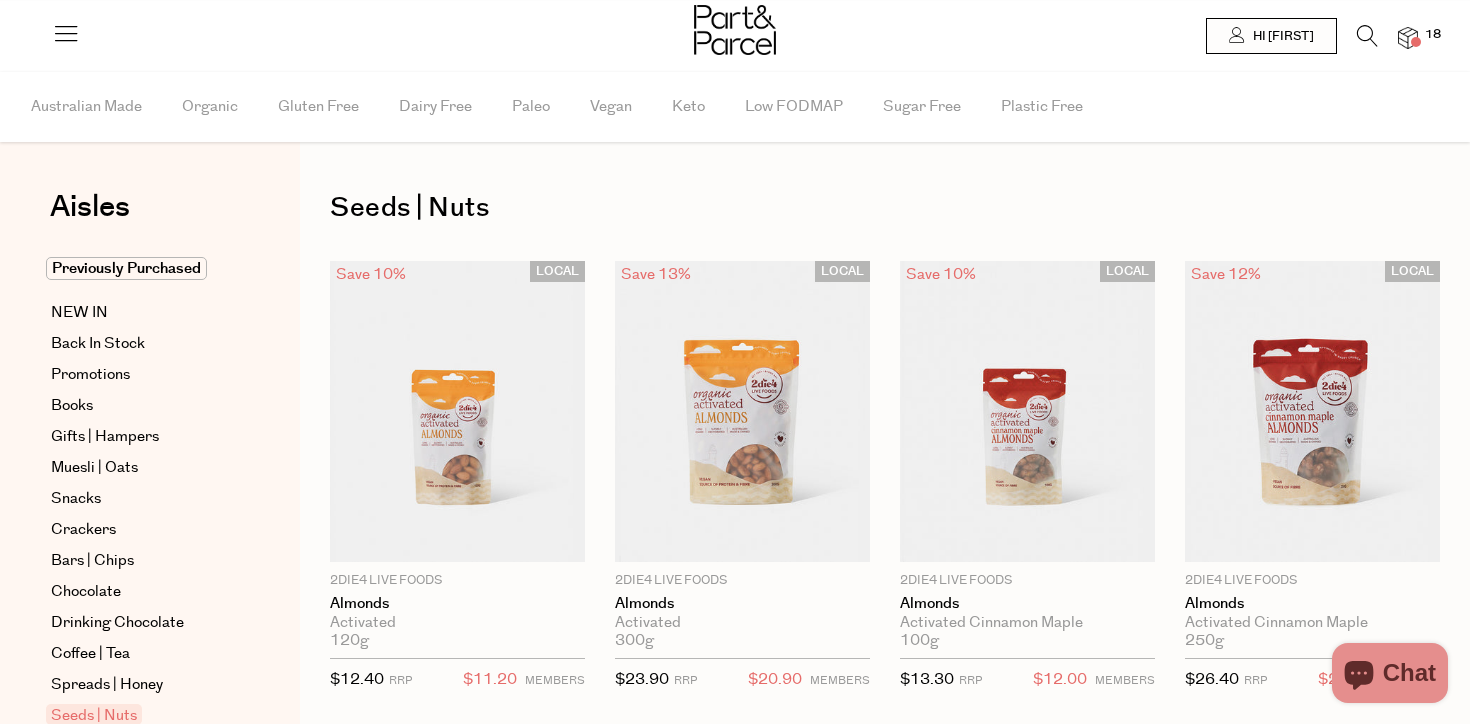 click at bounding box center (1408, 38) 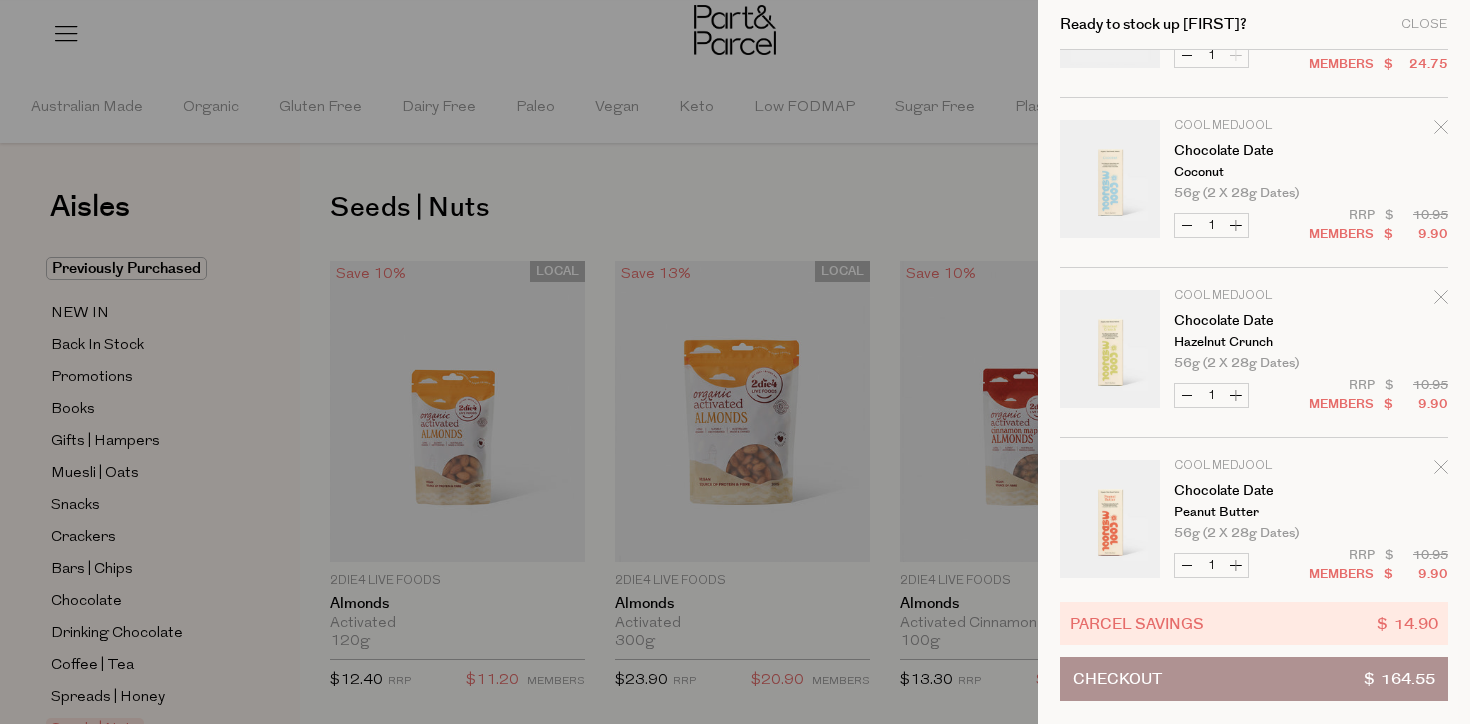scroll, scrollTop: 2037, scrollLeft: 0, axis: vertical 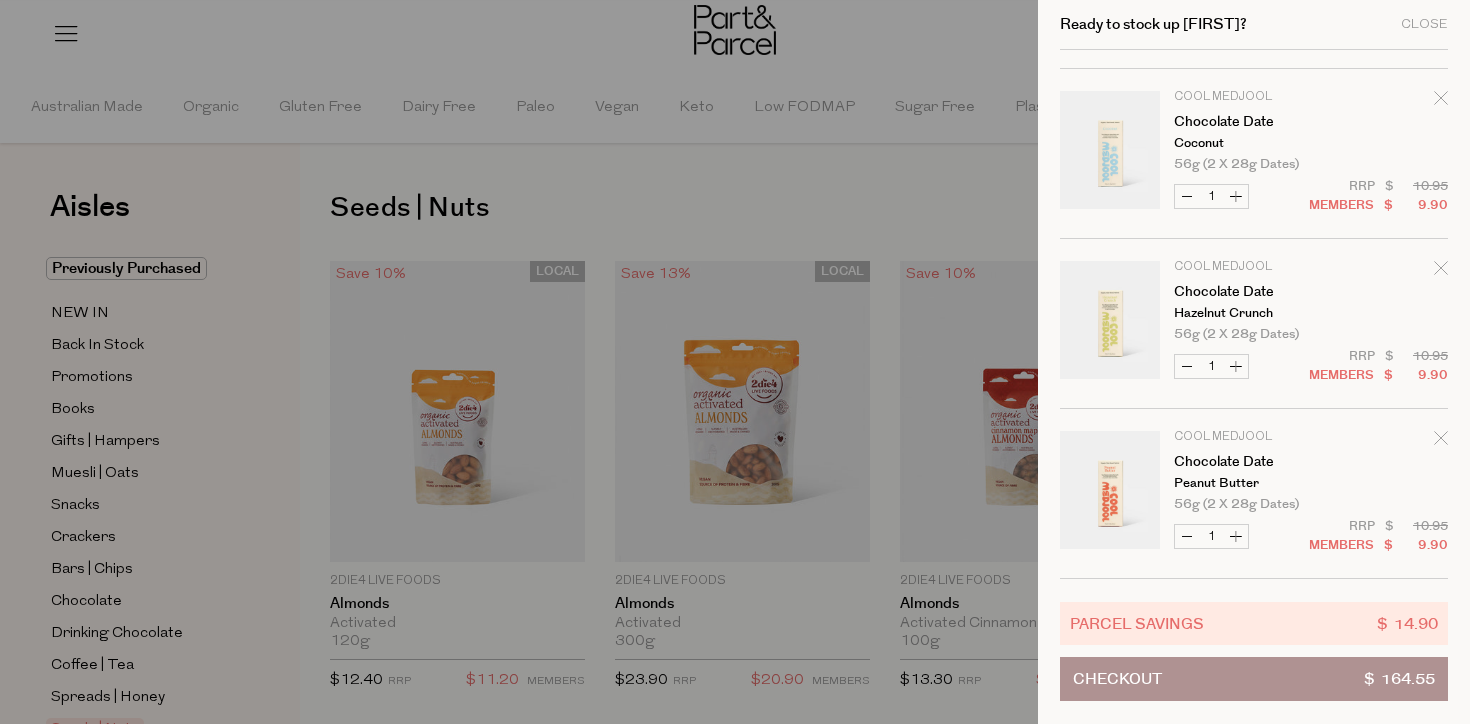 click 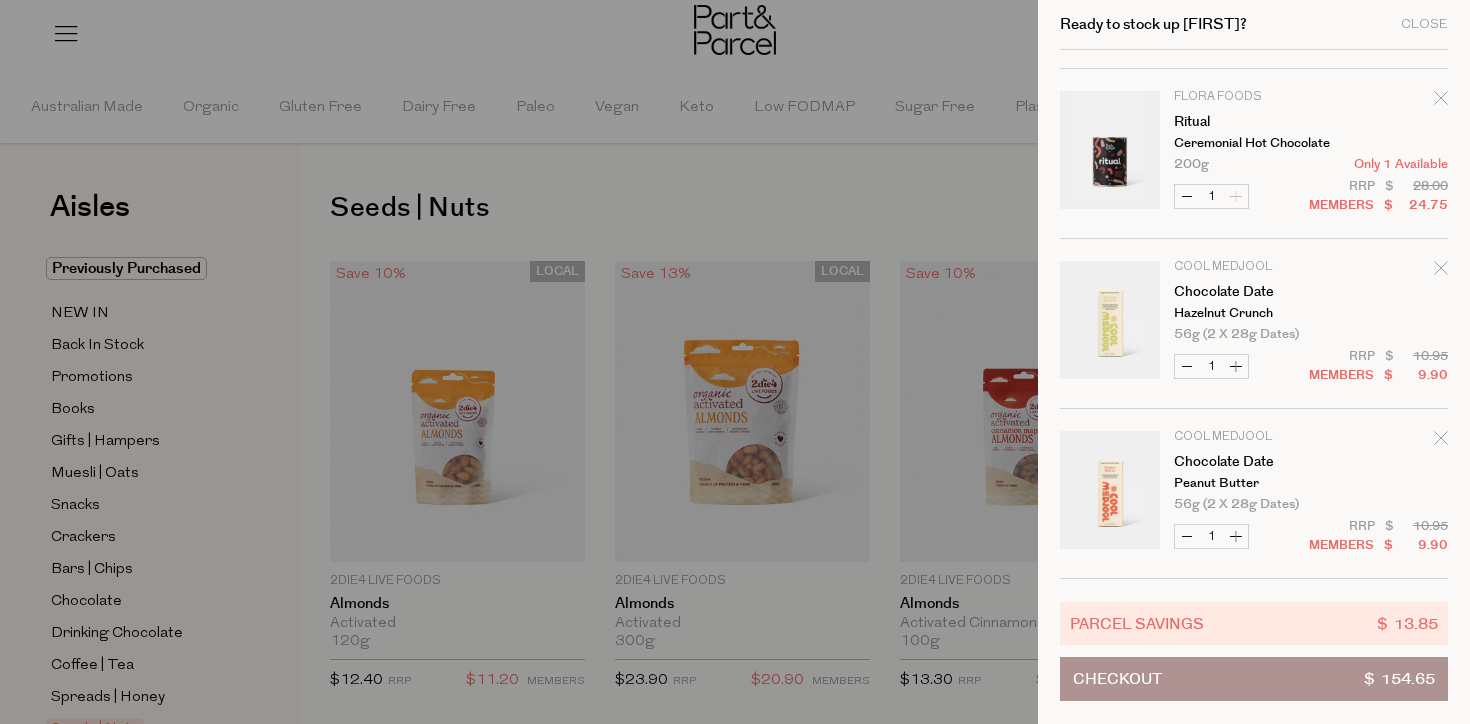 scroll, scrollTop: 1867, scrollLeft: 0, axis: vertical 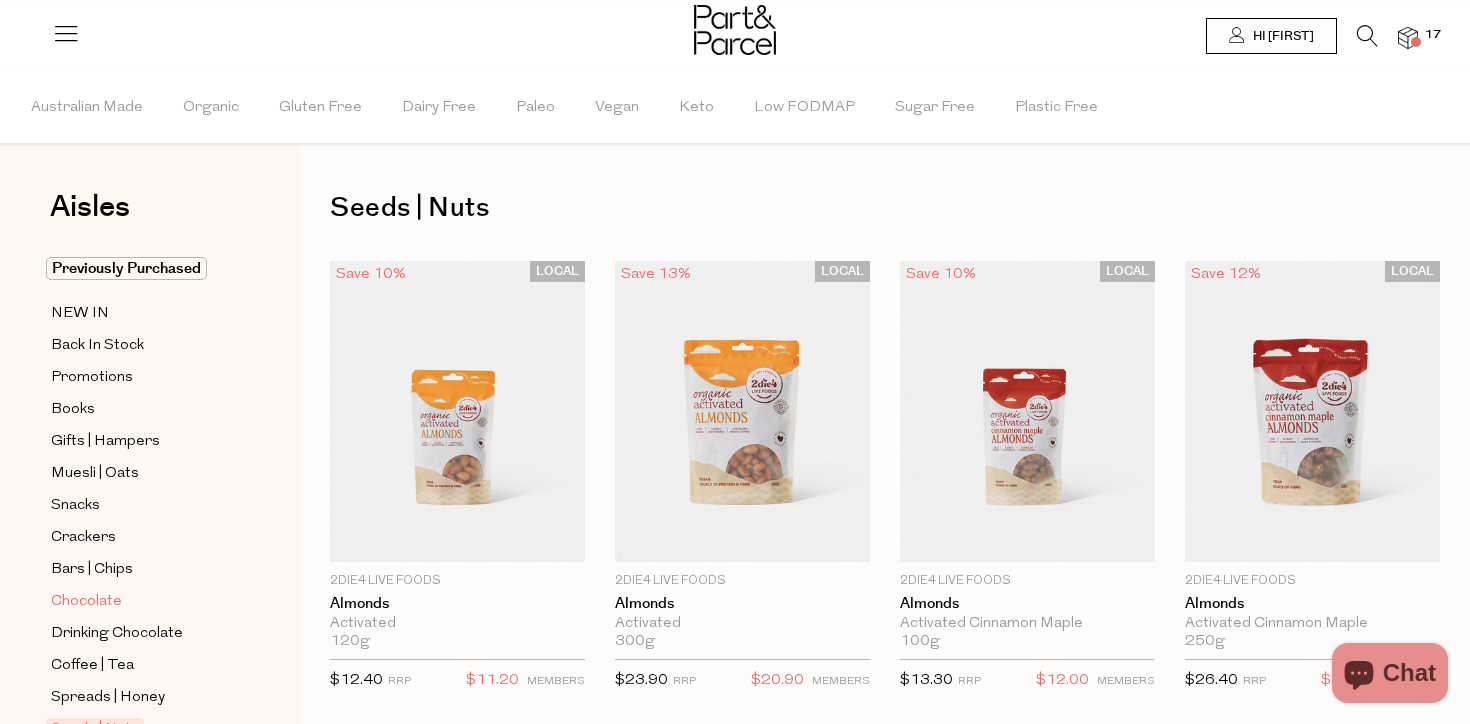 click on "Chocolate" at bounding box center (86, 602) 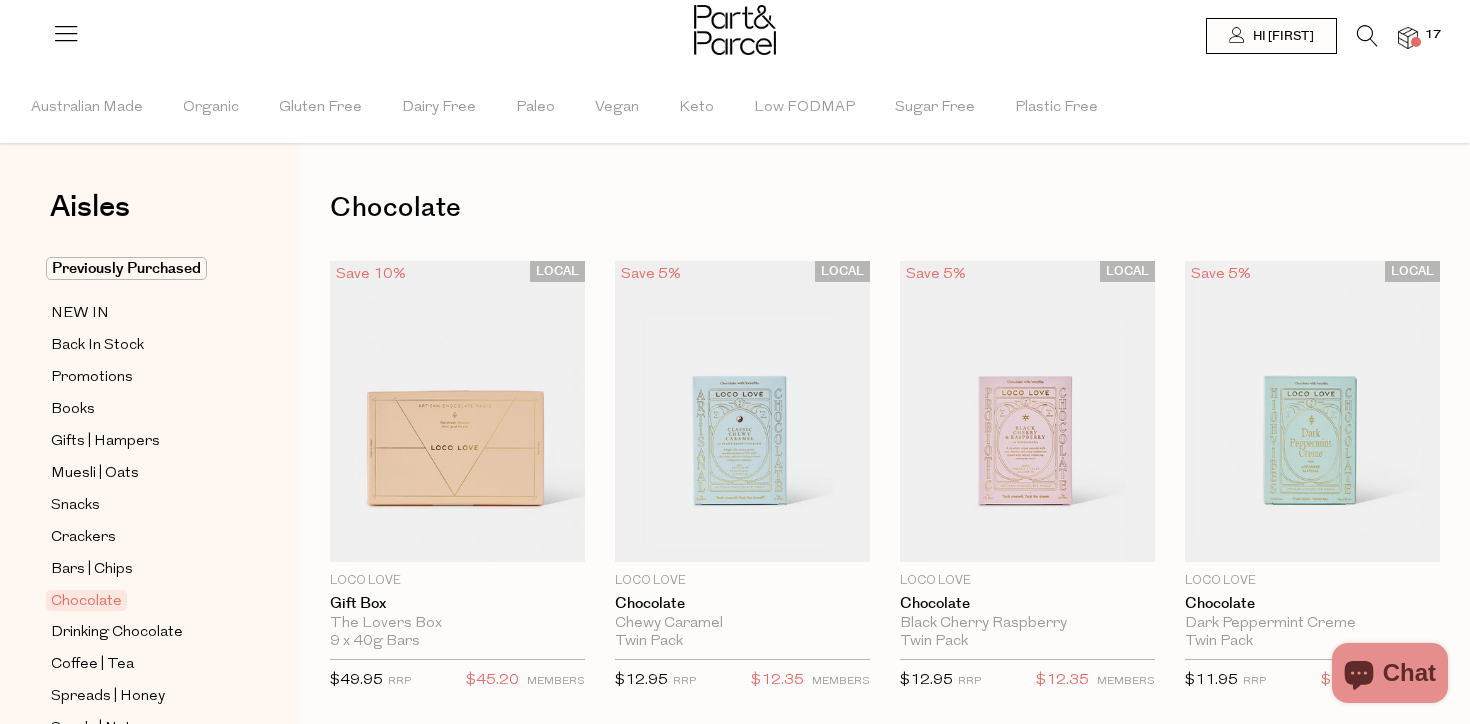 type on "2" 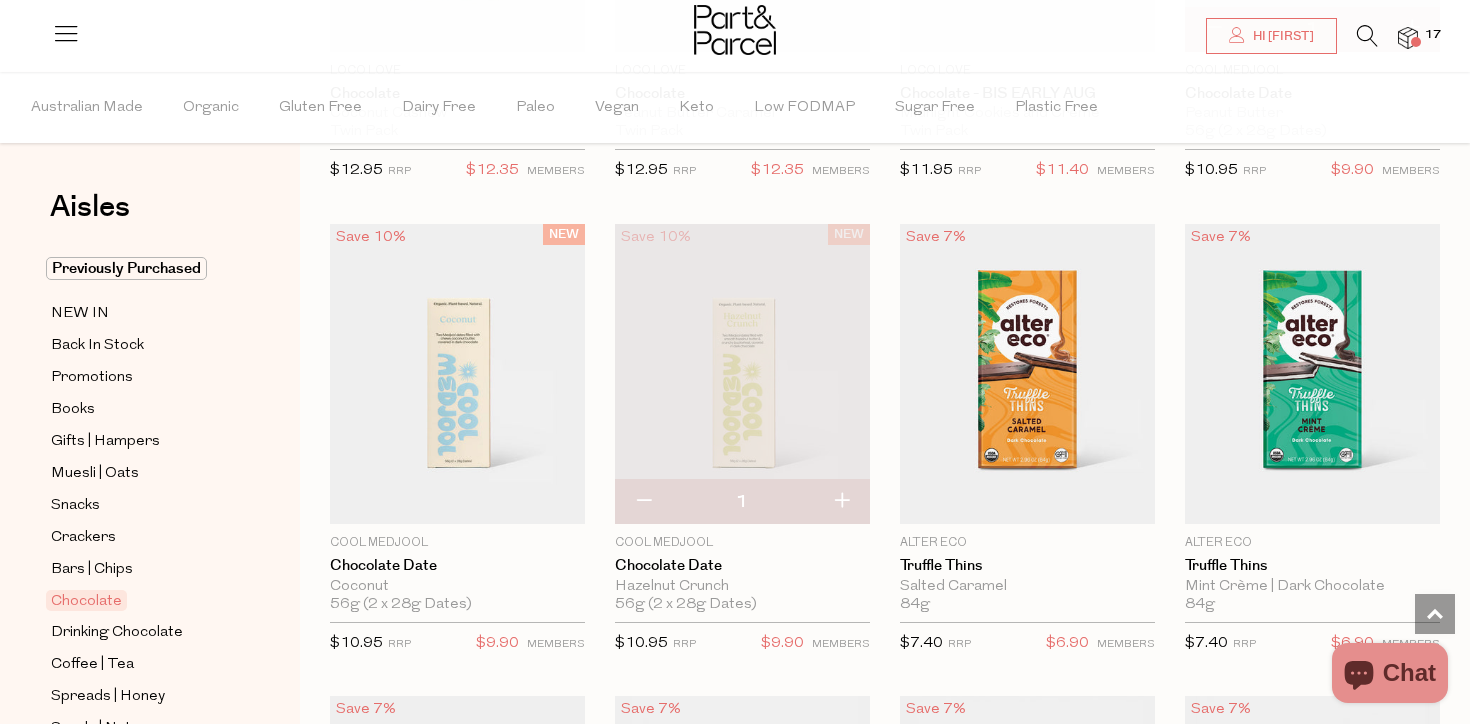 scroll, scrollTop: 1460, scrollLeft: 0, axis: vertical 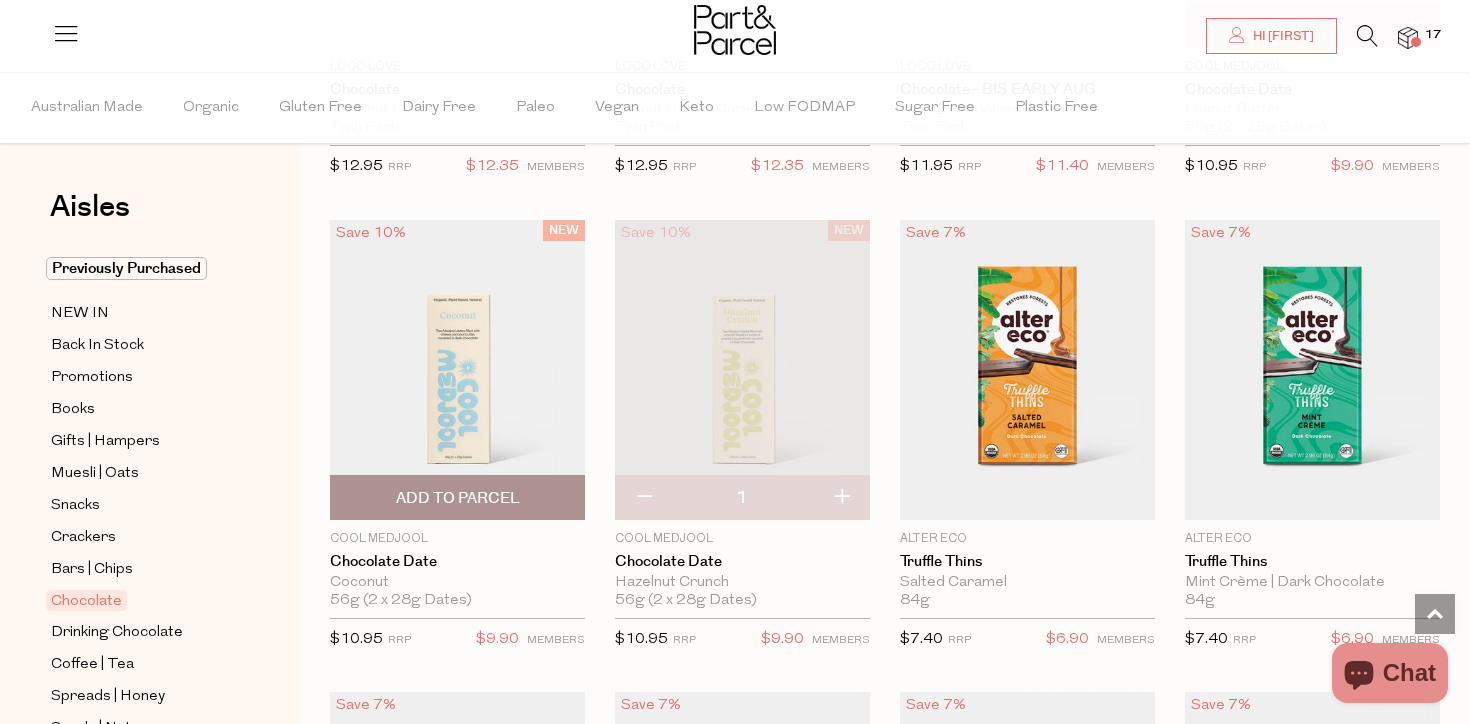 click on "Add To Parcel" at bounding box center [457, 497] 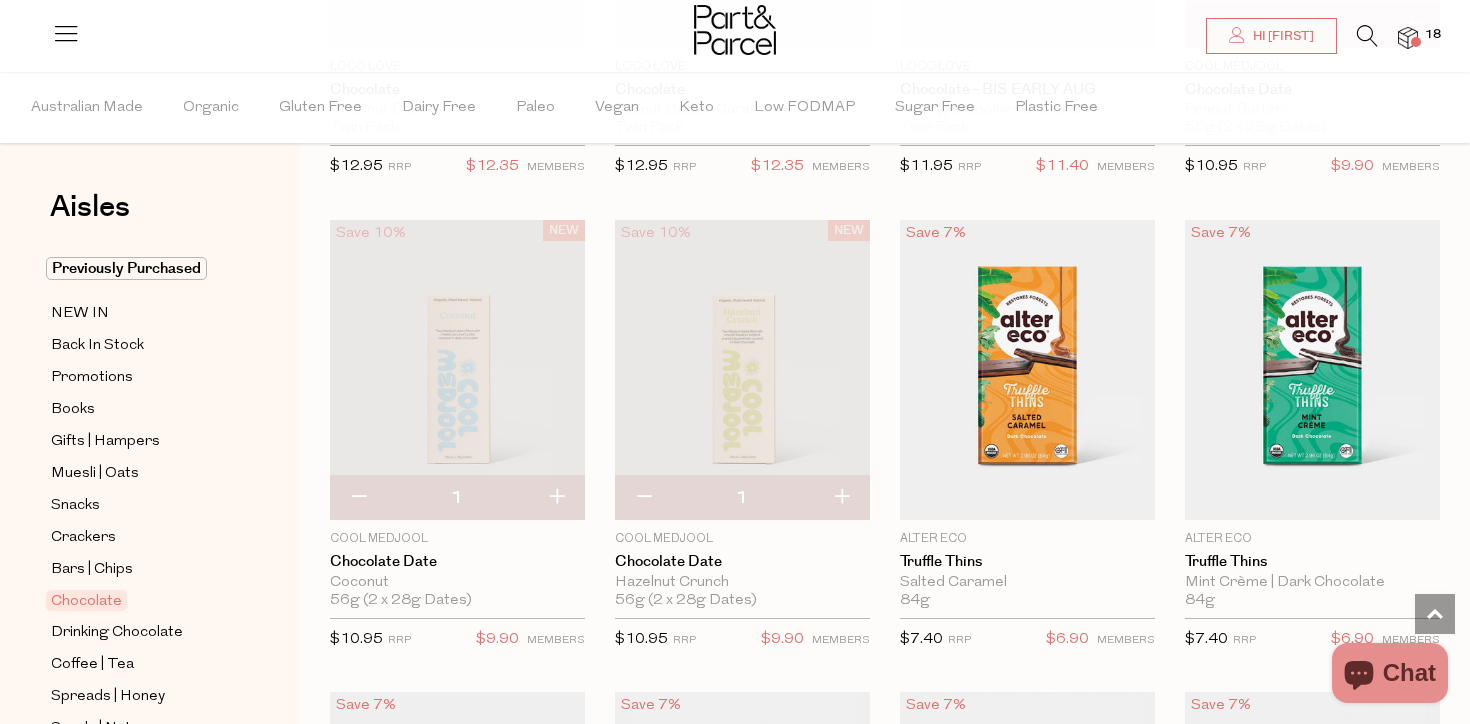 click at bounding box center (1416, 42) 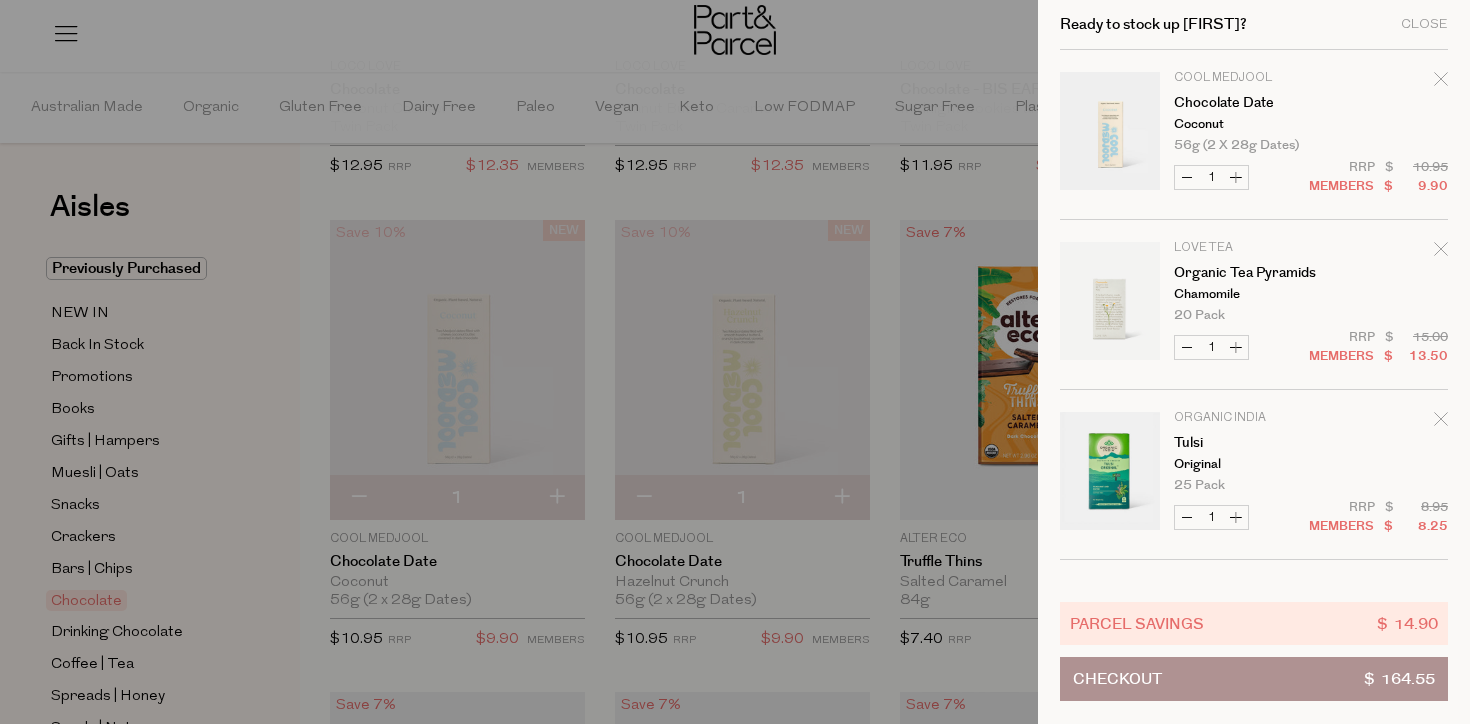 click at bounding box center (735, 362) 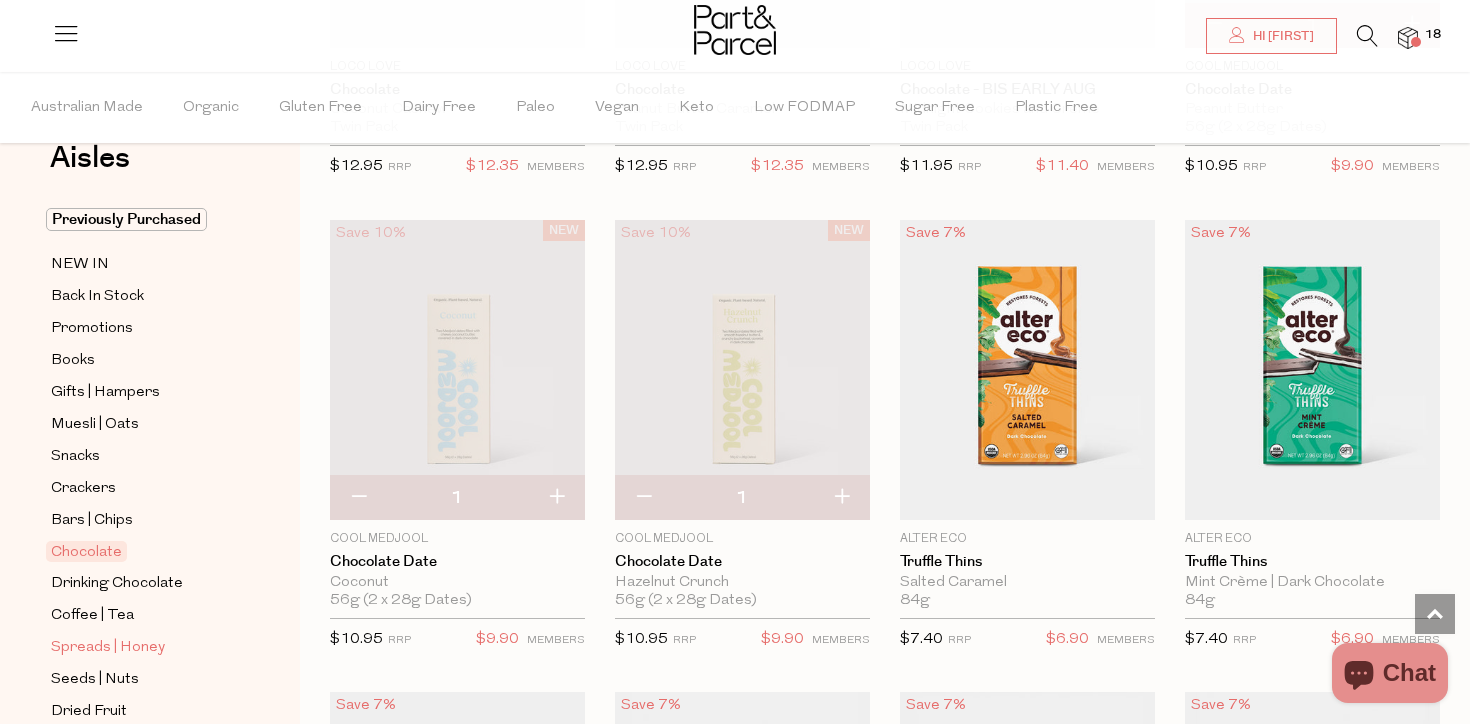scroll, scrollTop: 65, scrollLeft: 0, axis: vertical 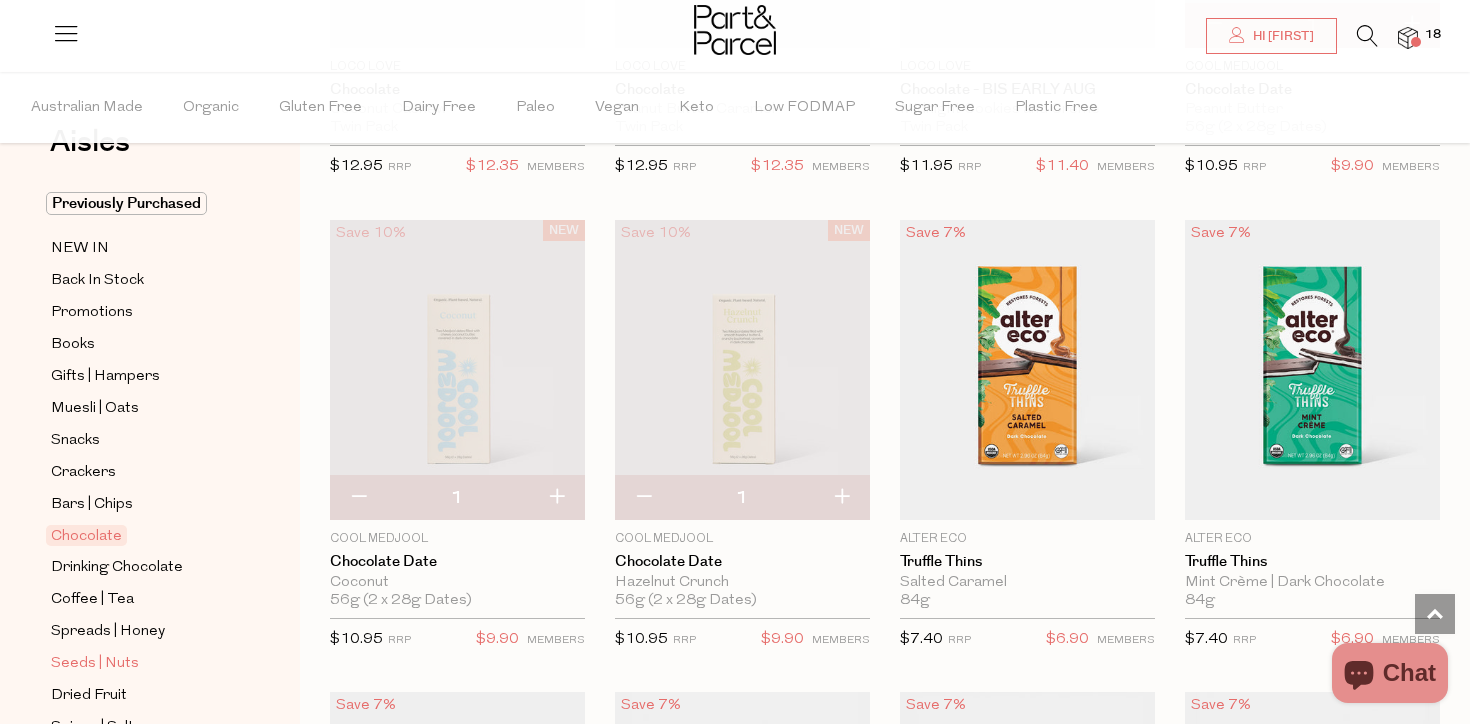 click on "Seeds | Nuts" at bounding box center (95, 664) 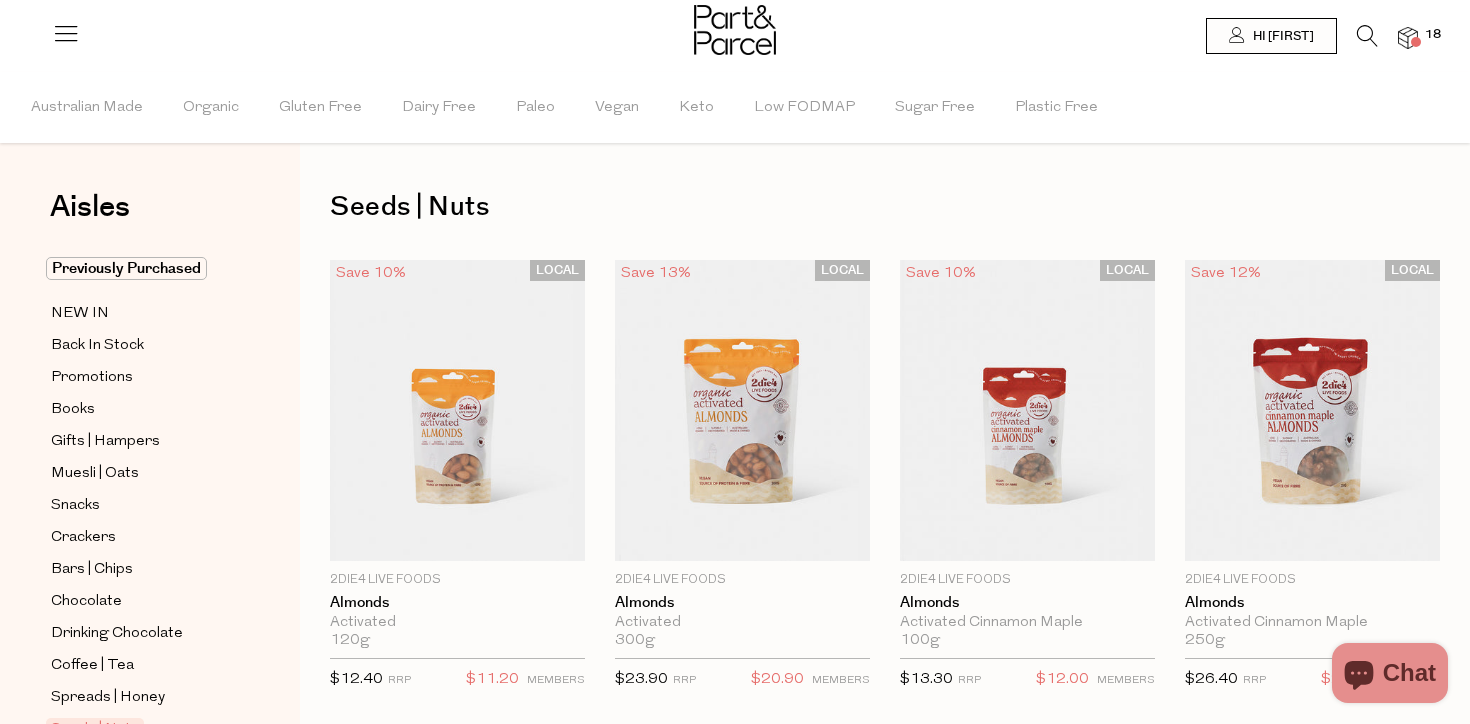 scroll, scrollTop: 0, scrollLeft: 0, axis: both 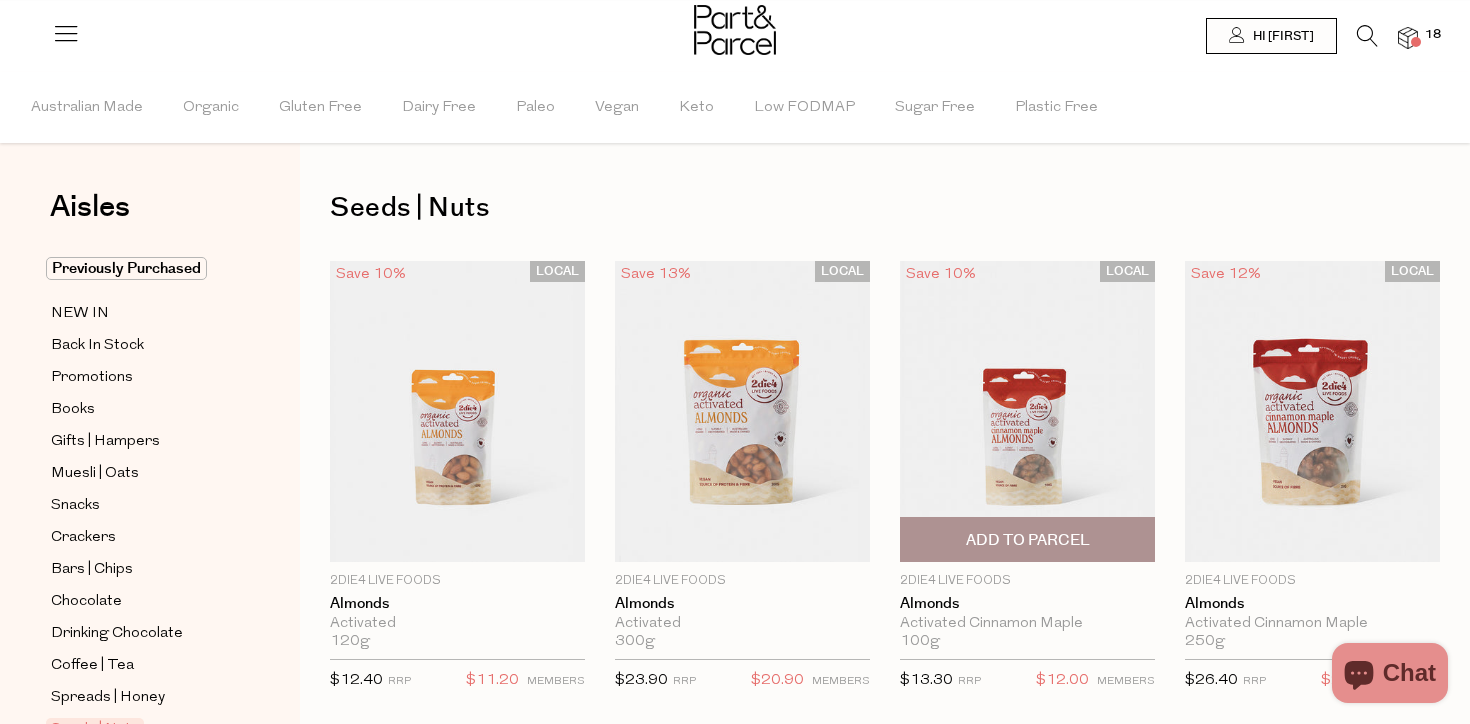 click on "Add To Parcel" at bounding box center [1028, 540] 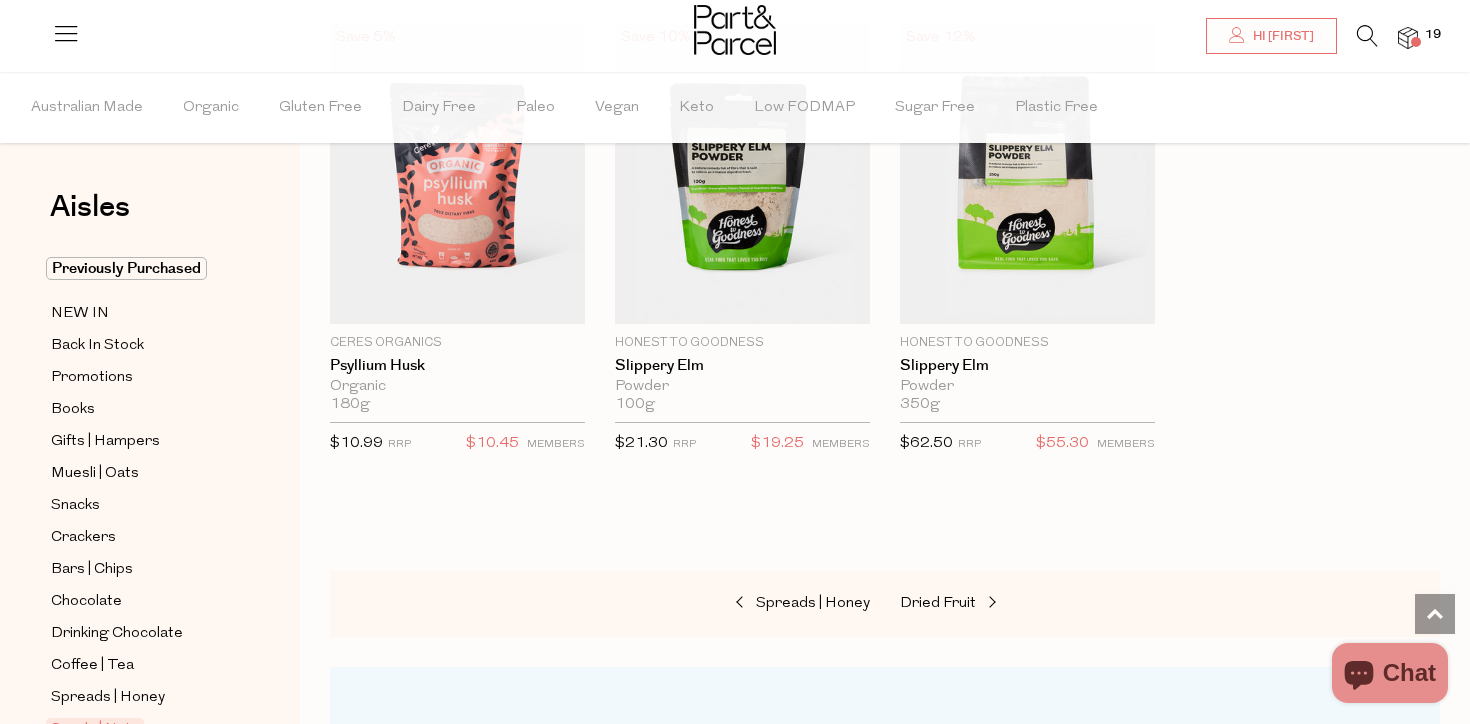 scroll, scrollTop: 5612, scrollLeft: 0, axis: vertical 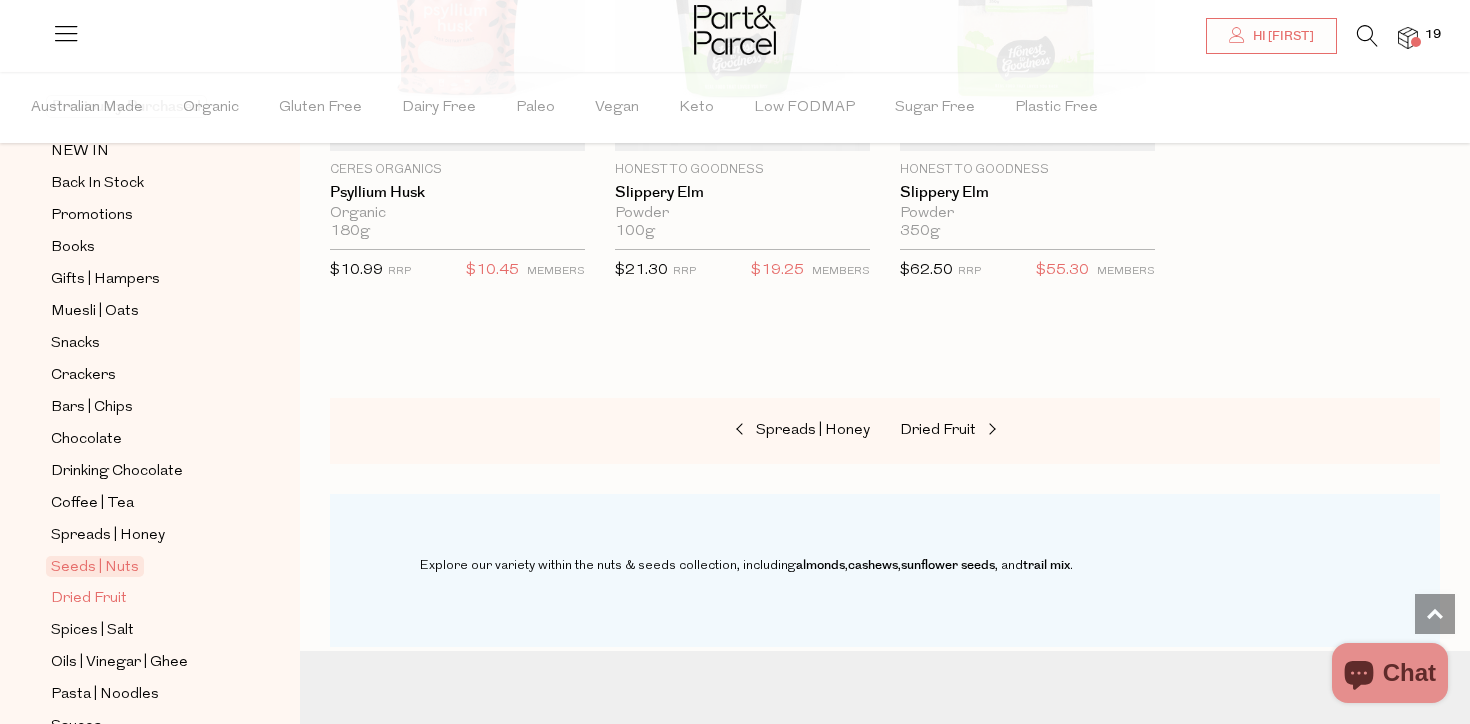 click on "Dried Fruit" at bounding box center (89, 599) 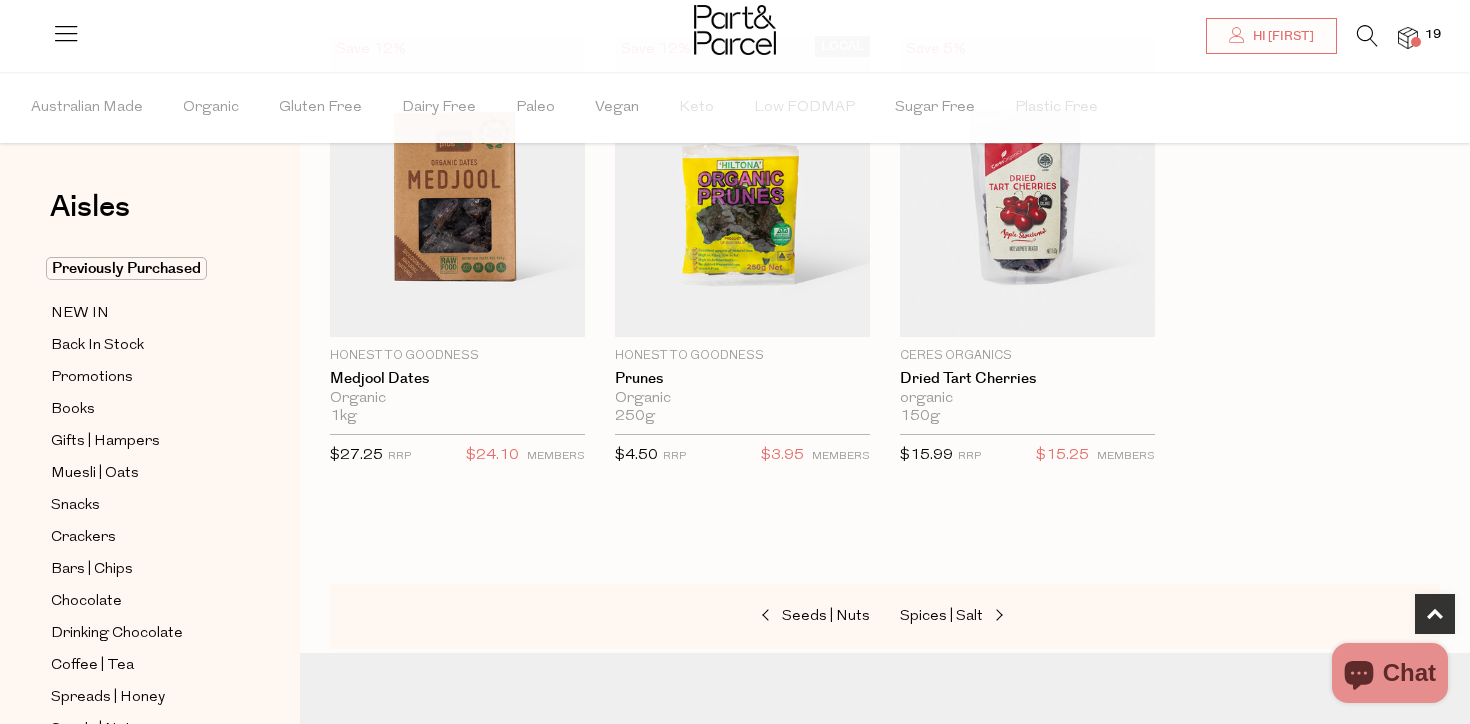 scroll, scrollTop: 1113, scrollLeft: 0, axis: vertical 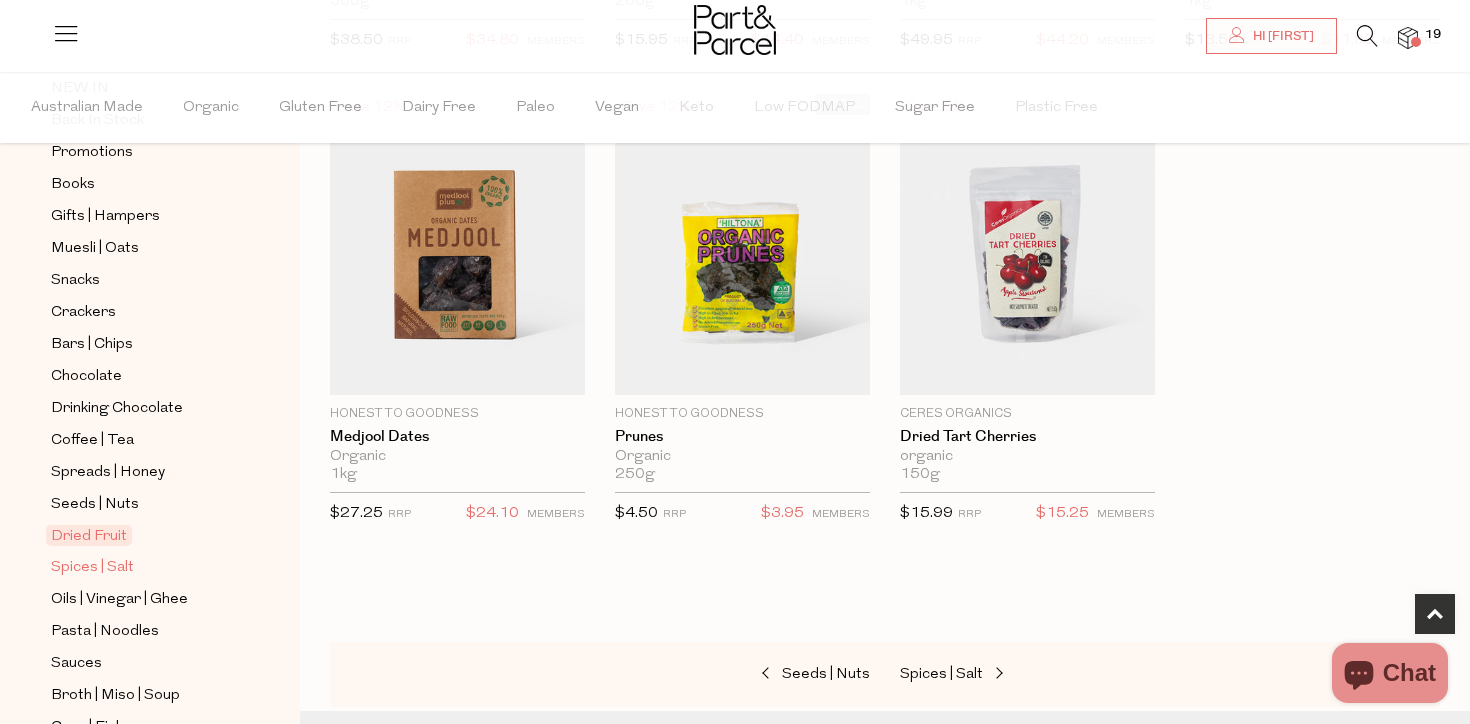 click on "Spices | Salt" at bounding box center [92, 568] 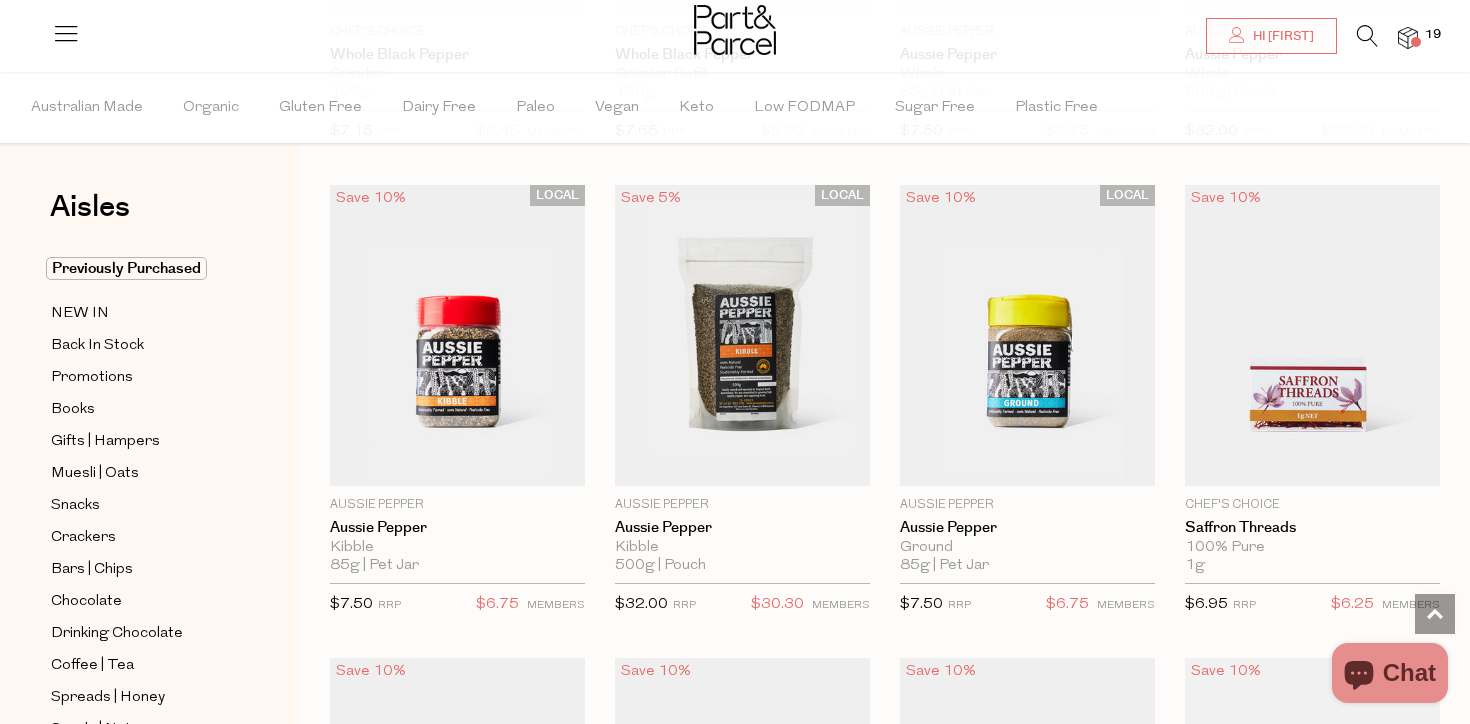 scroll, scrollTop: 2094, scrollLeft: 0, axis: vertical 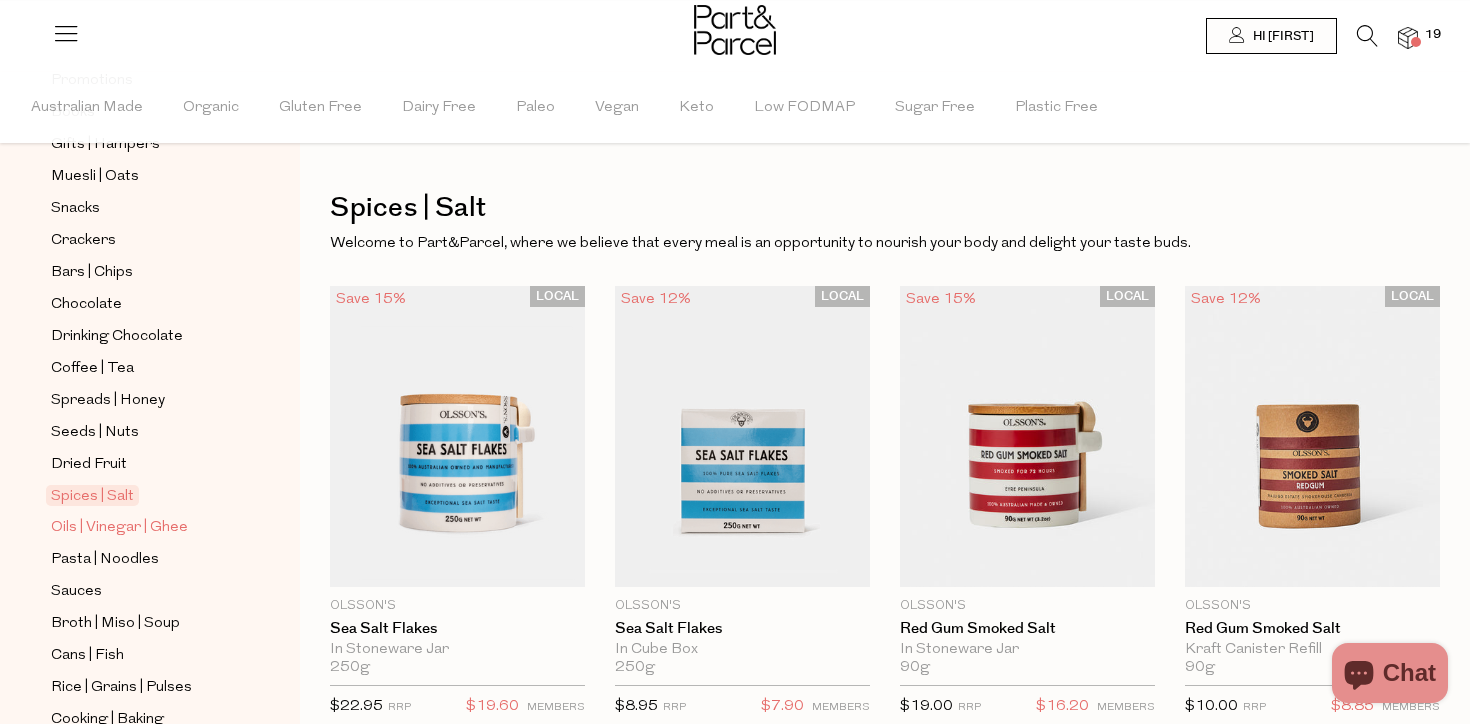 click on "Oils | Vinegar | Ghee" at bounding box center (119, 528) 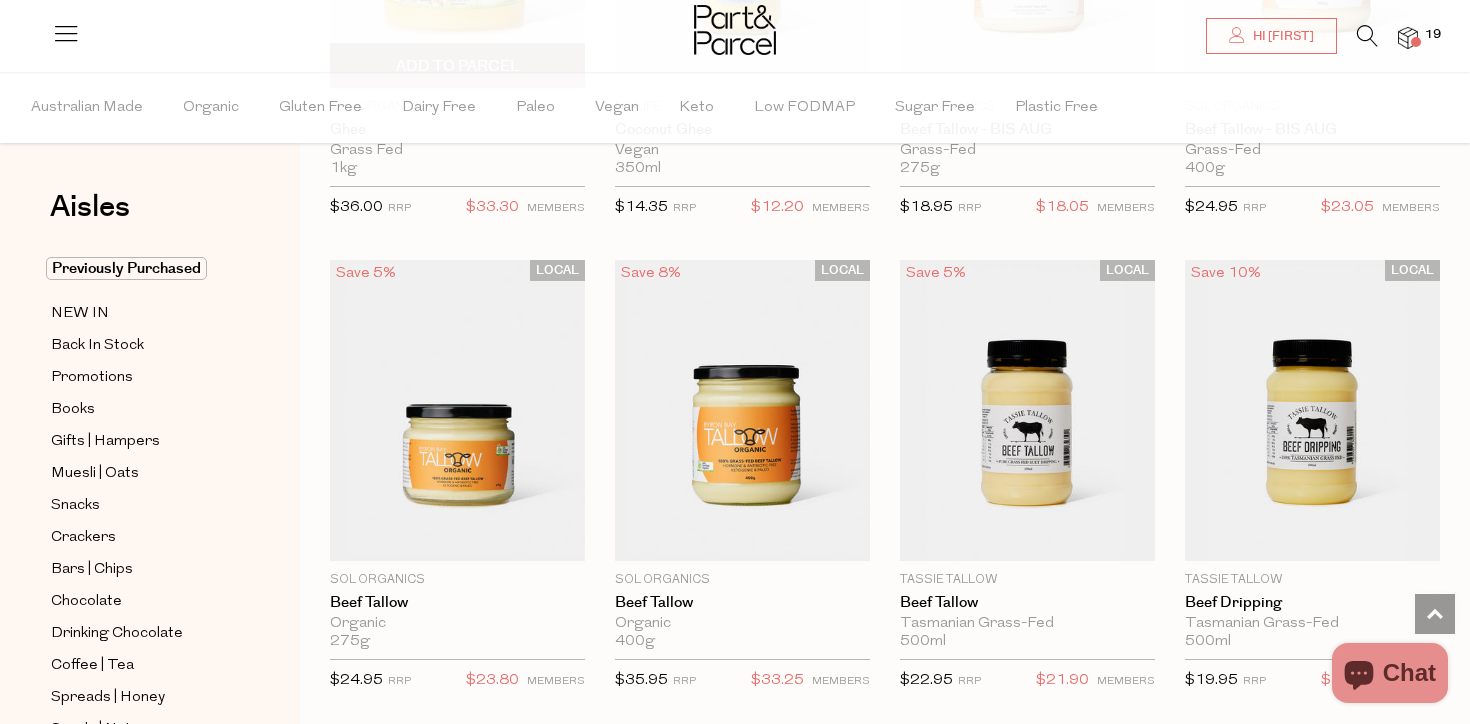 scroll, scrollTop: 2845, scrollLeft: 0, axis: vertical 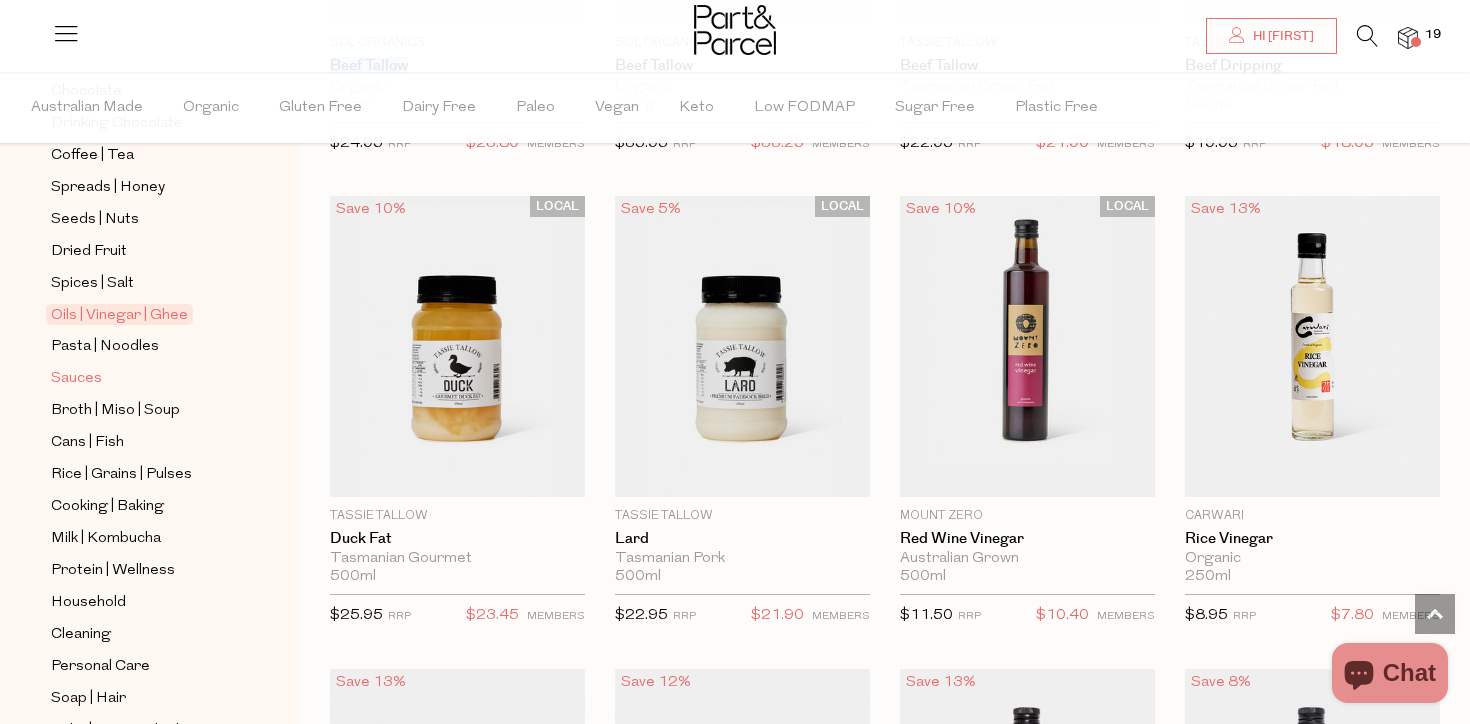 click on "Sauces" at bounding box center [76, 379] 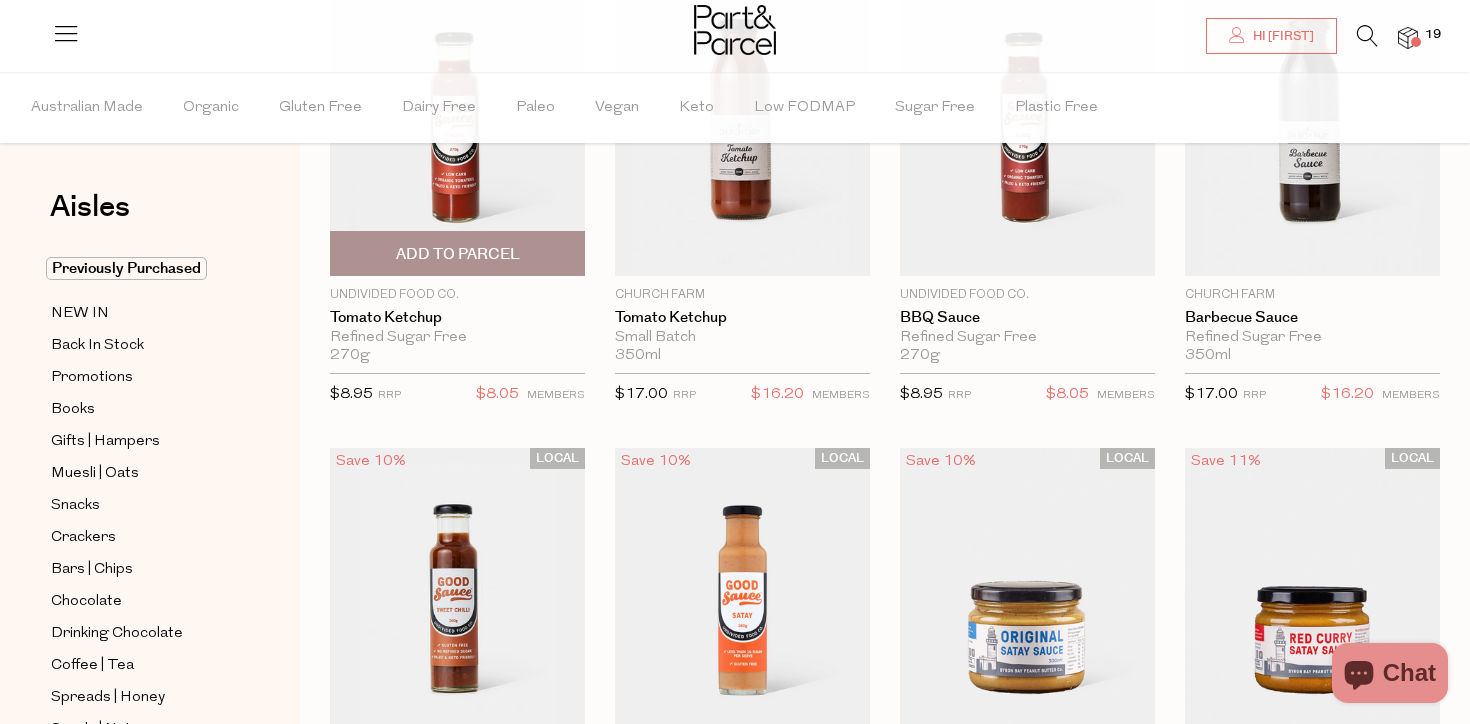 scroll, scrollTop: 278, scrollLeft: 0, axis: vertical 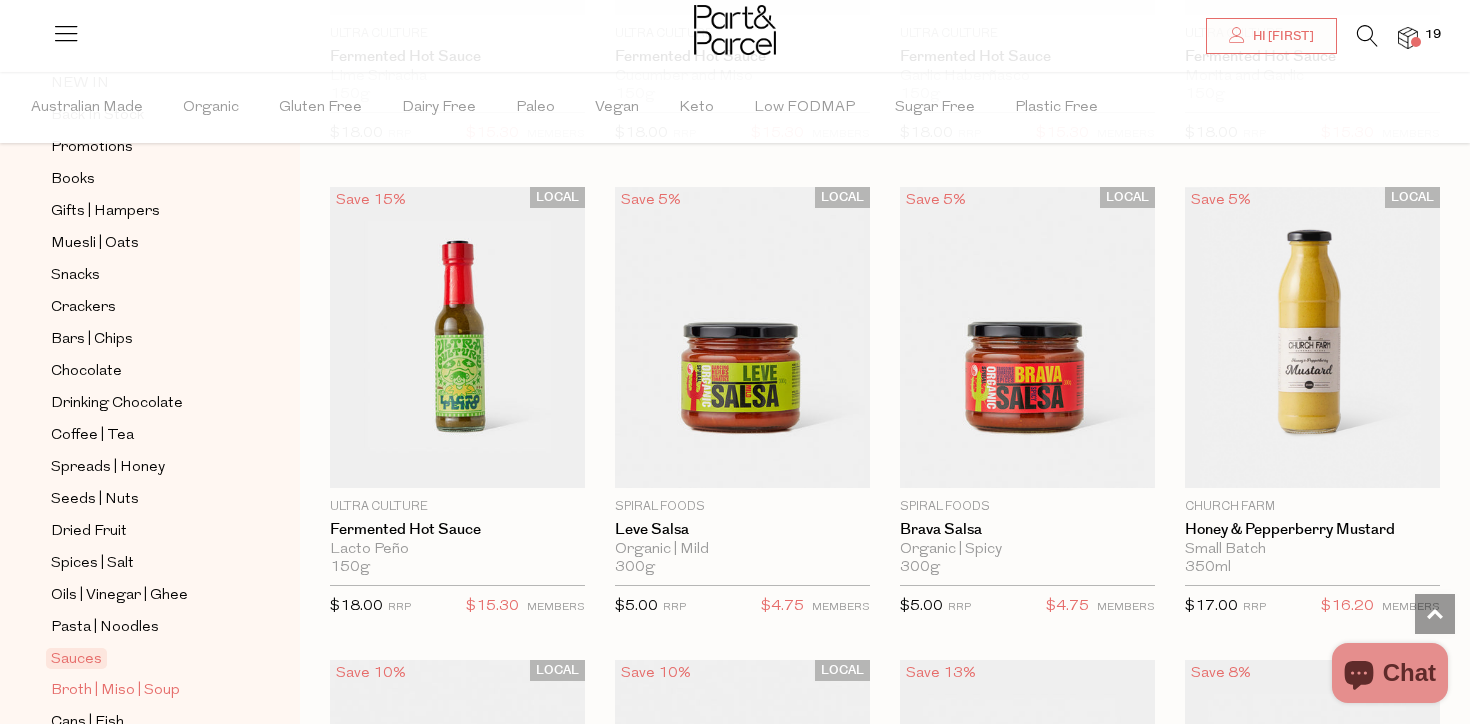 click on "Broth | Miso | Soup" at bounding box center [115, 691] 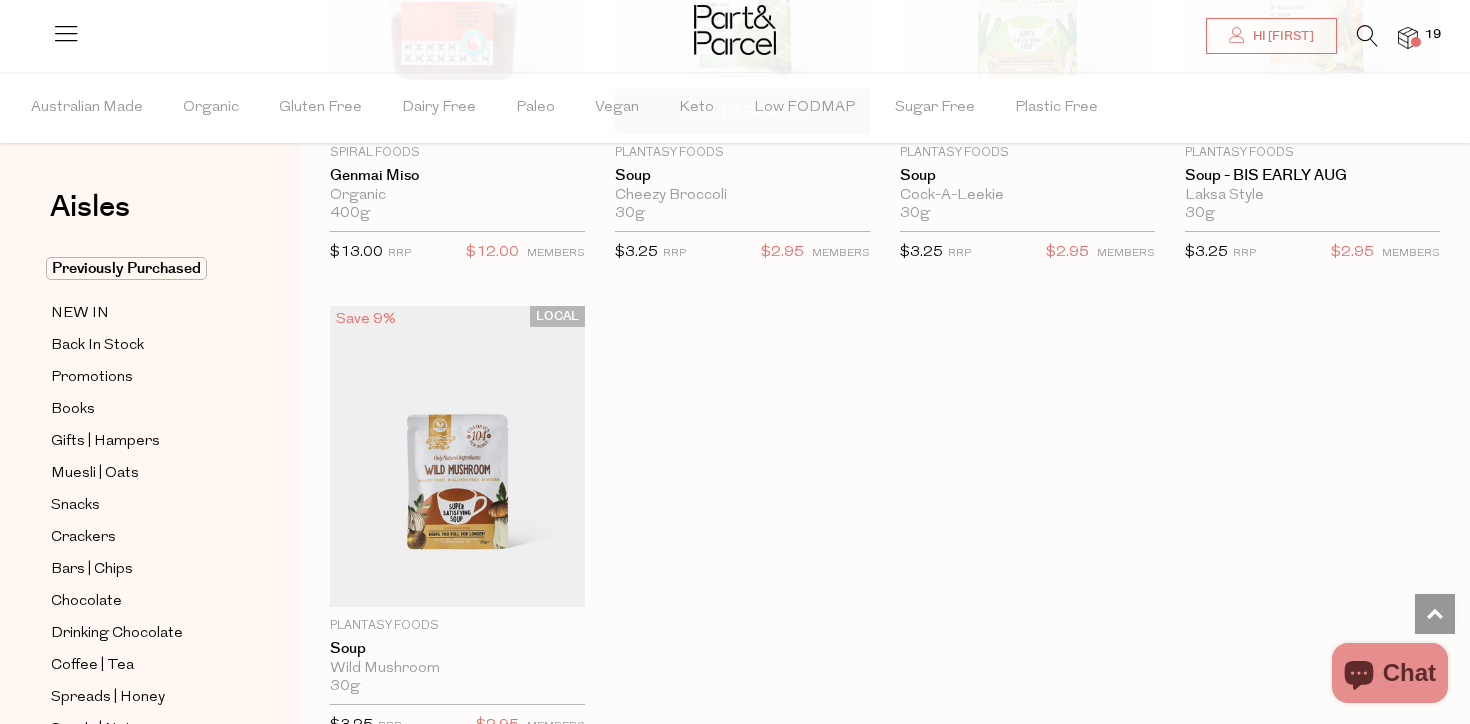 scroll, scrollTop: 3740, scrollLeft: 0, axis: vertical 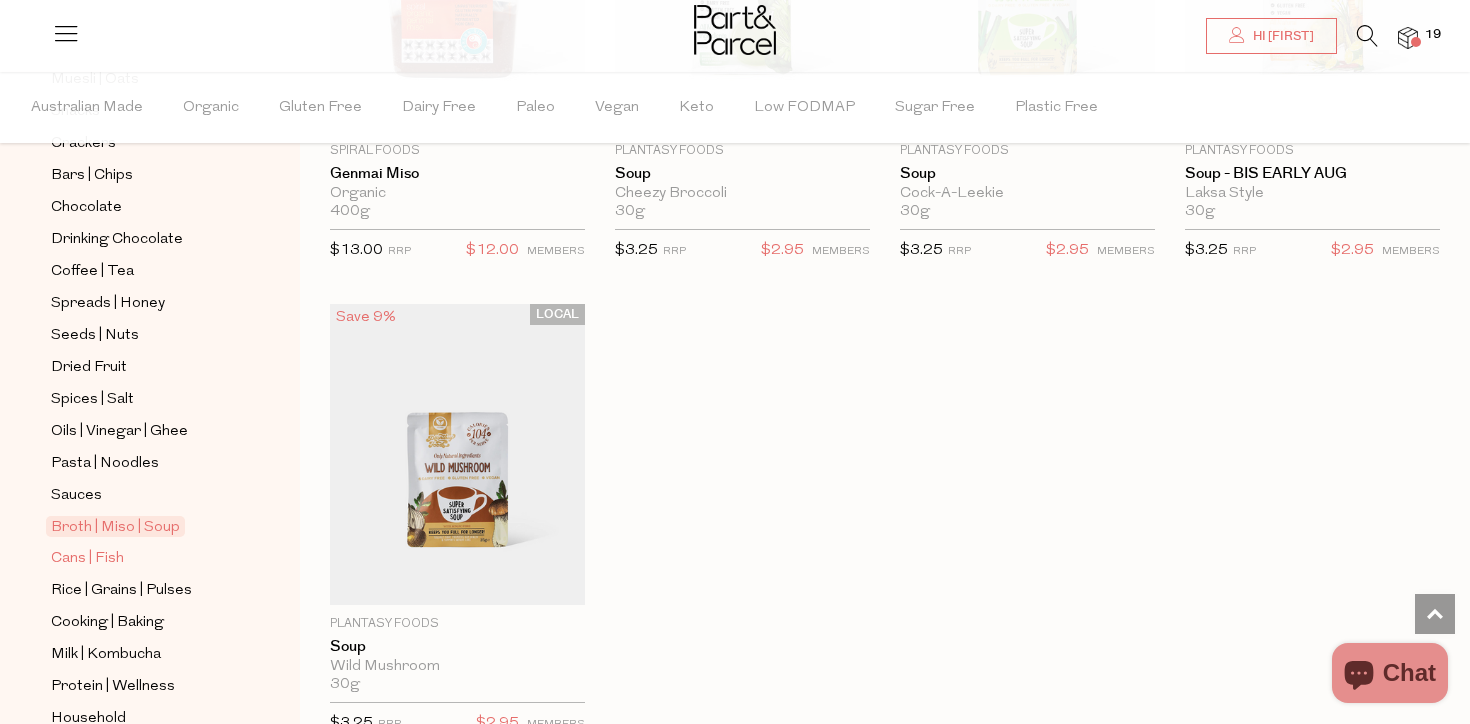 click on "Cans | Fish" at bounding box center [87, 559] 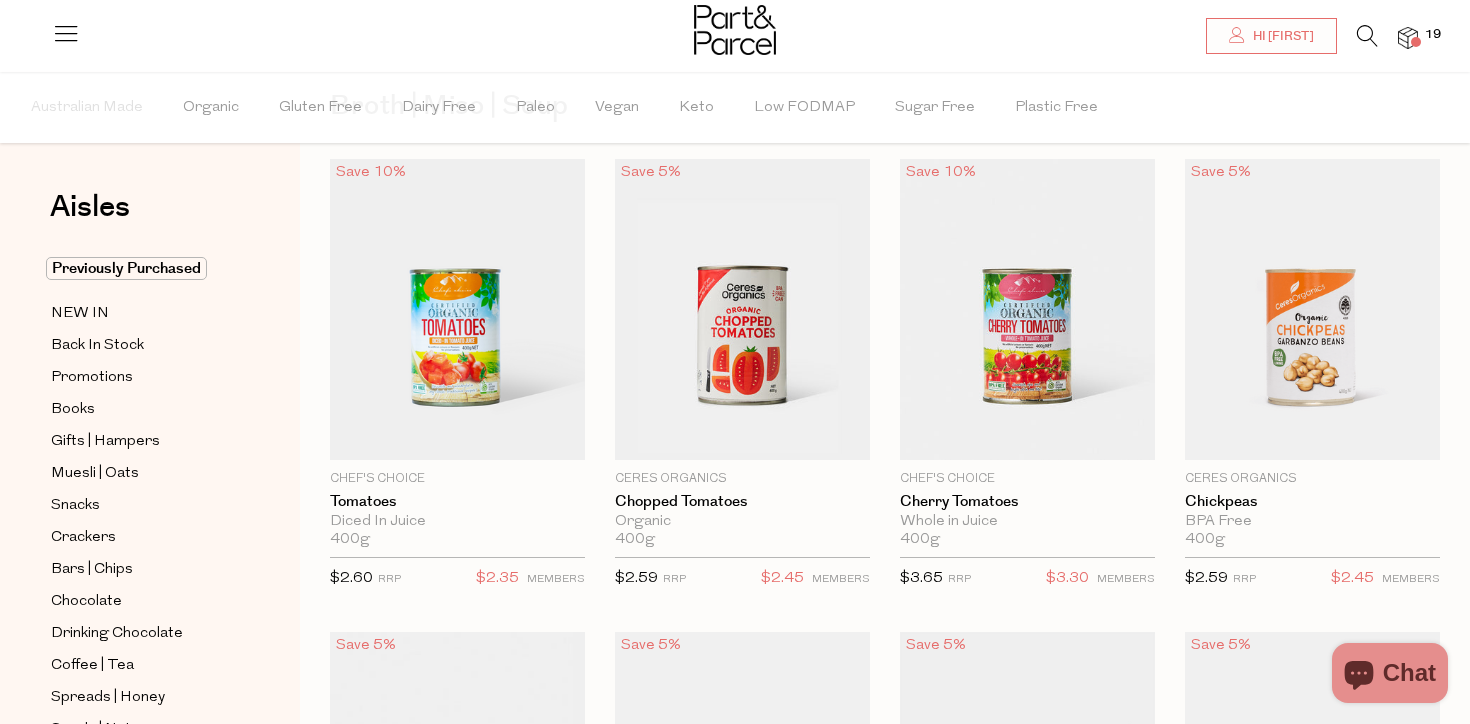 scroll, scrollTop: 0, scrollLeft: 0, axis: both 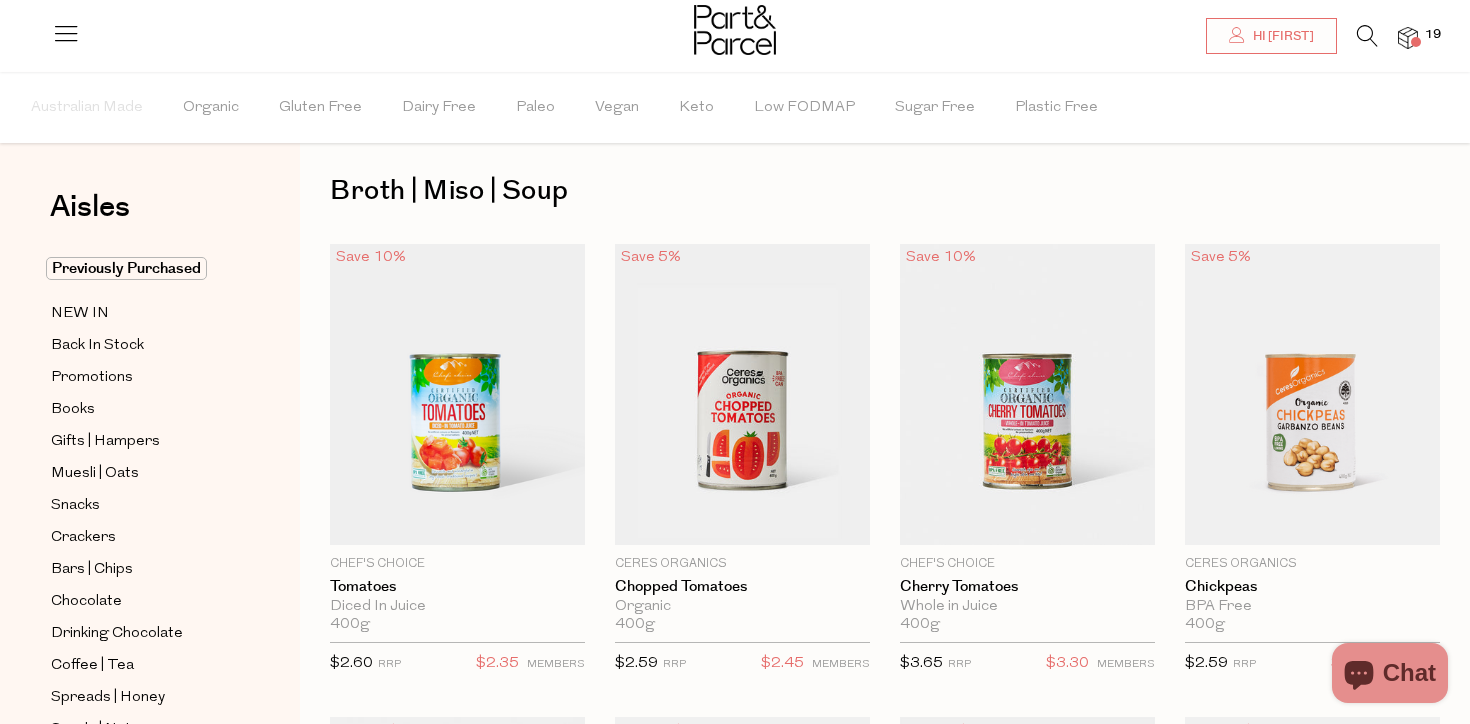type on "2" 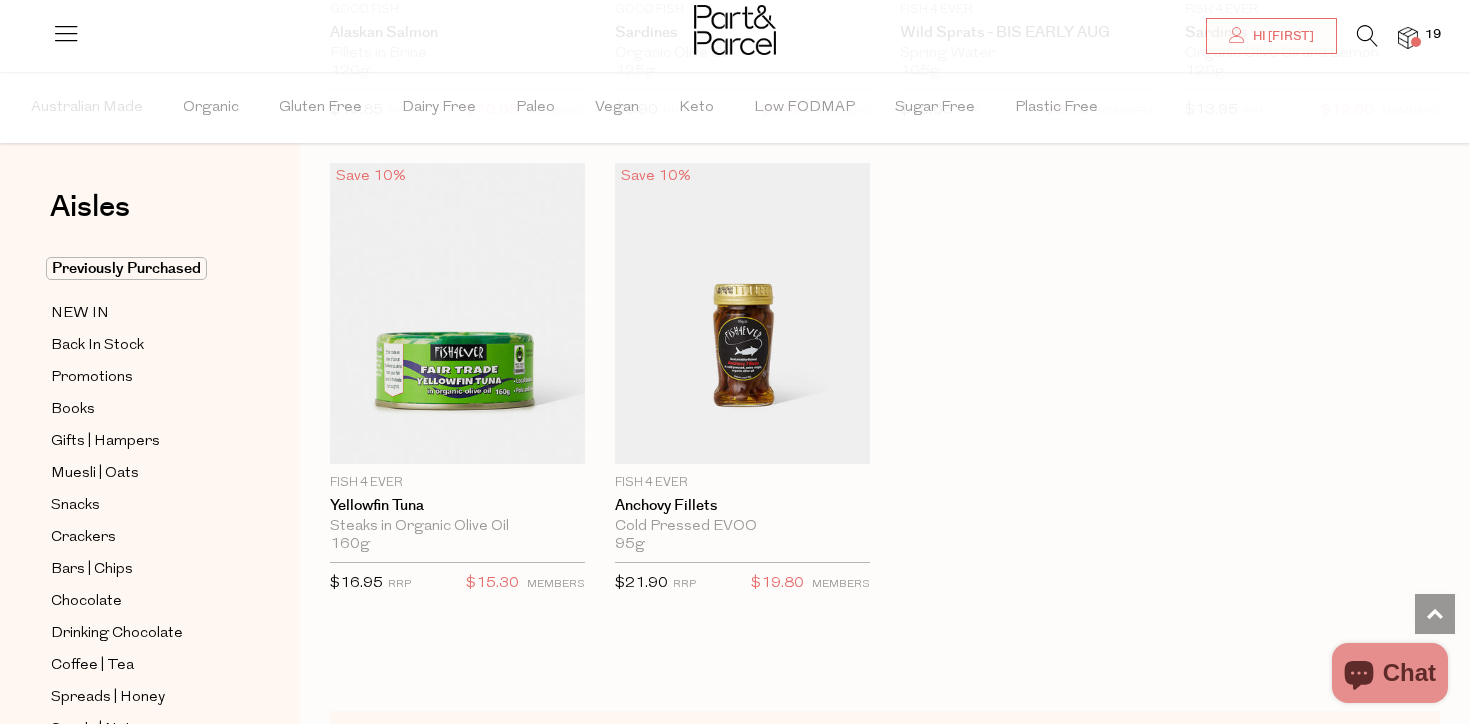 scroll, scrollTop: 2990, scrollLeft: 0, axis: vertical 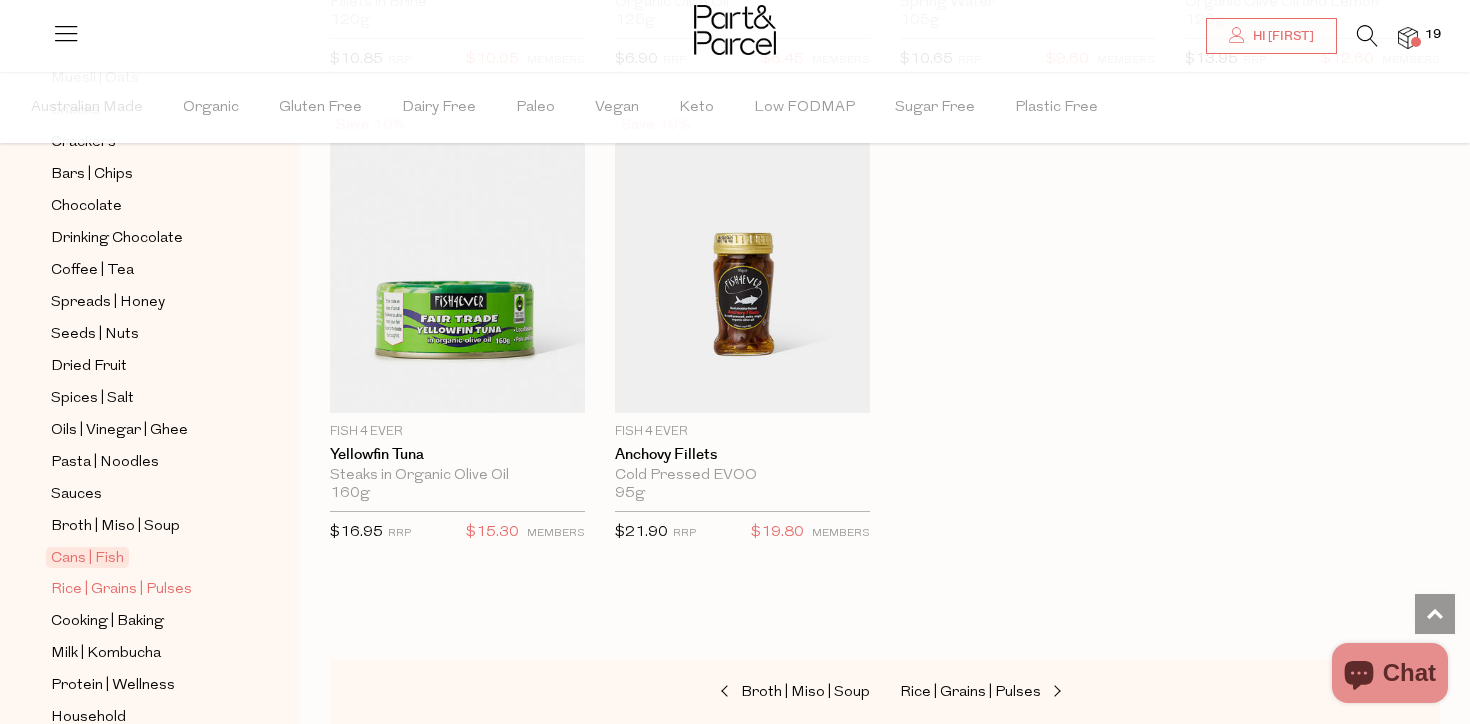 click on "Rice | Grains | Pulses" at bounding box center (121, 590) 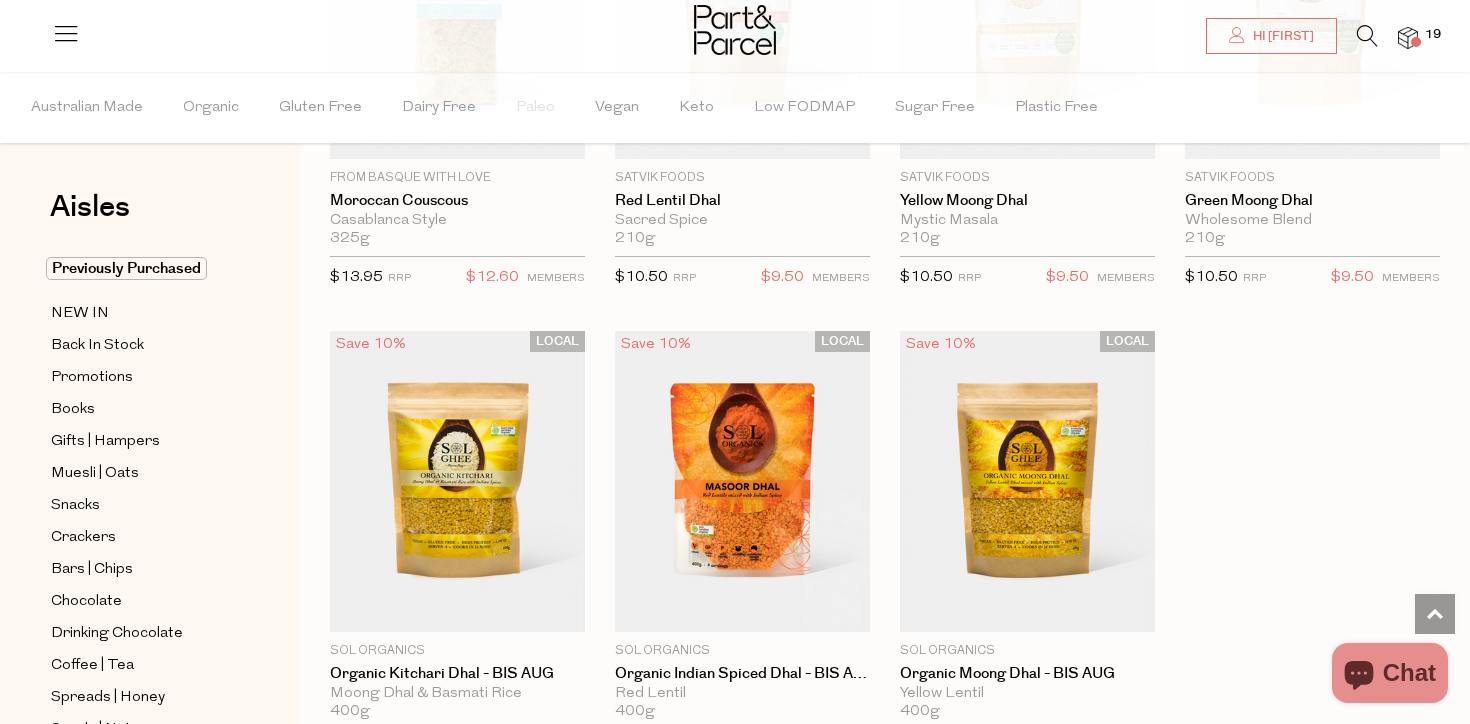 scroll, scrollTop: 4200, scrollLeft: 0, axis: vertical 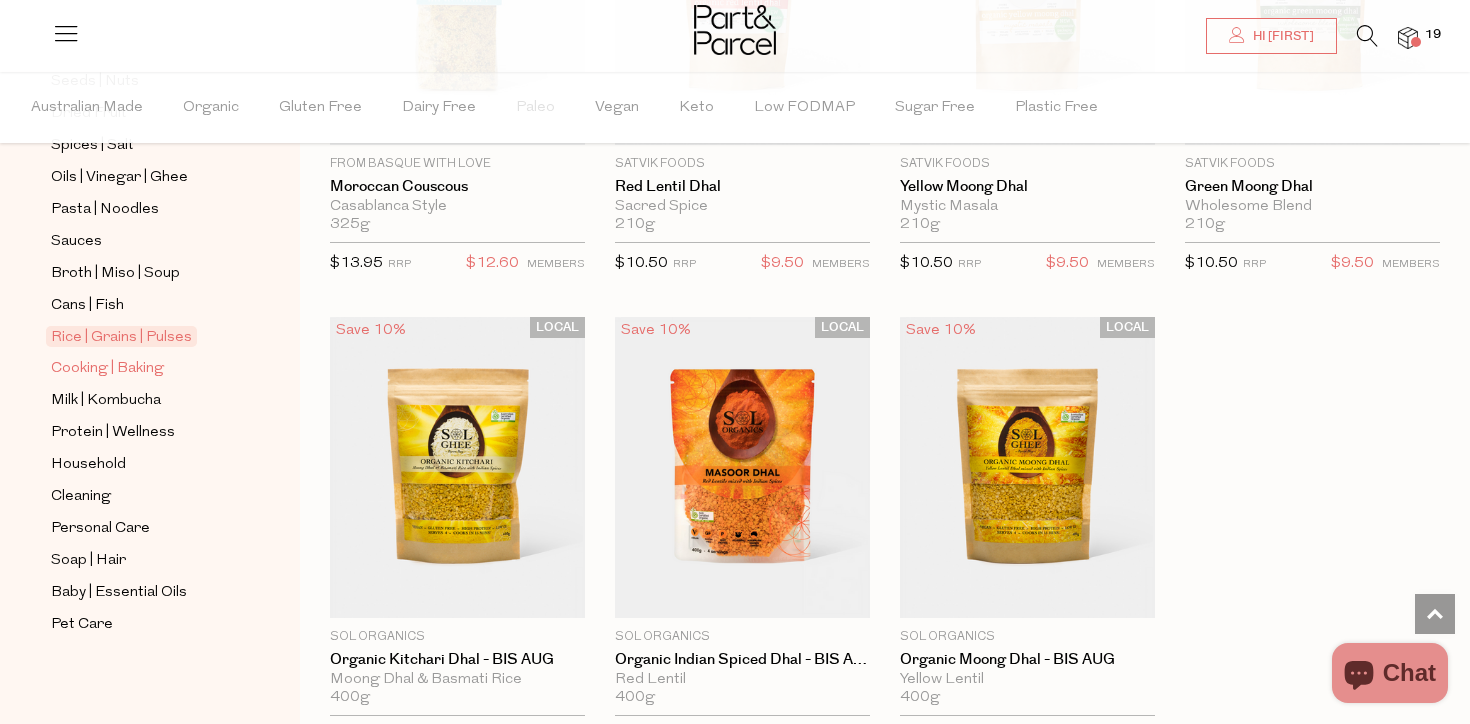 click on "Cooking | Baking" at bounding box center (107, 369) 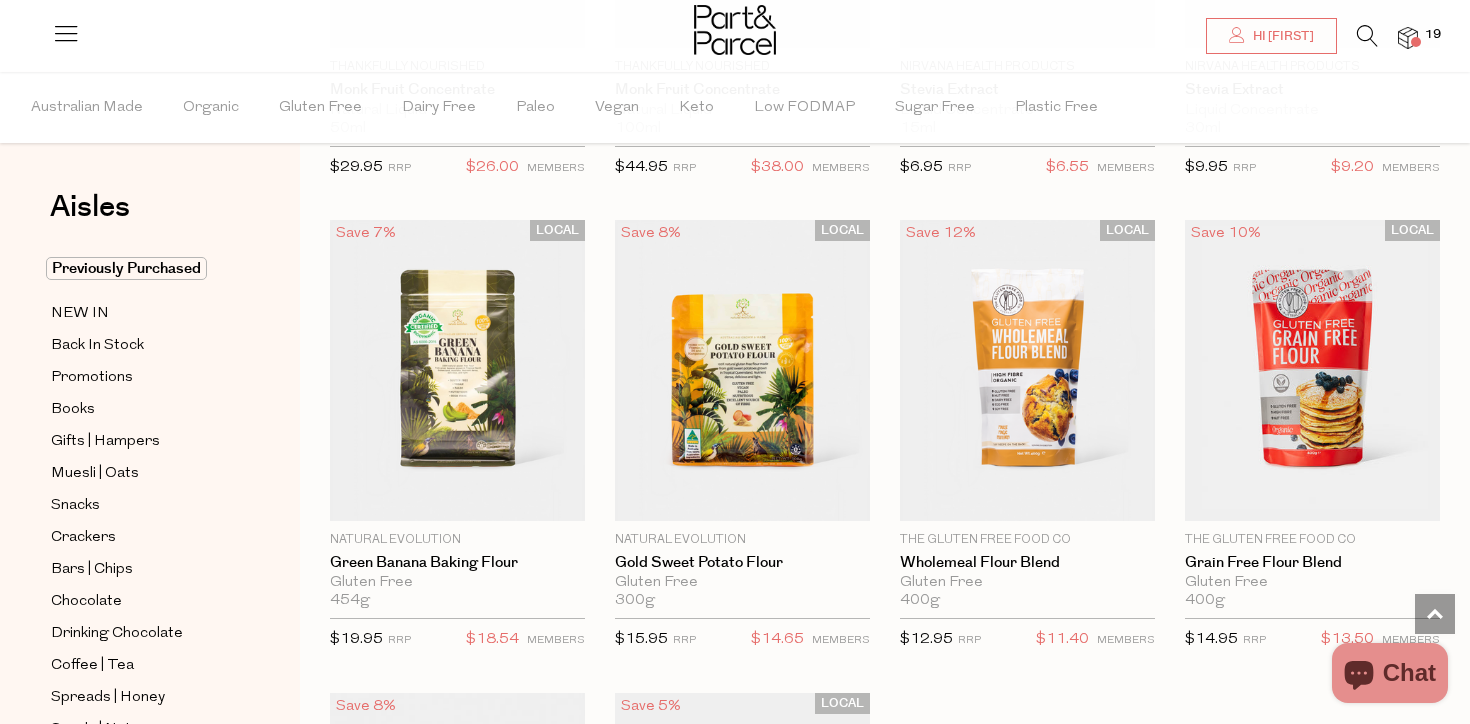 scroll, scrollTop: 5282, scrollLeft: 0, axis: vertical 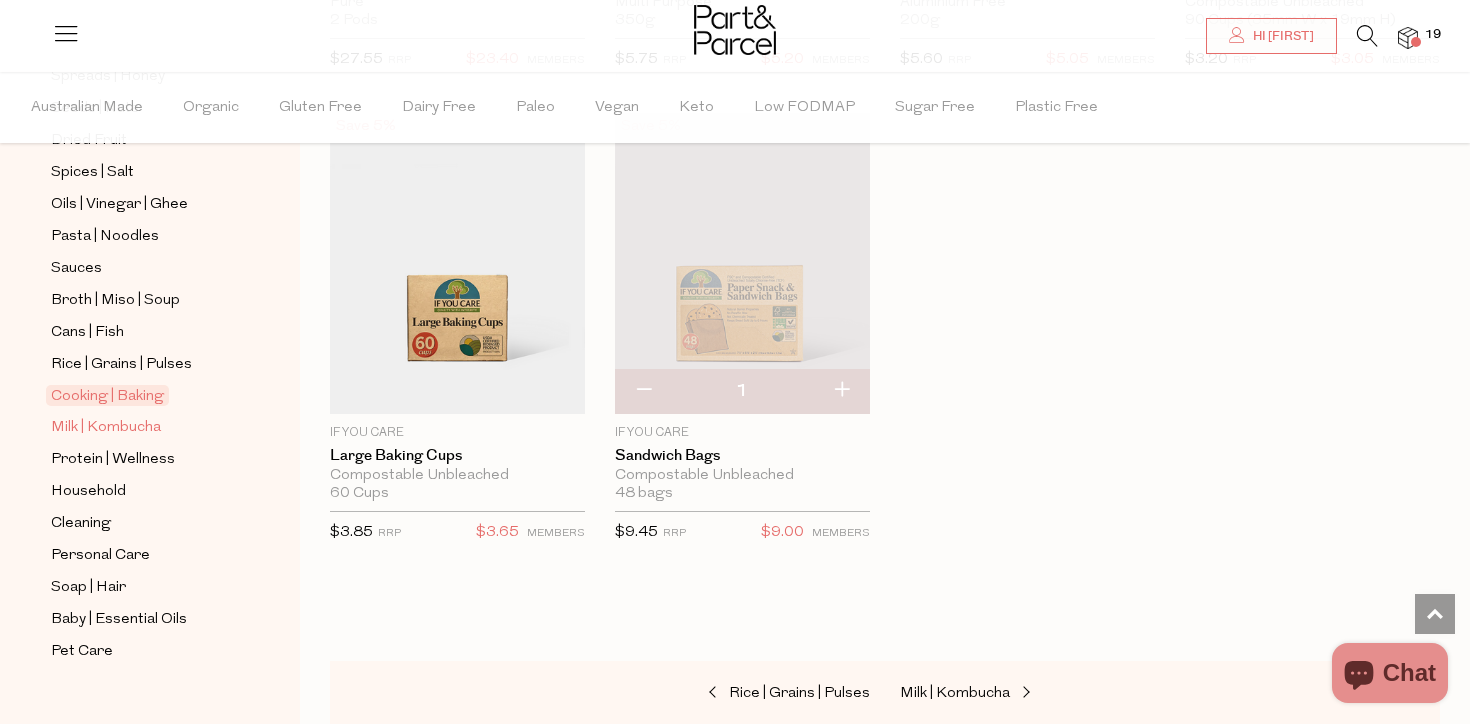 click on "Milk | Kombucha" at bounding box center [106, 428] 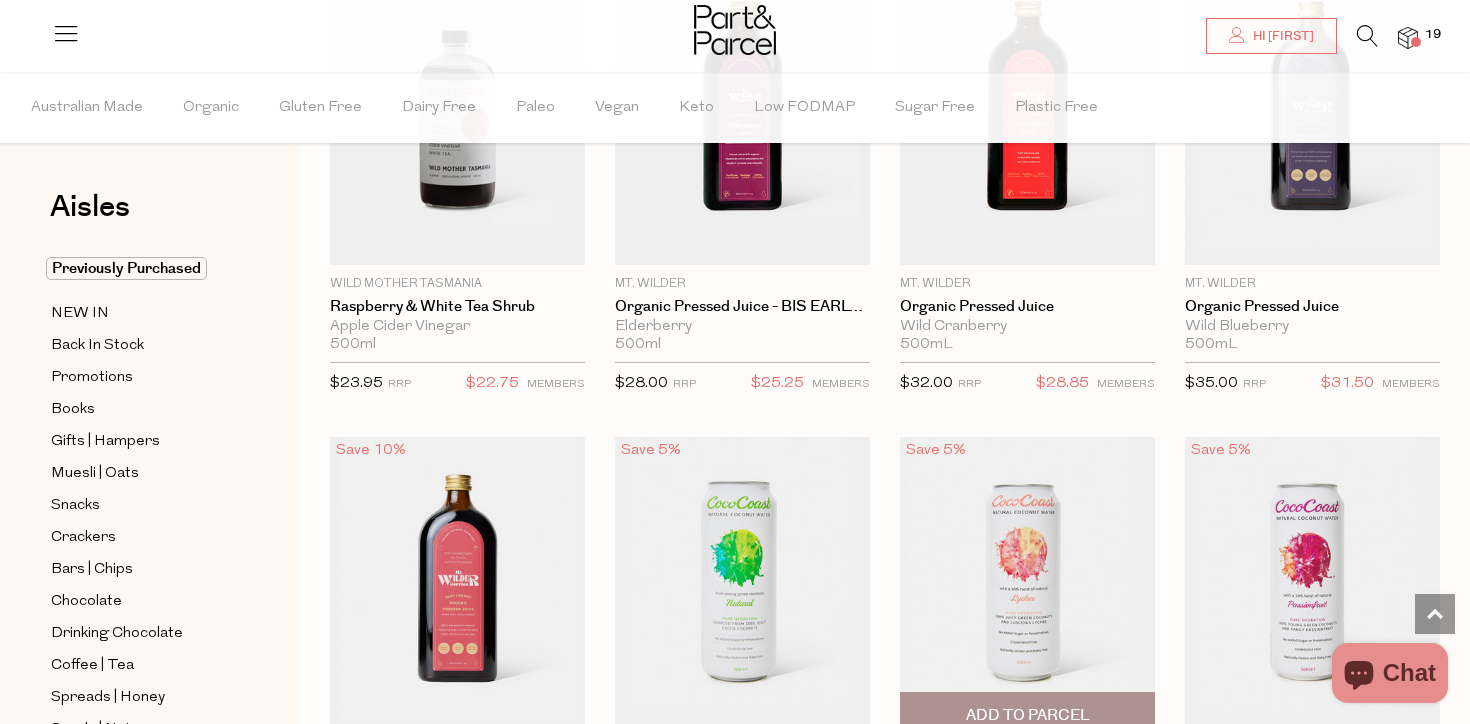 scroll, scrollTop: 3157, scrollLeft: 0, axis: vertical 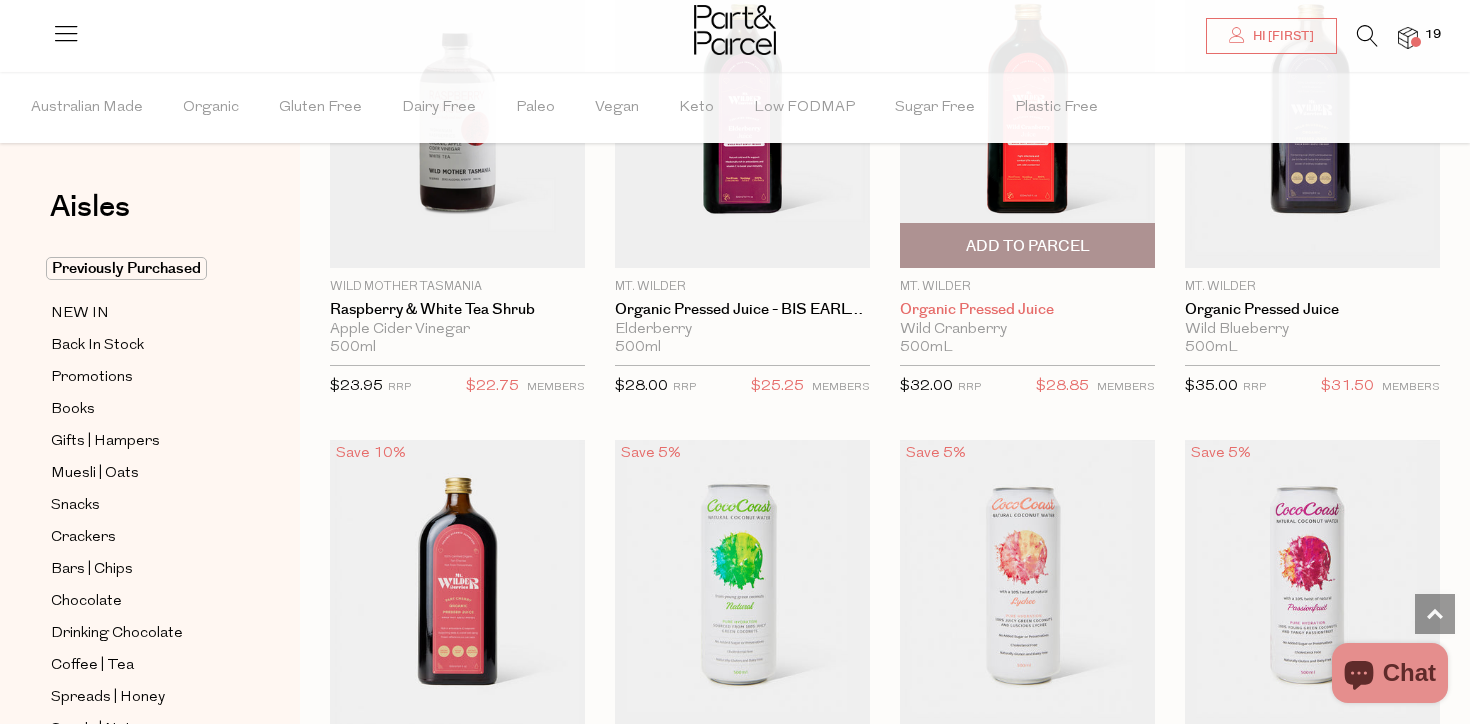 click on "Organic Pressed Juice" at bounding box center [1027, 310] 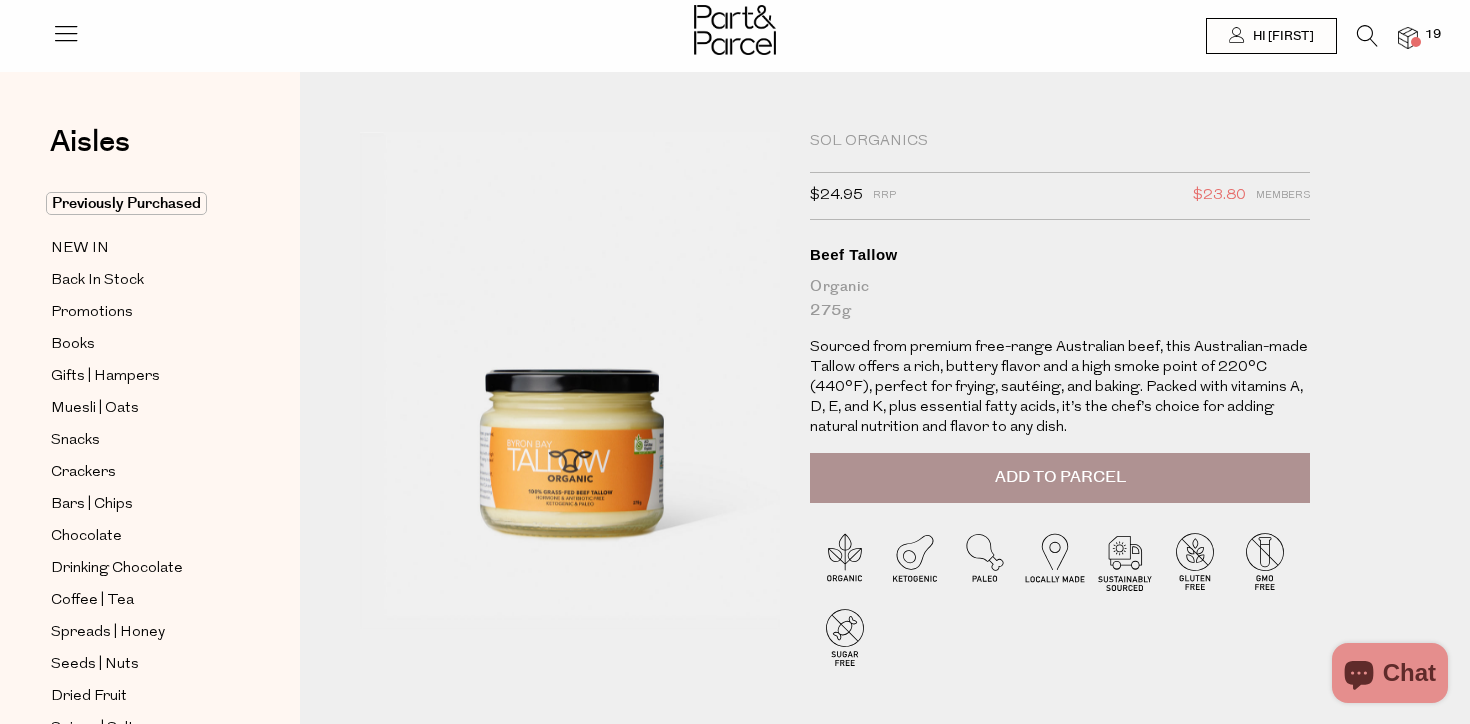 scroll, scrollTop: 0, scrollLeft: 0, axis: both 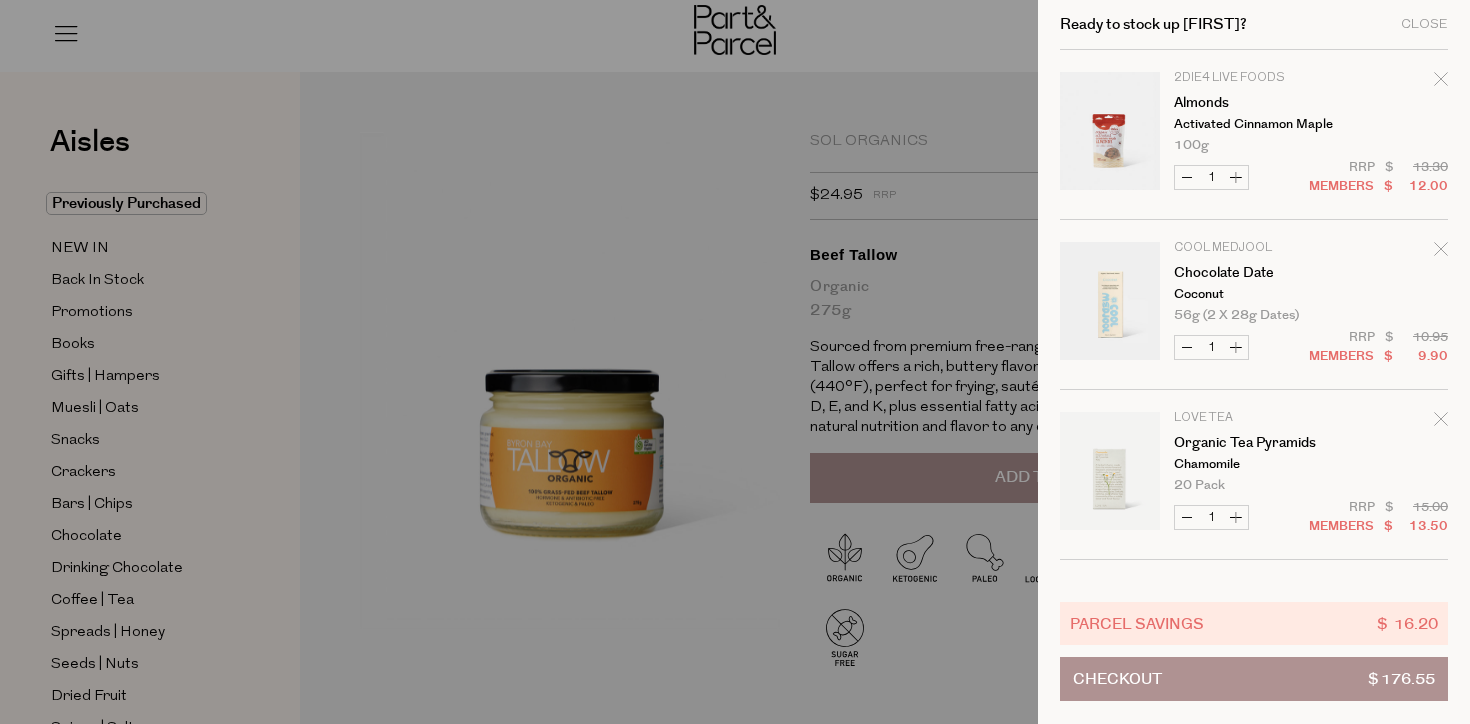click on "Ready to stock up Kate?
Close" at bounding box center [1254, 25] 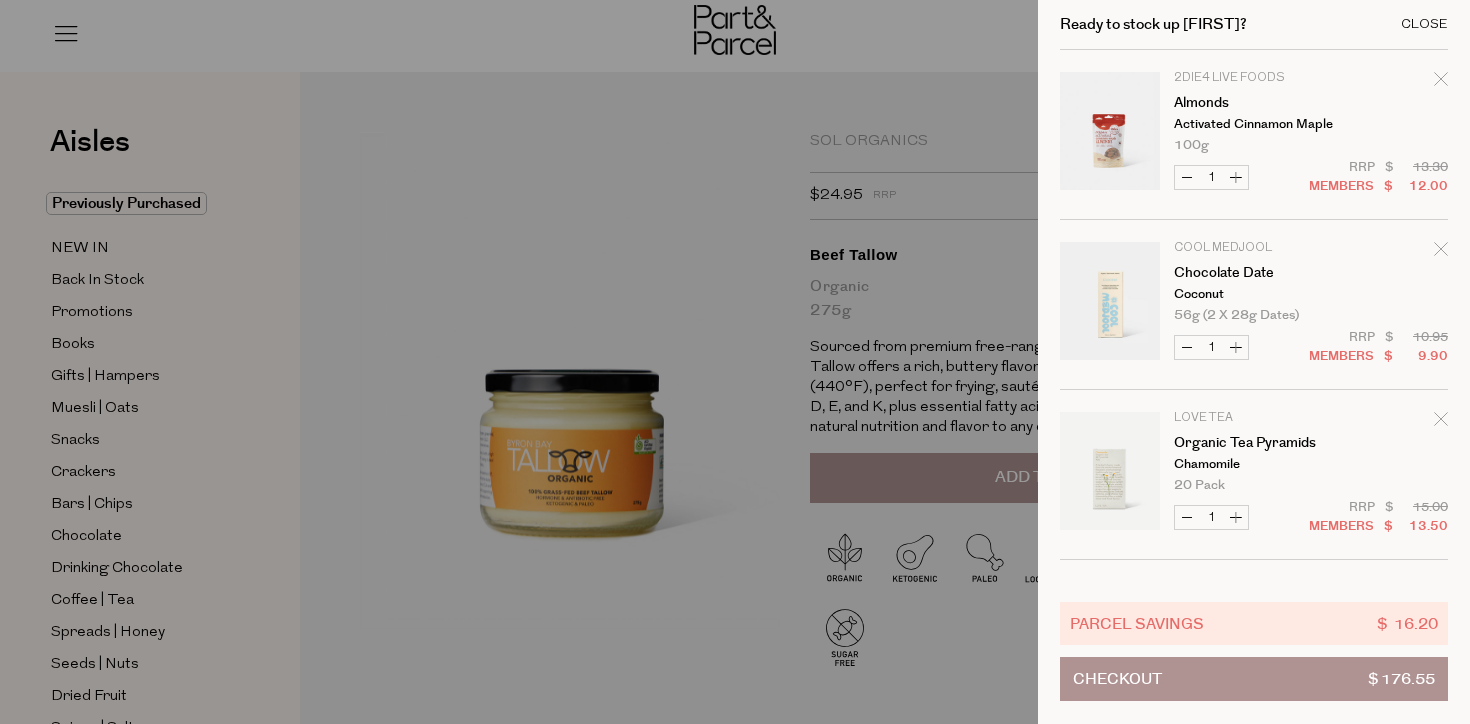 click on "Close" at bounding box center (1424, 24) 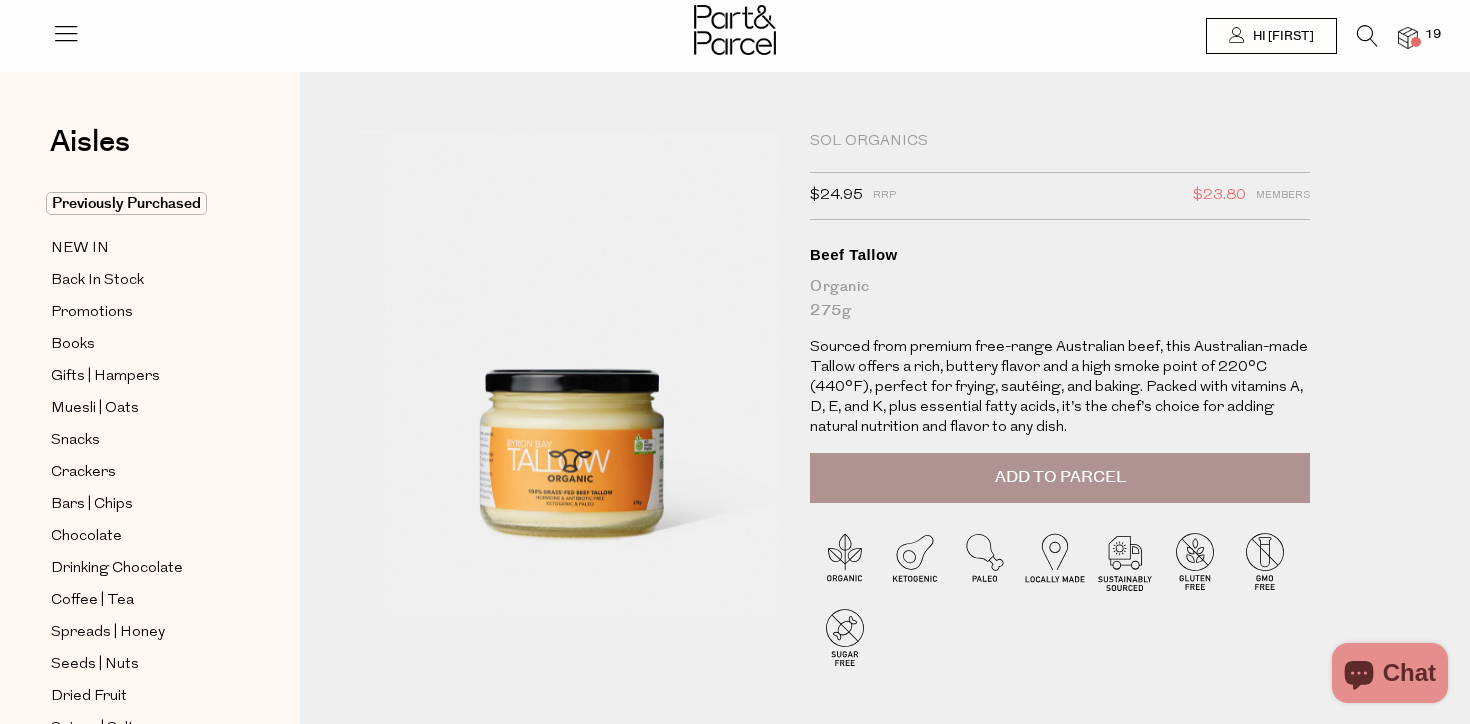 click on "Add to Parcel" at bounding box center (1060, 477) 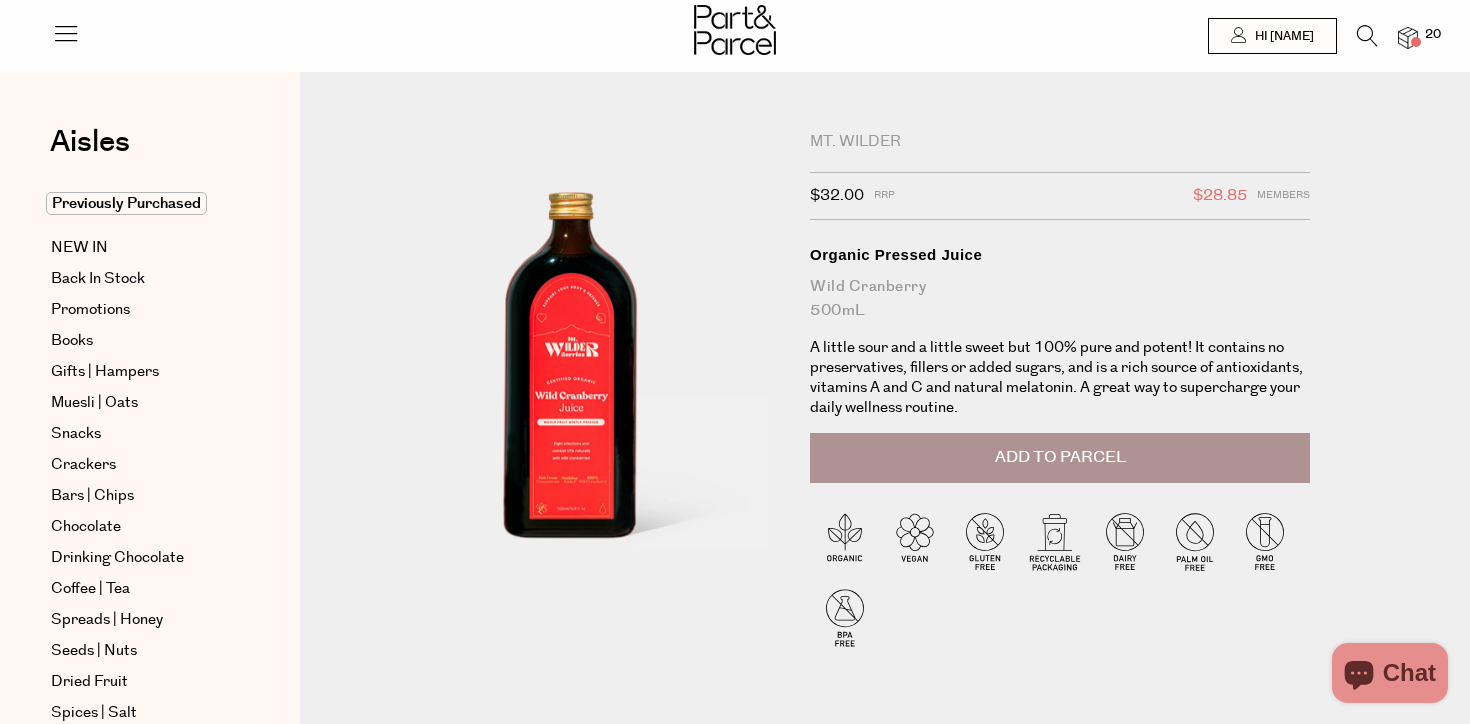 scroll, scrollTop: 0, scrollLeft: 0, axis: both 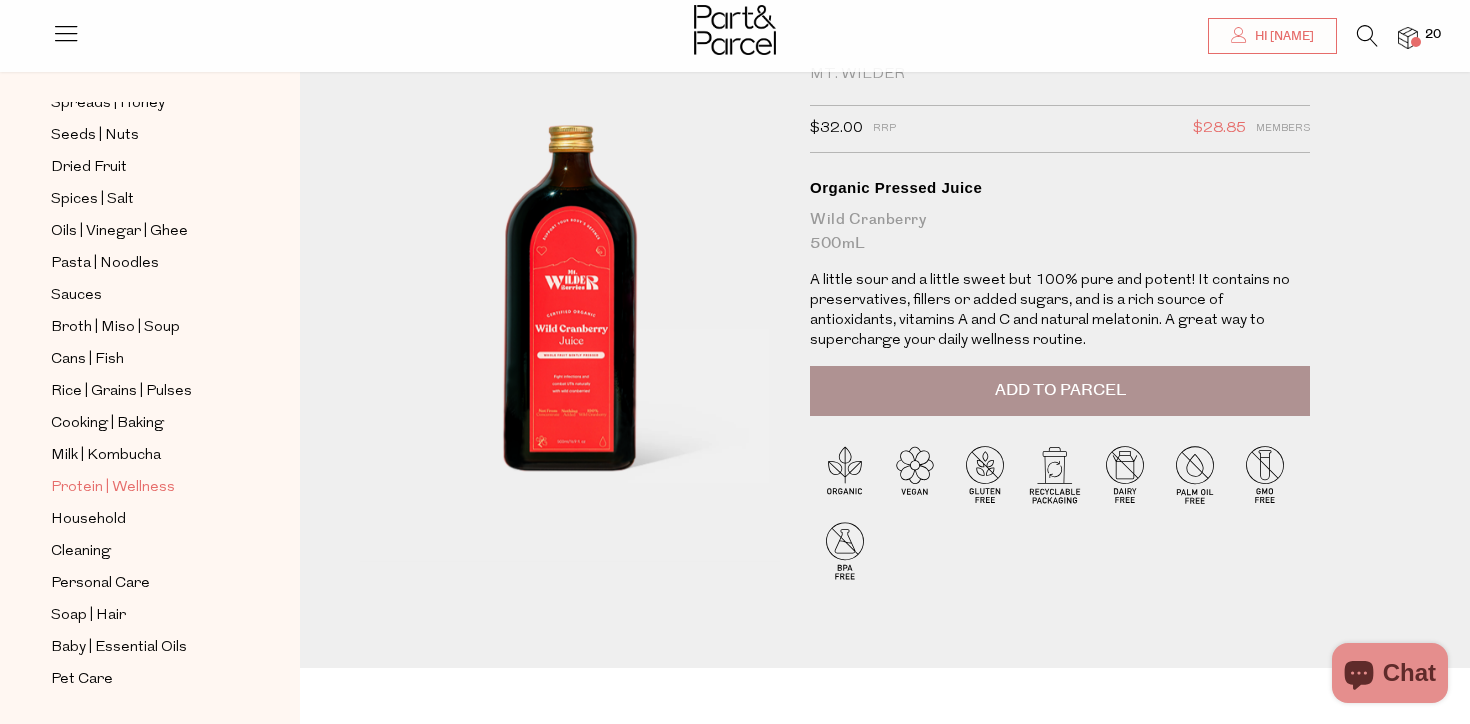 click on "Protein | Wellness" at bounding box center (113, 488) 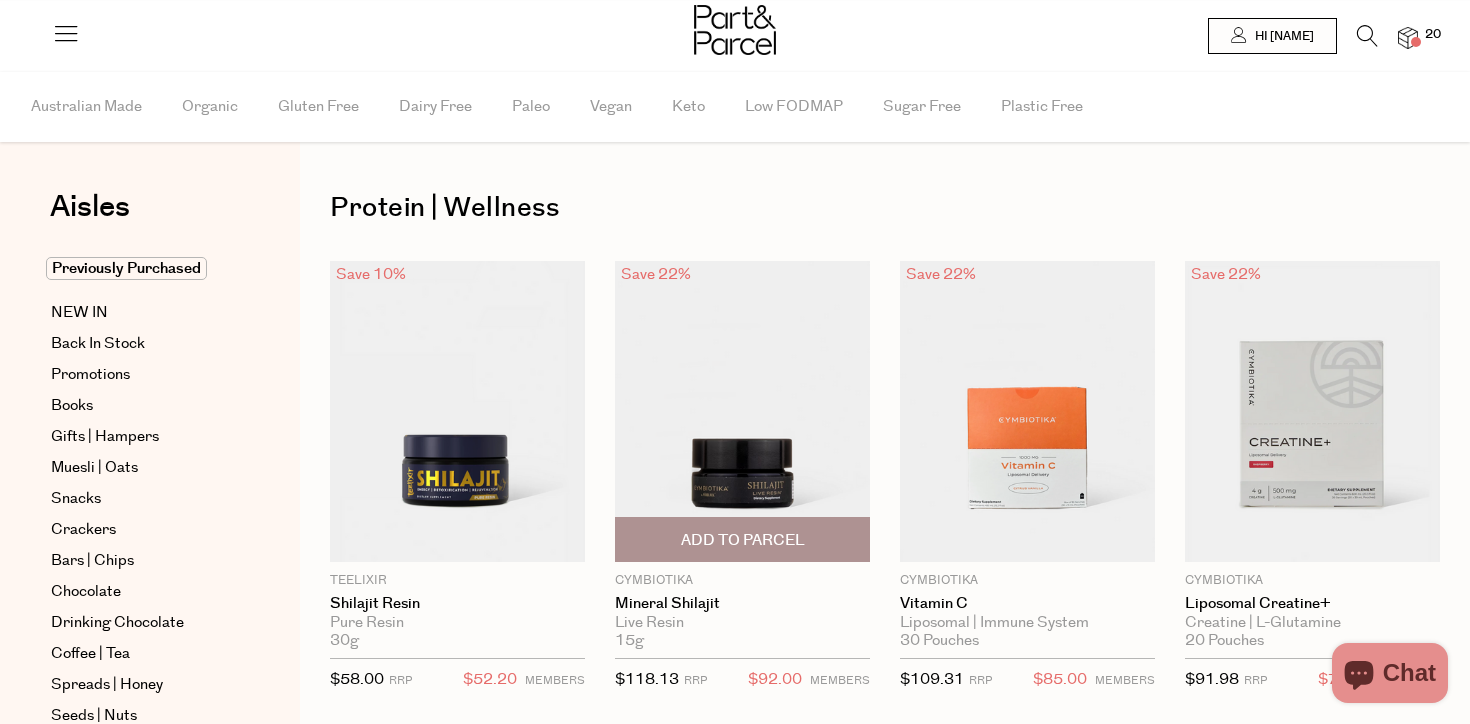 scroll, scrollTop: 0, scrollLeft: 0, axis: both 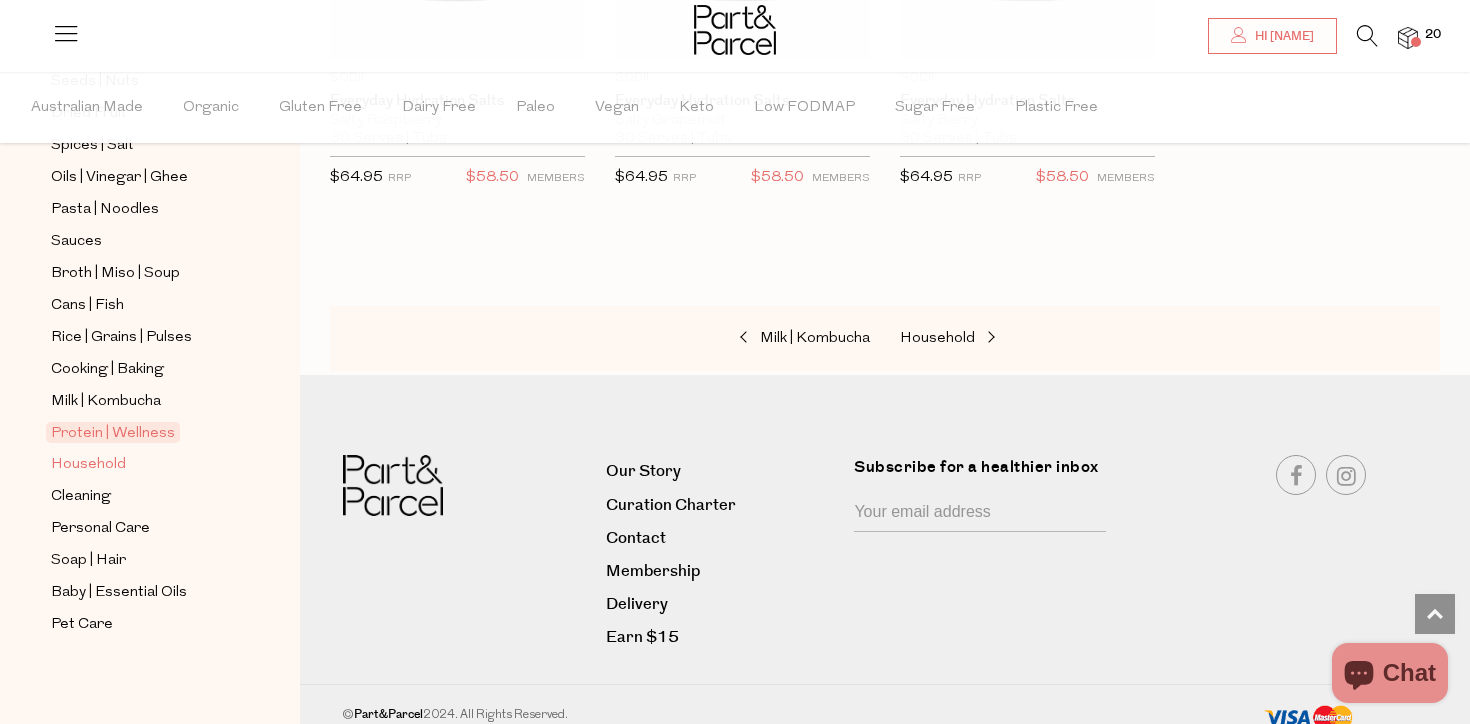 click on "Household" at bounding box center (88, 465) 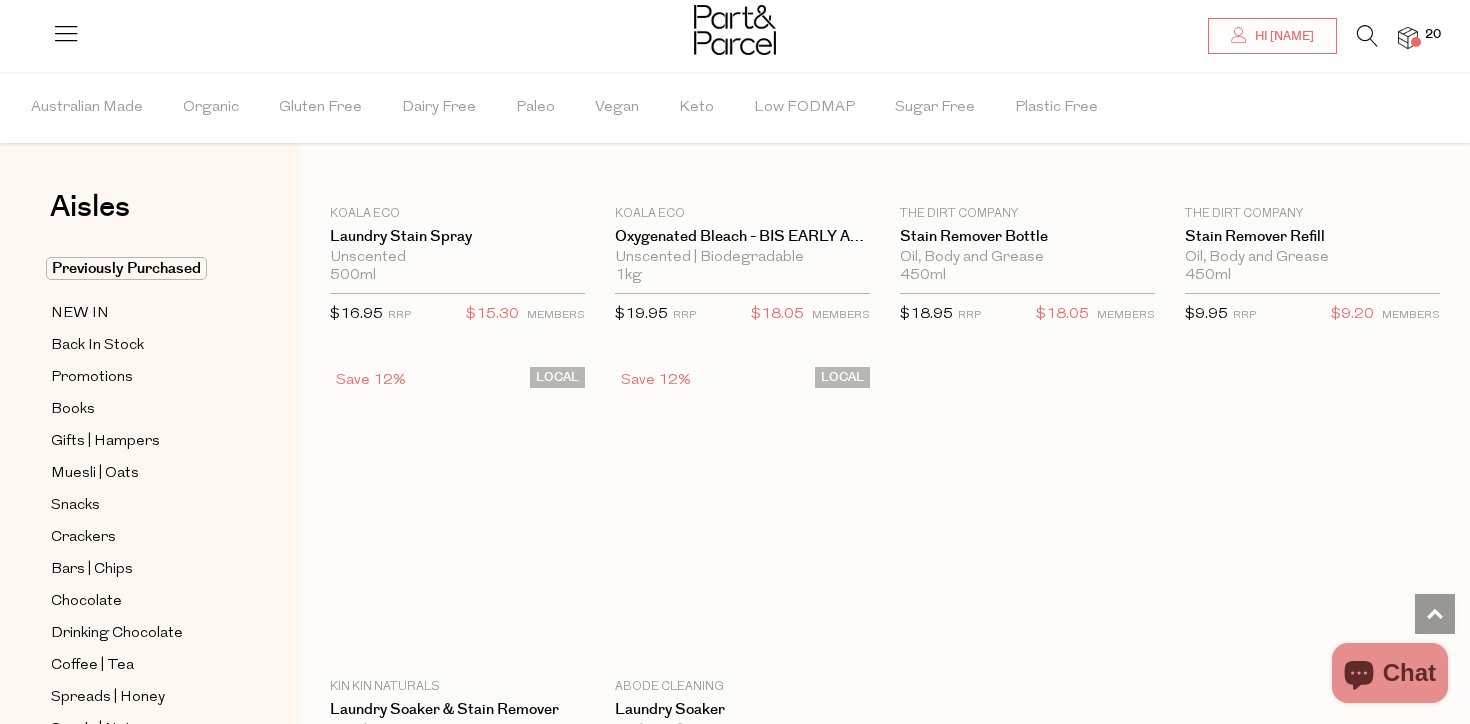 scroll, scrollTop: 5584, scrollLeft: 0, axis: vertical 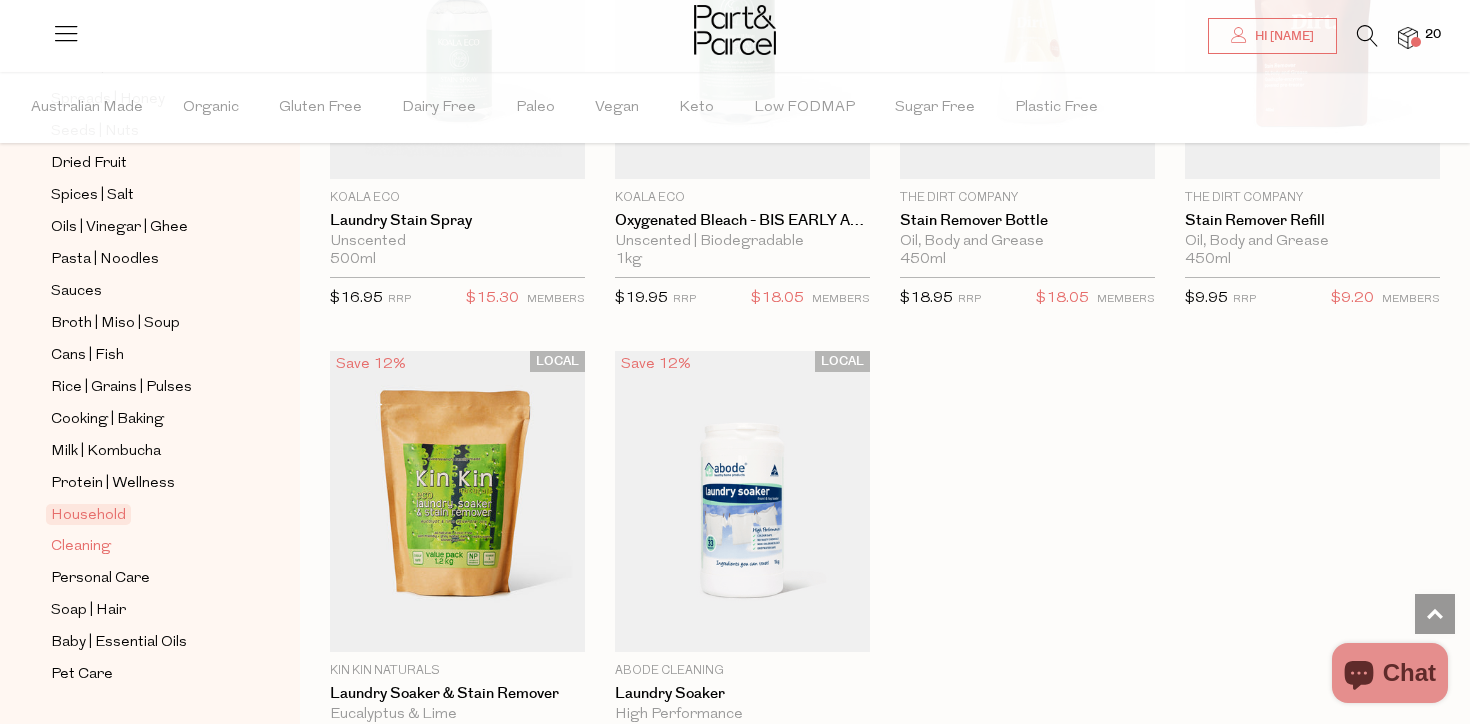click on "Cleaning" at bounding box center (81, 547) 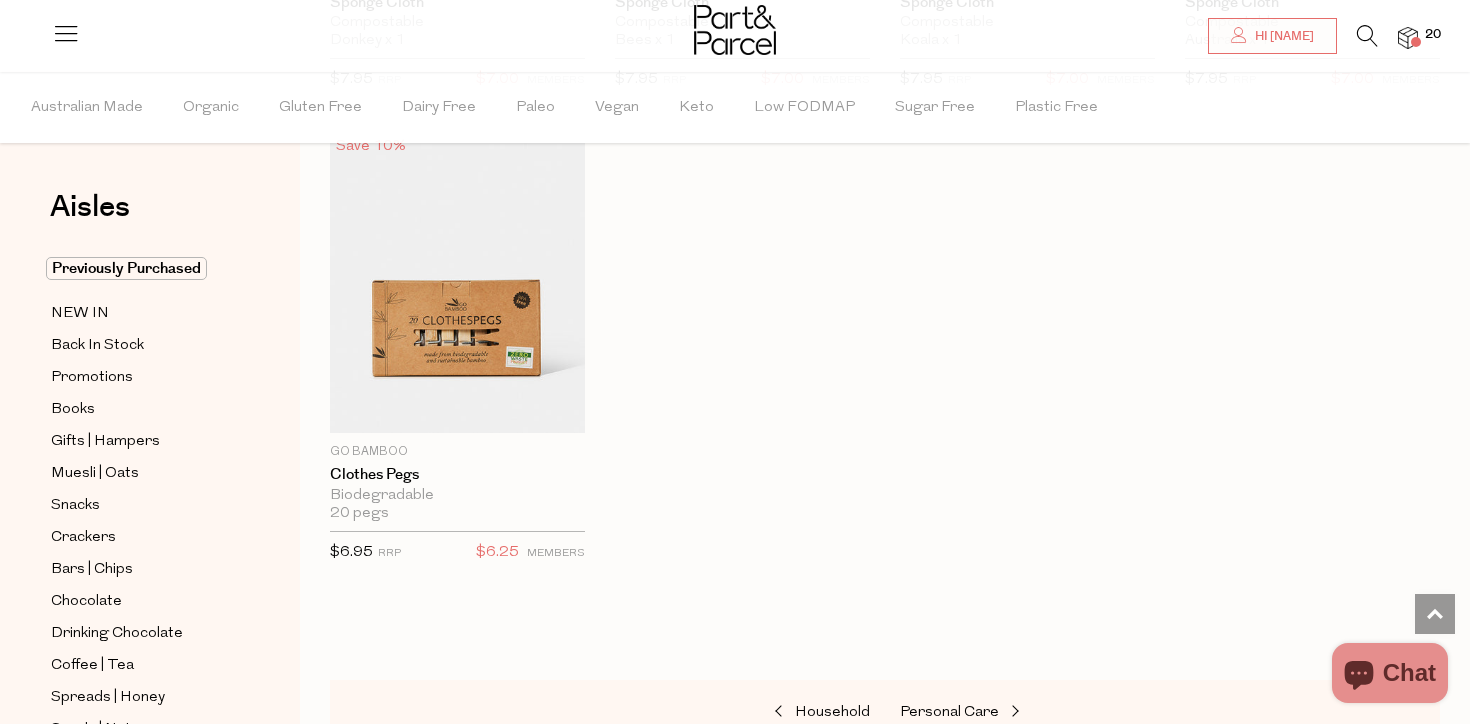 scroll, scrollTop: 1610, scrollLeft: 0, axis: vertical 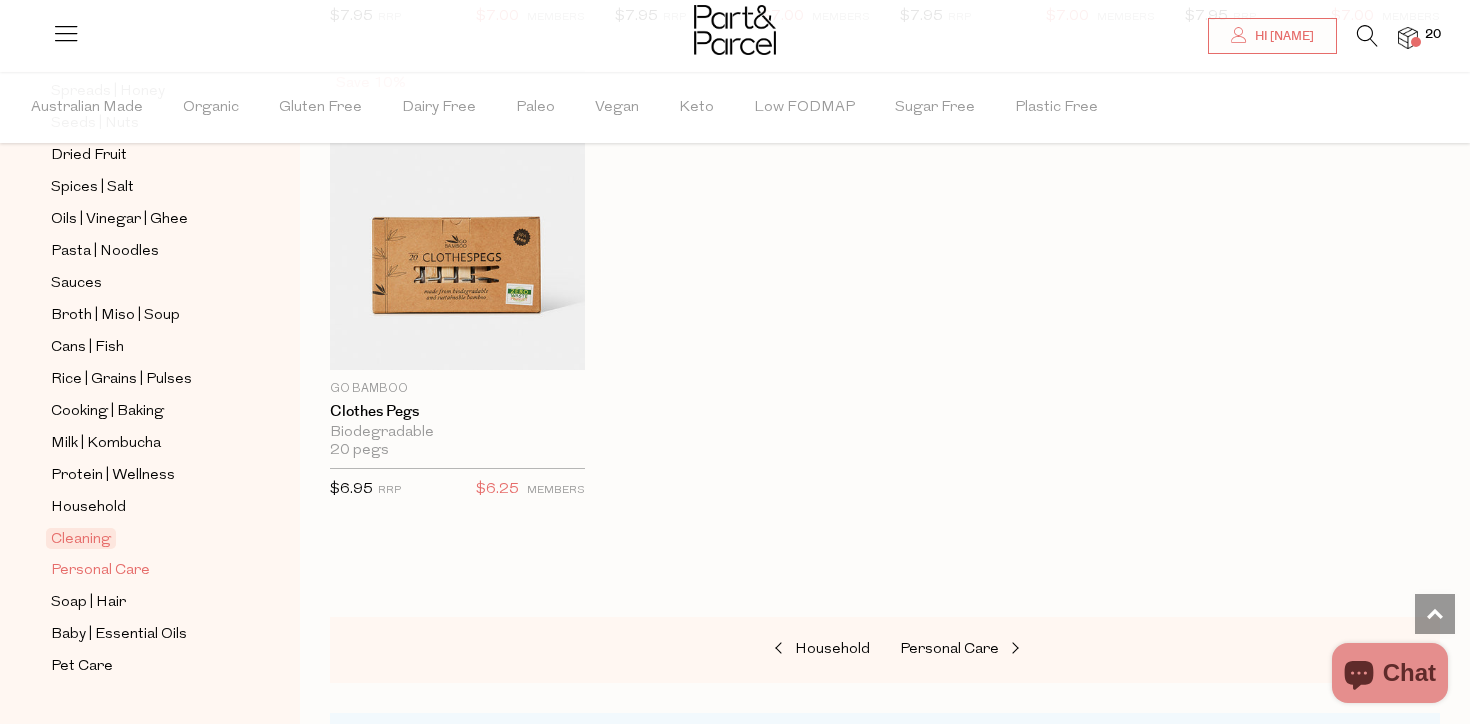 click on "Personal Care" at bounding box center [100, 571] 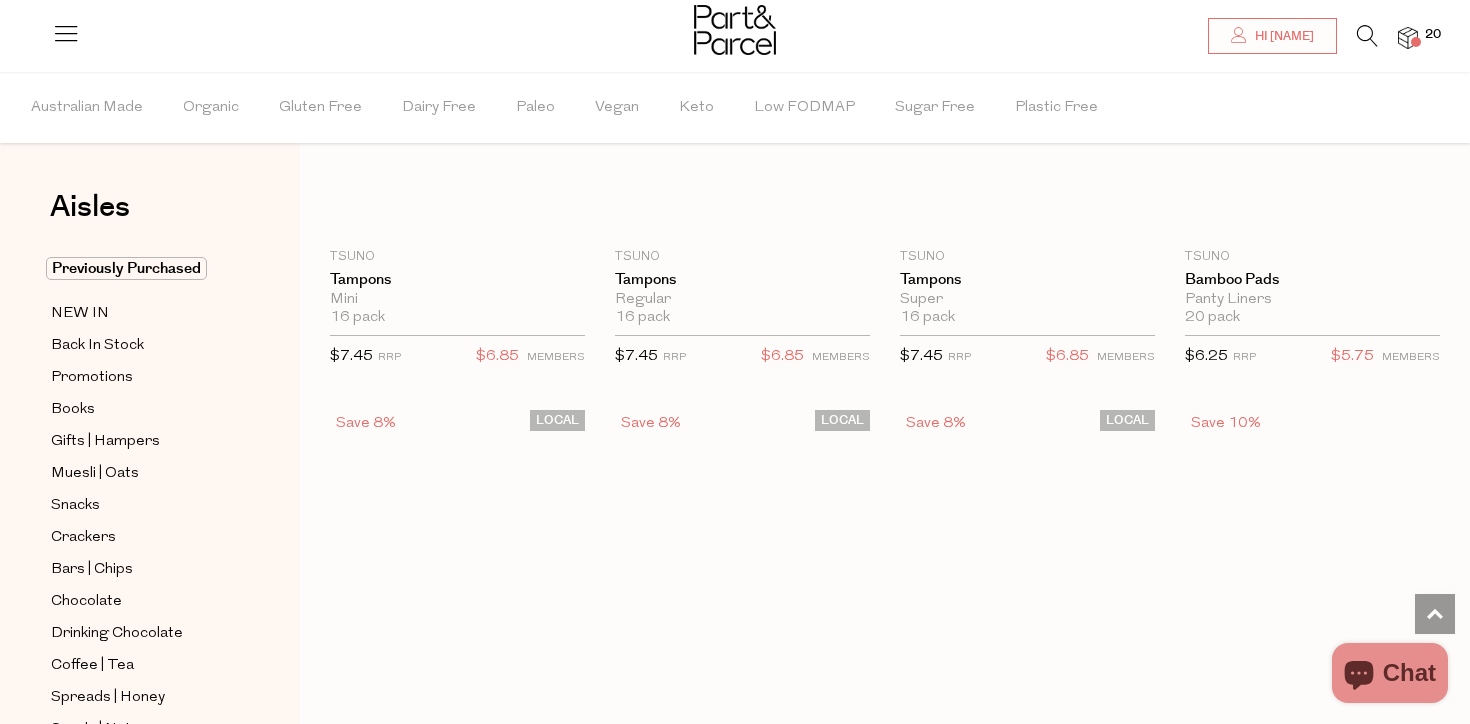 scroll, scrollTop: 3771, scrollLeft: 0, axis: vertical 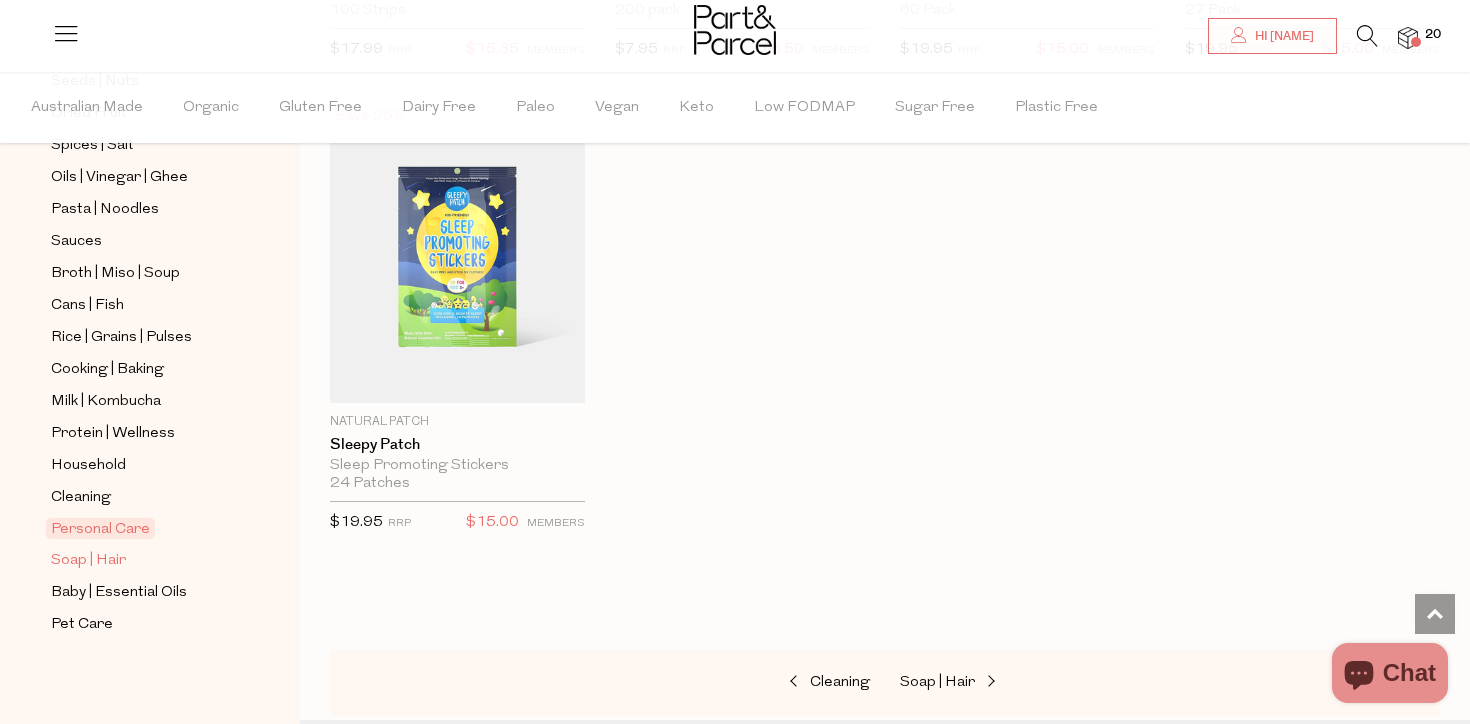 click on "Soap | Hair" at bounding box center [88, 561] 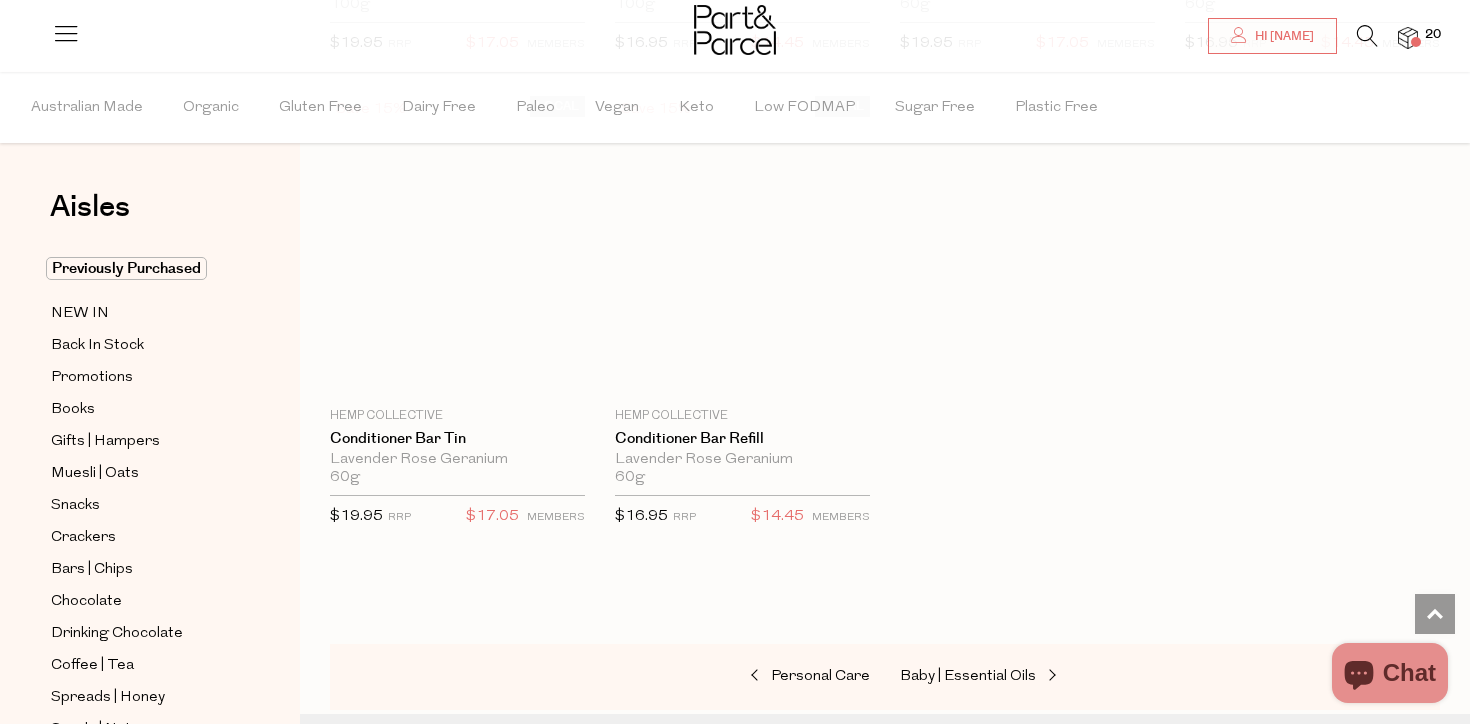 scroll, scrollTop: 5846, scrollLeft: 0, axis: vertical 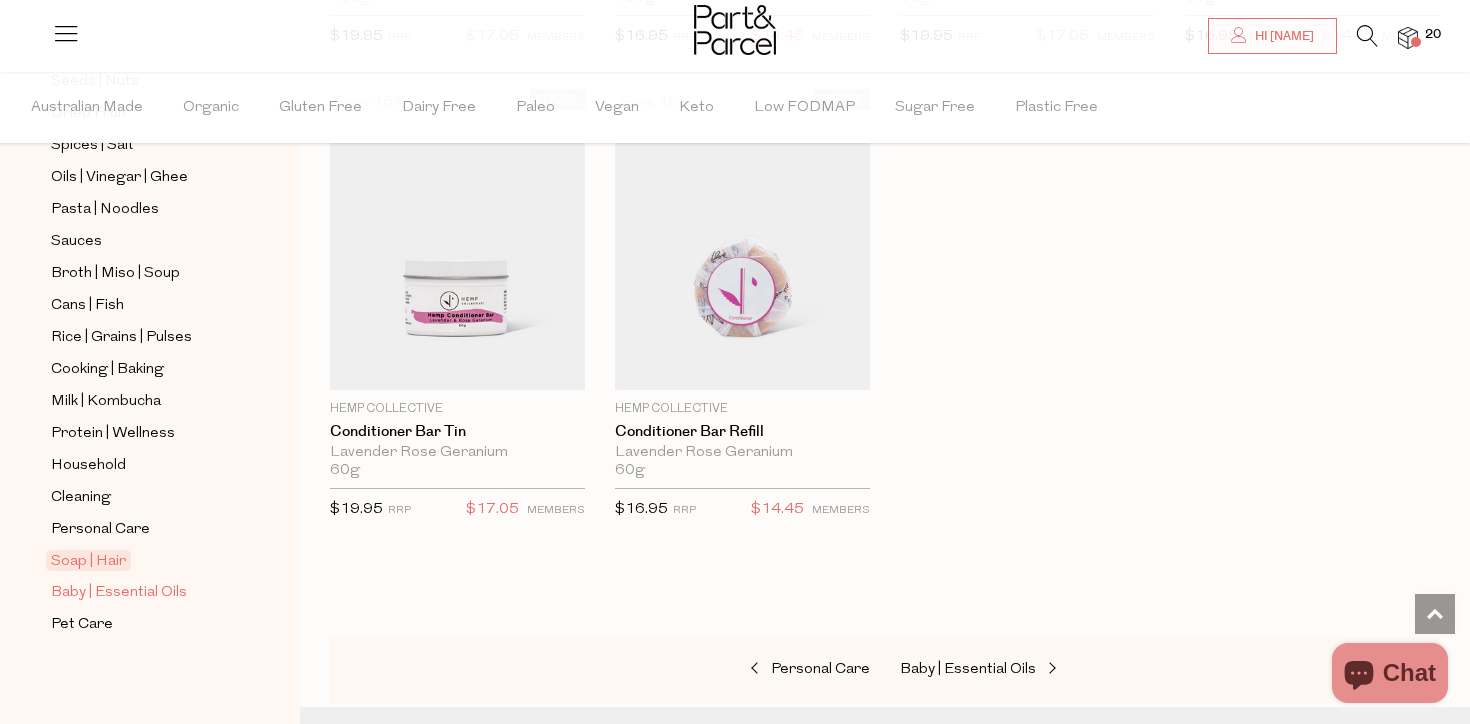 click on "Baby | Essential Oils" at bounding box center (119, 593) 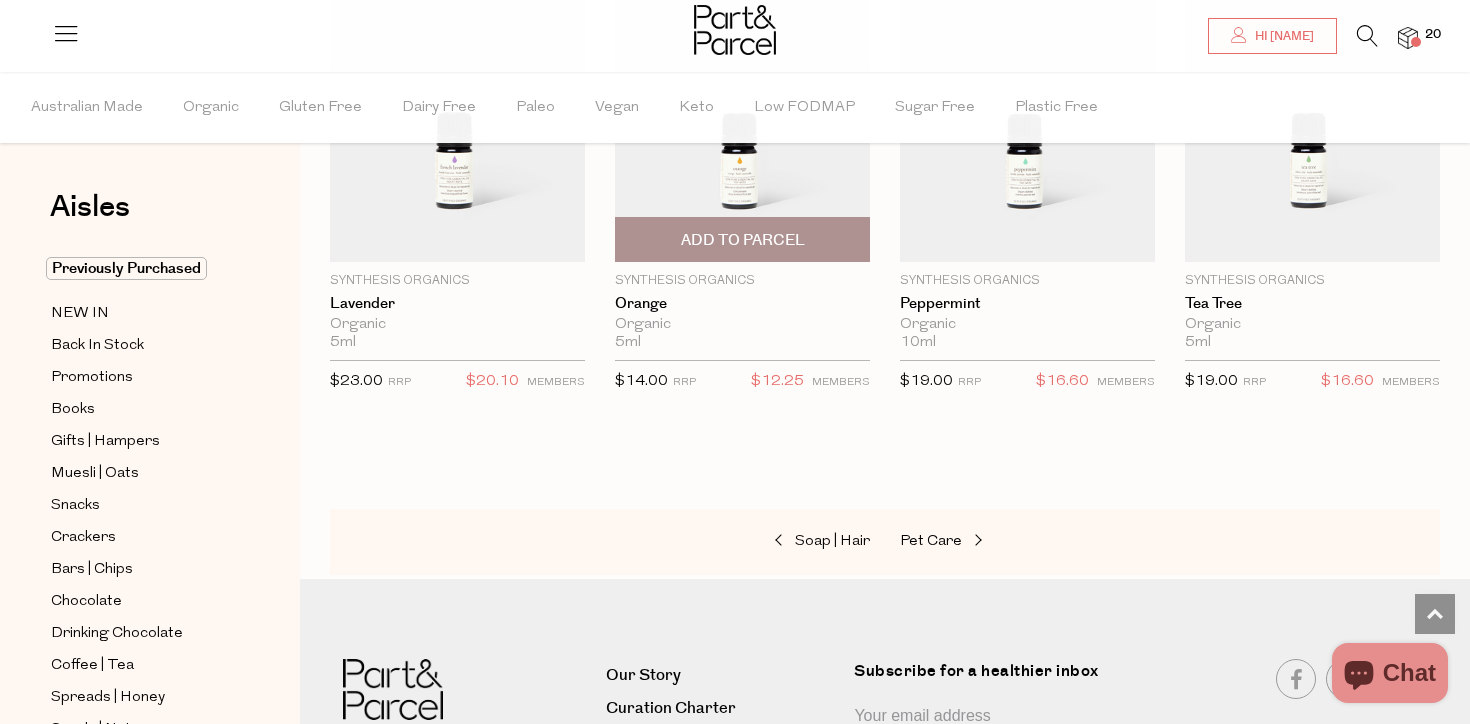 scroll, scrollTop: 1937, scrollLeft: 0, axis: vertical 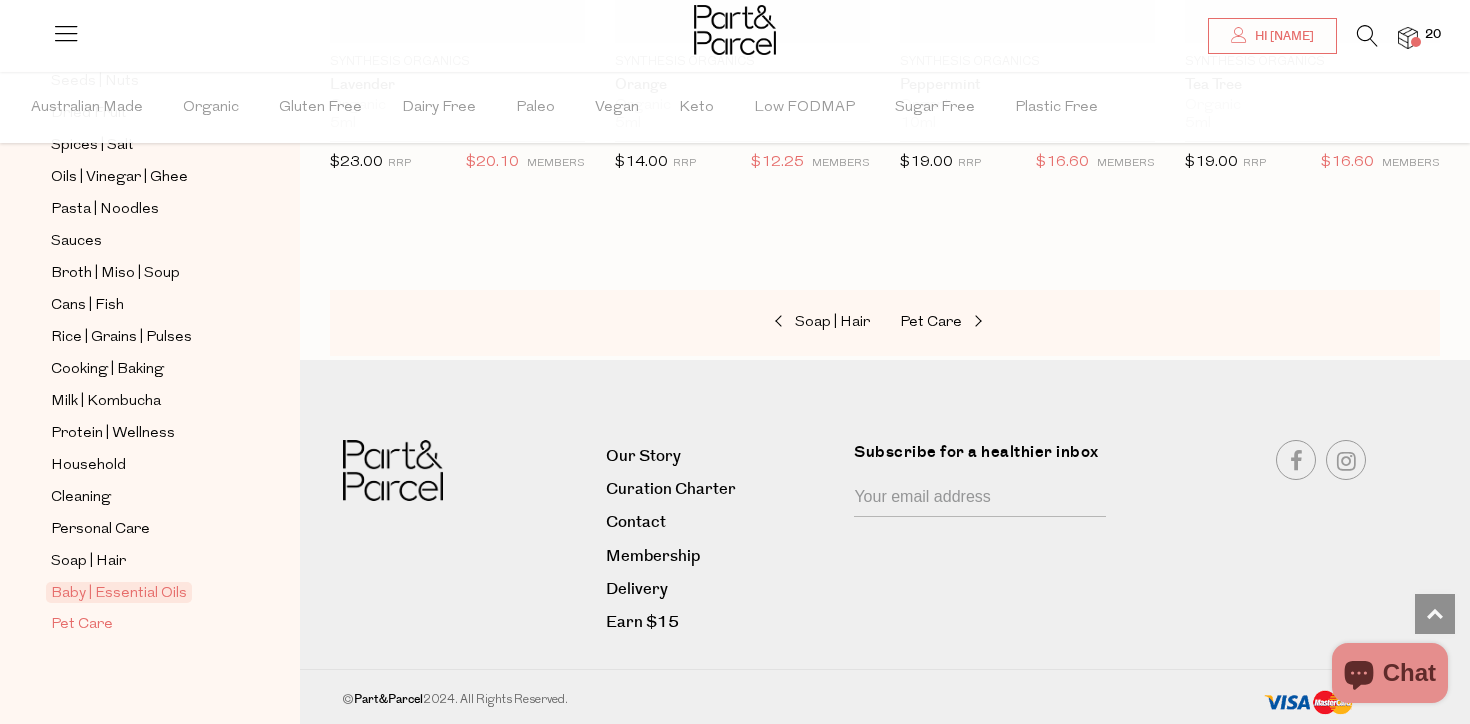 click on "Pet Care" at bounding box center [82, 625] 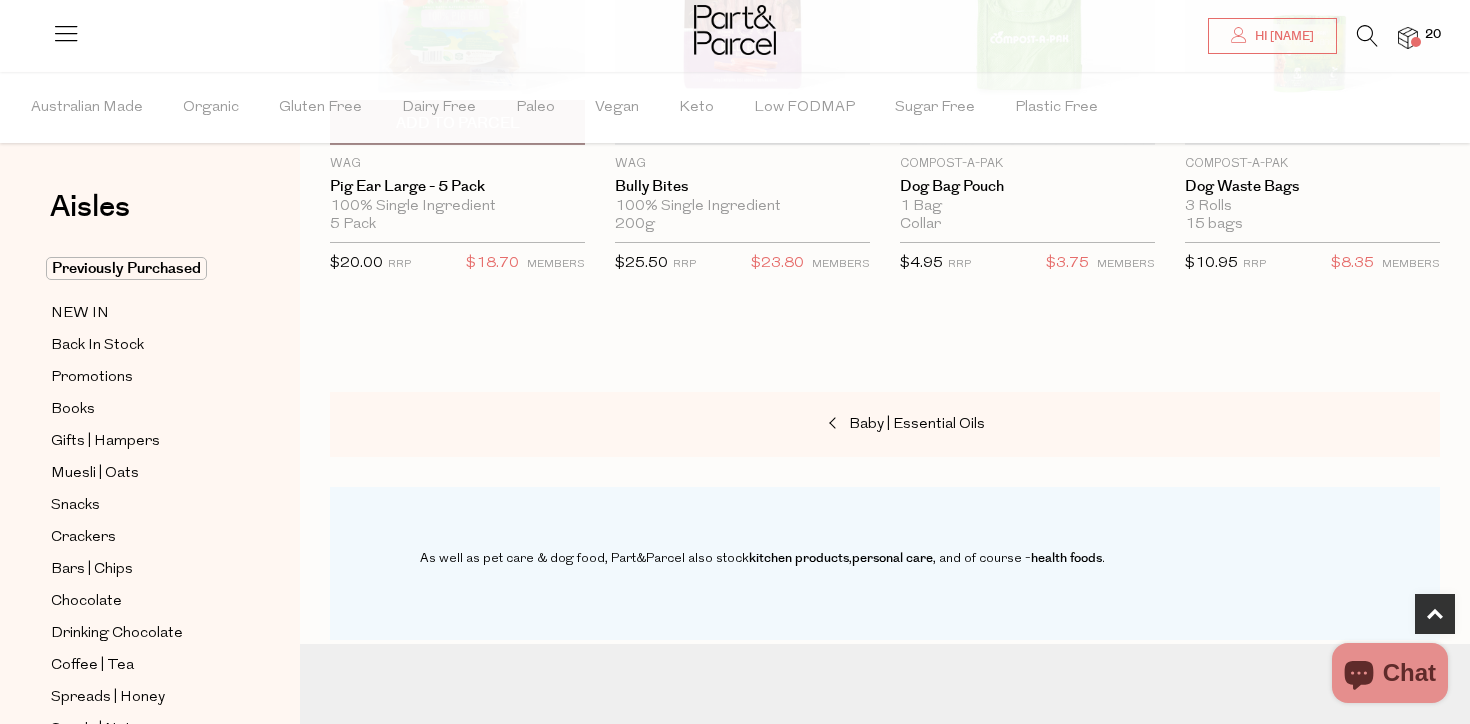 scroll, scrollTop: 0, scrollLeft: 0, axis: both 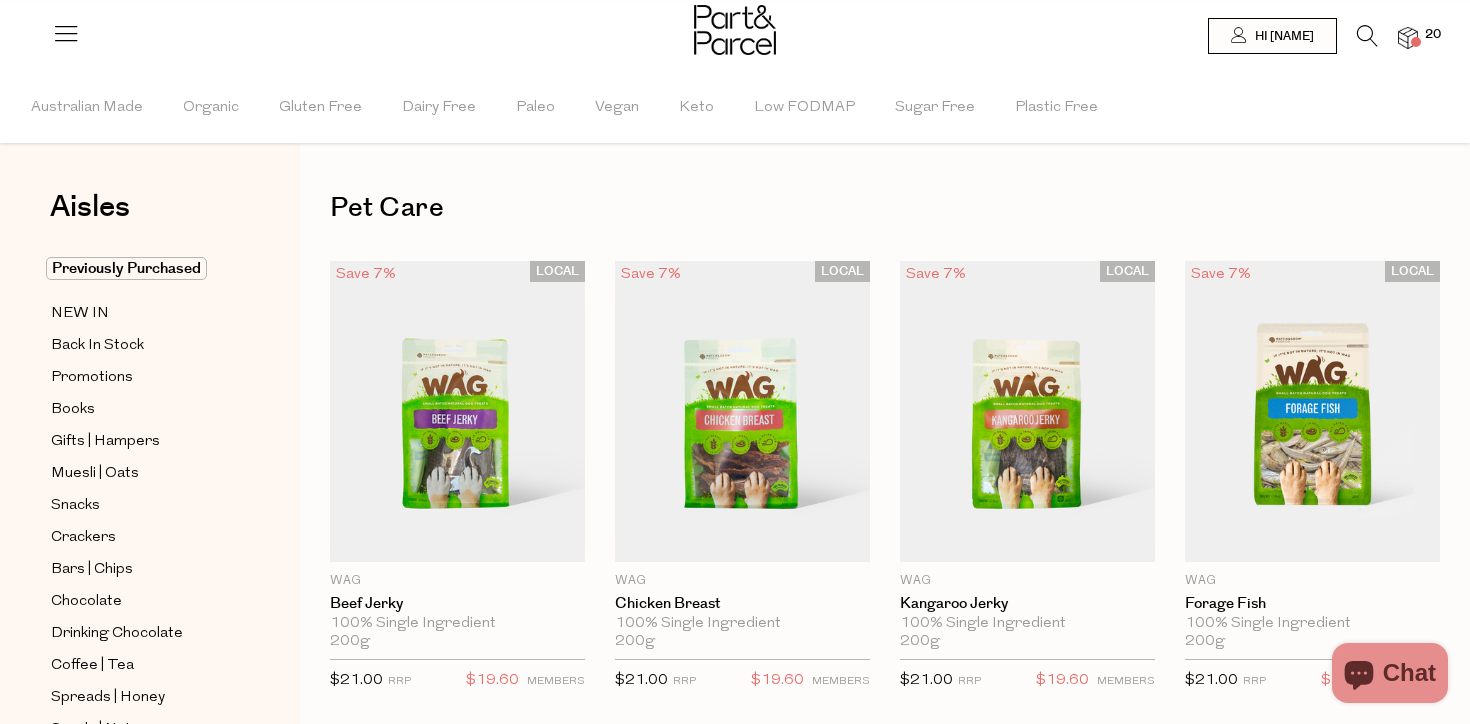 click at bounding box center (1408, 38) 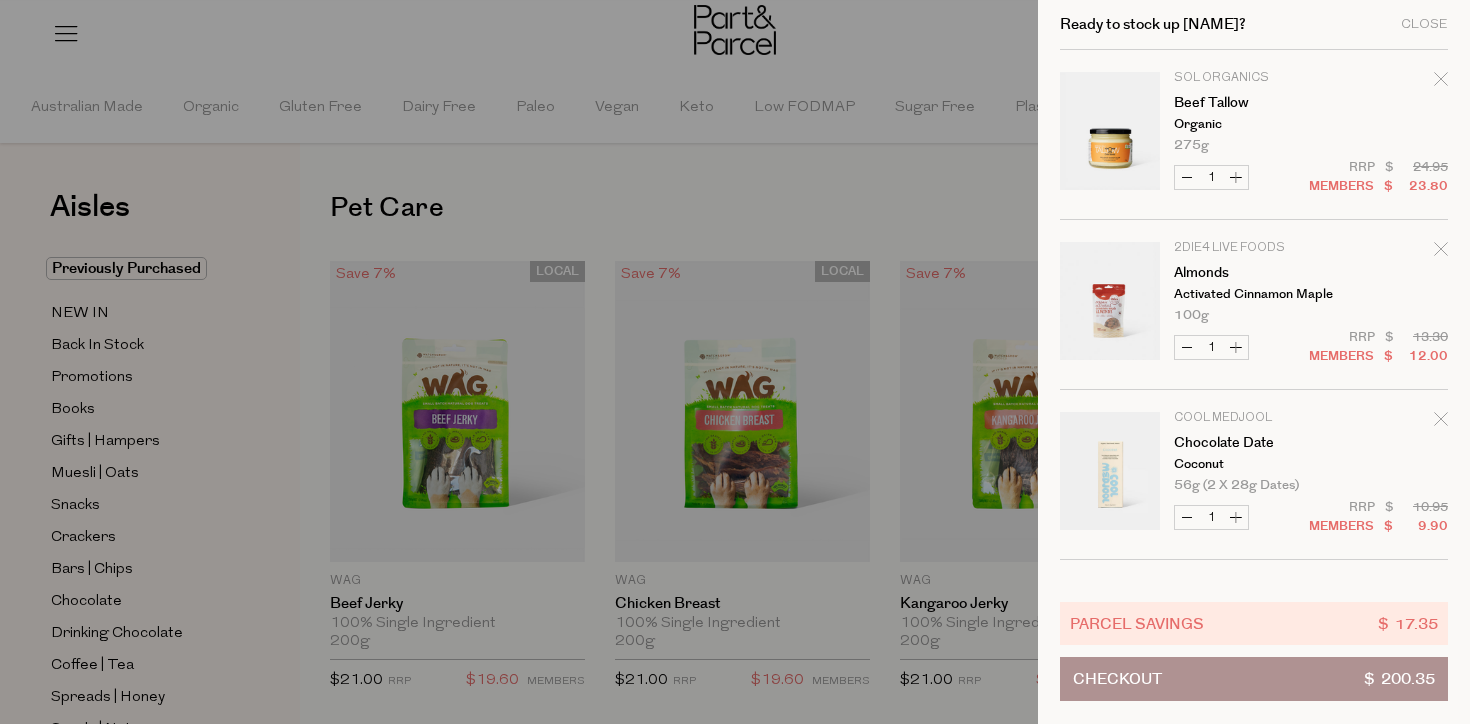 click at bounding box center (735, 362) 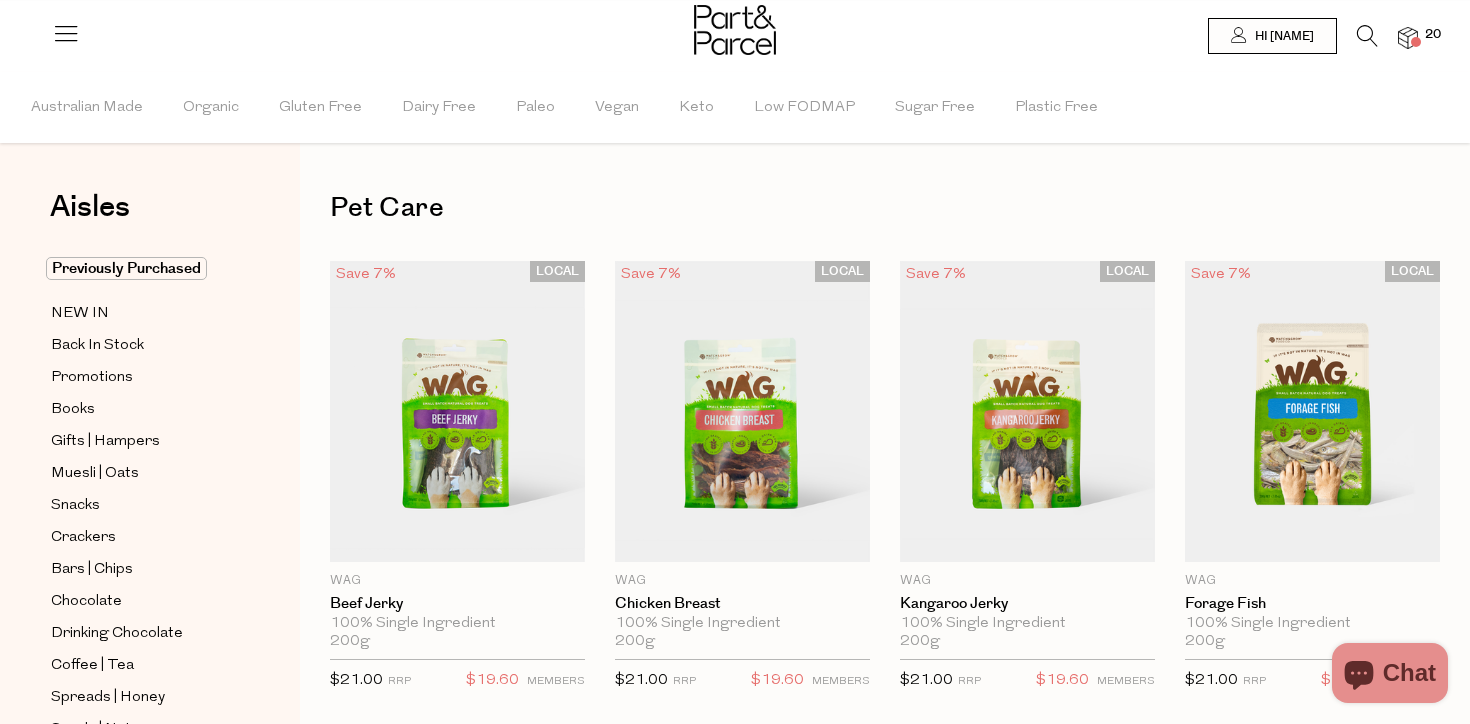 click on "20" at bounding box center [1398, 38] 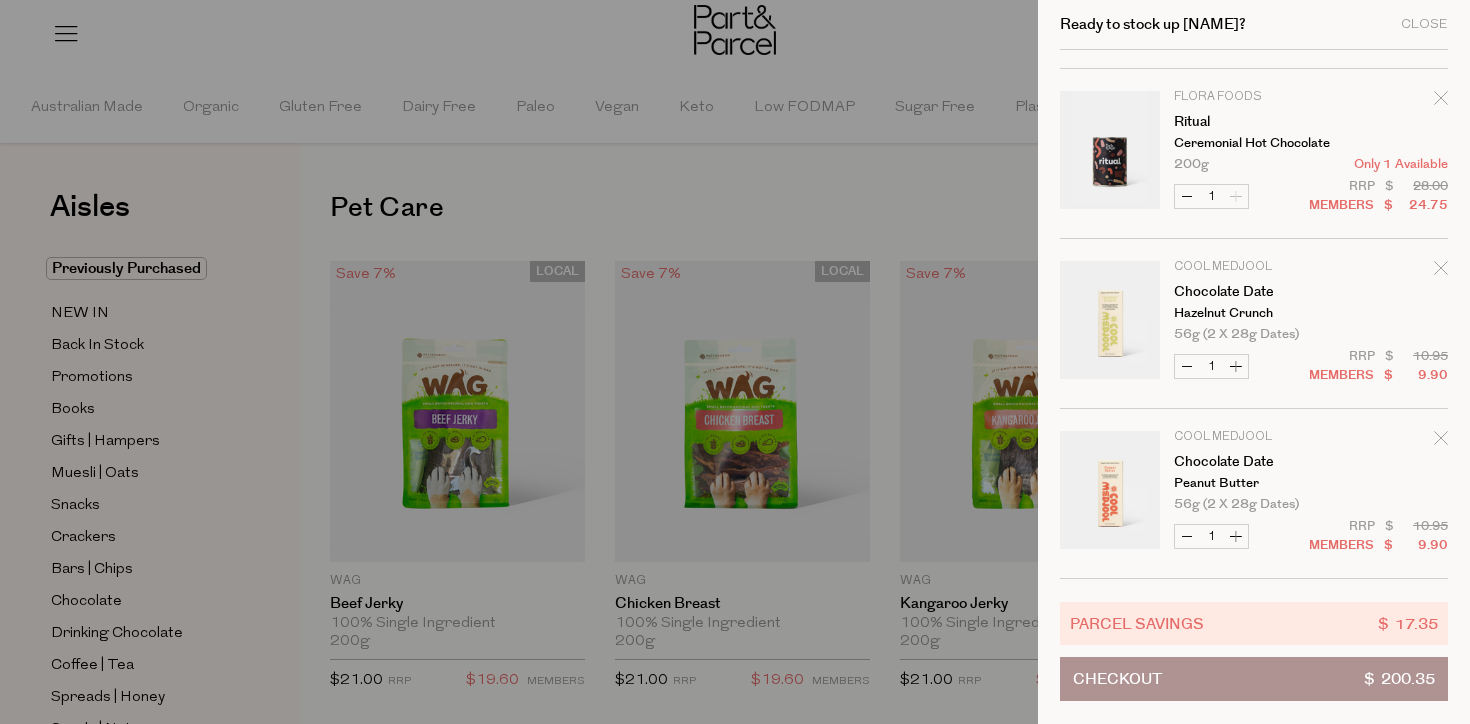 scroll, scrollTop: 0, scrollLeft: 0, axis: both 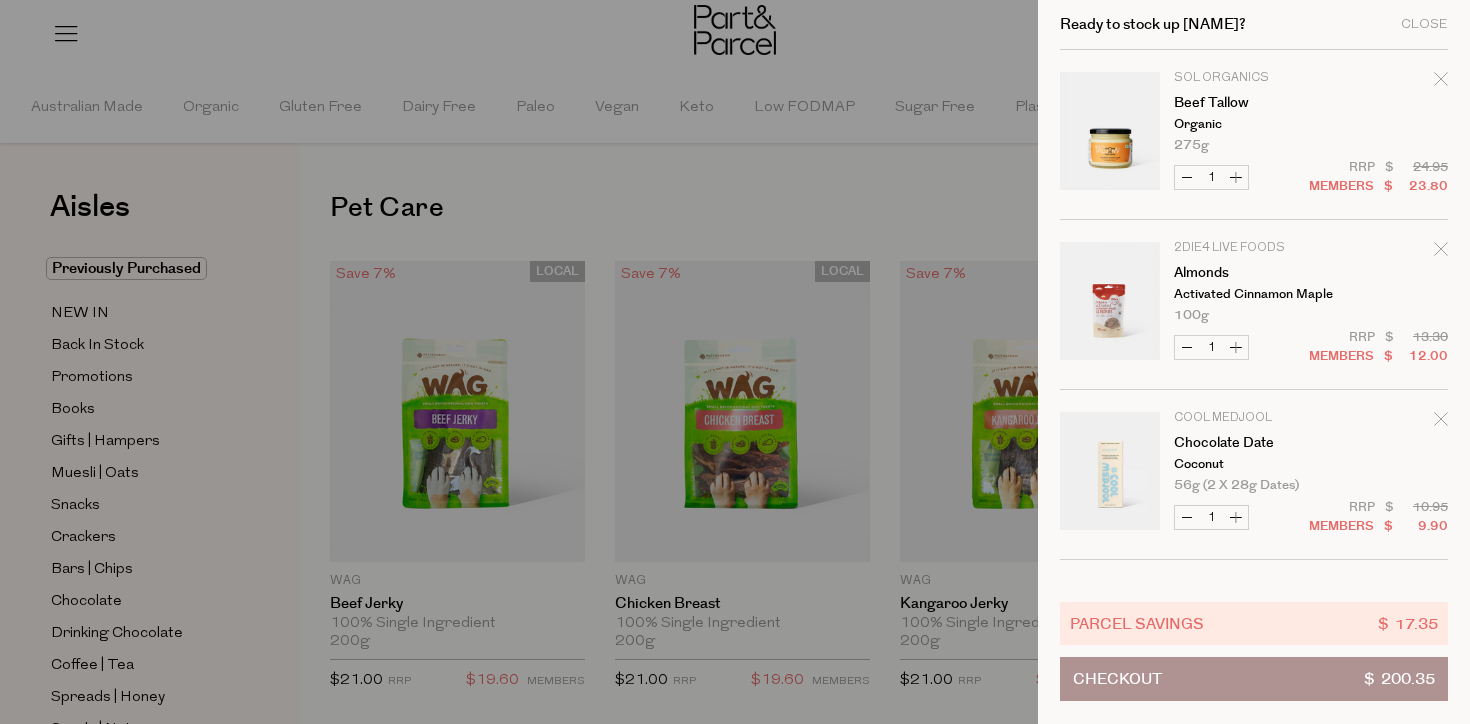 click at bounding box center [735, 362] 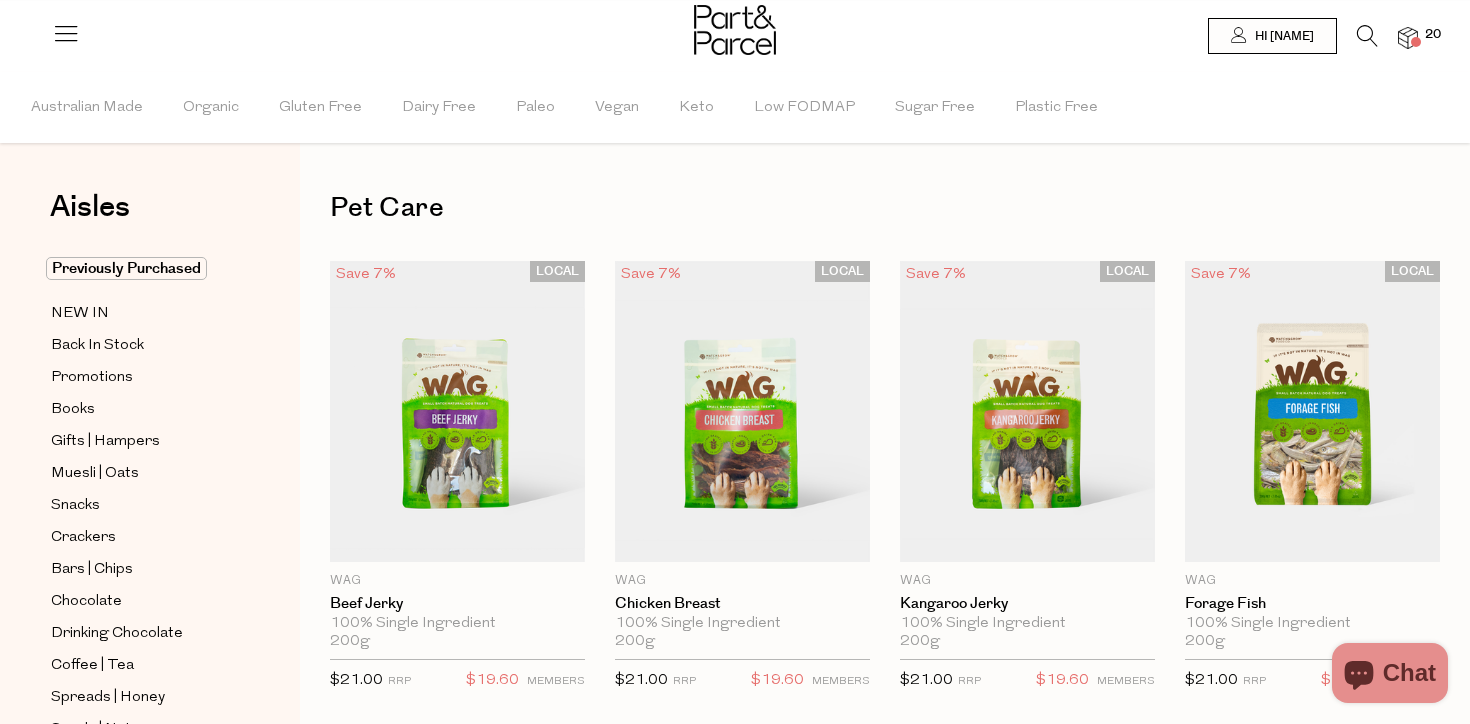 click at bounding box center [735, 32] 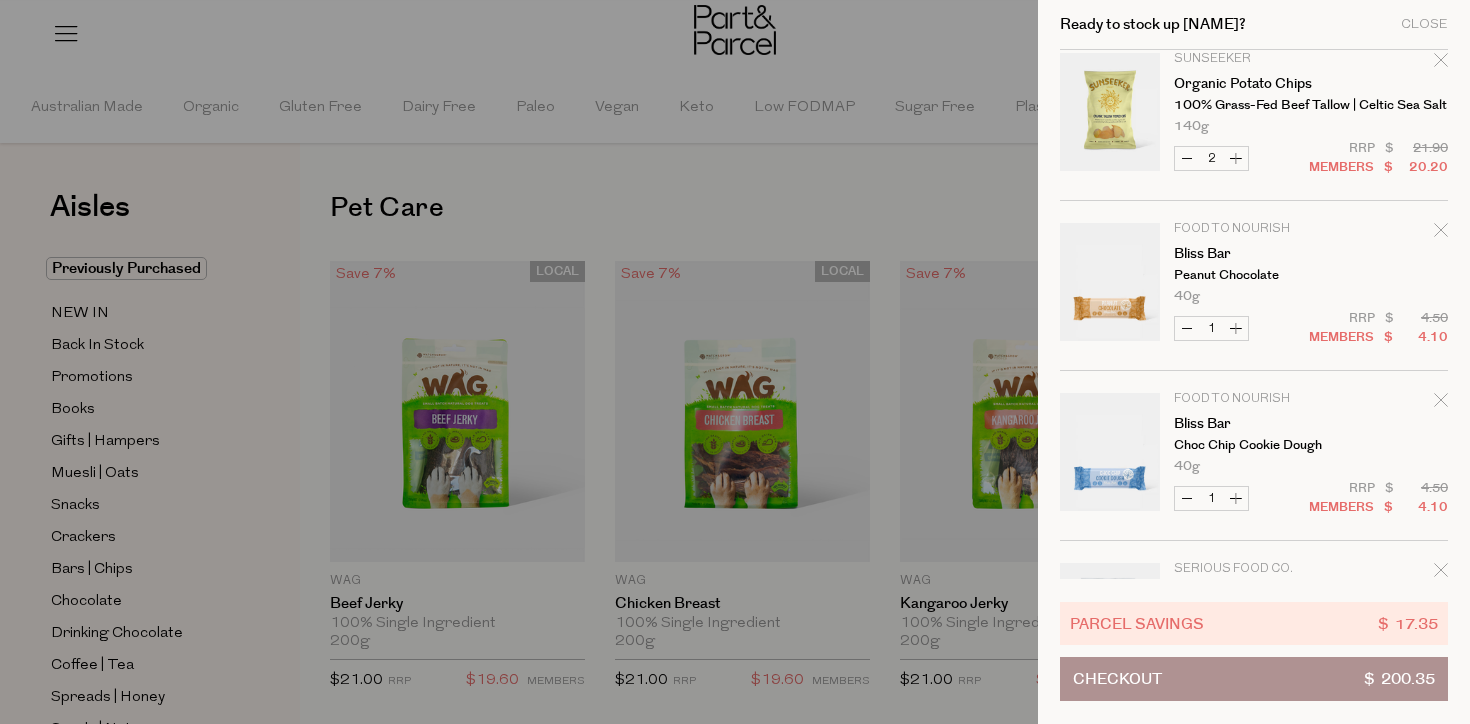 scroll, scrollTop: 875, scrollLeft: 0, axis: vertical 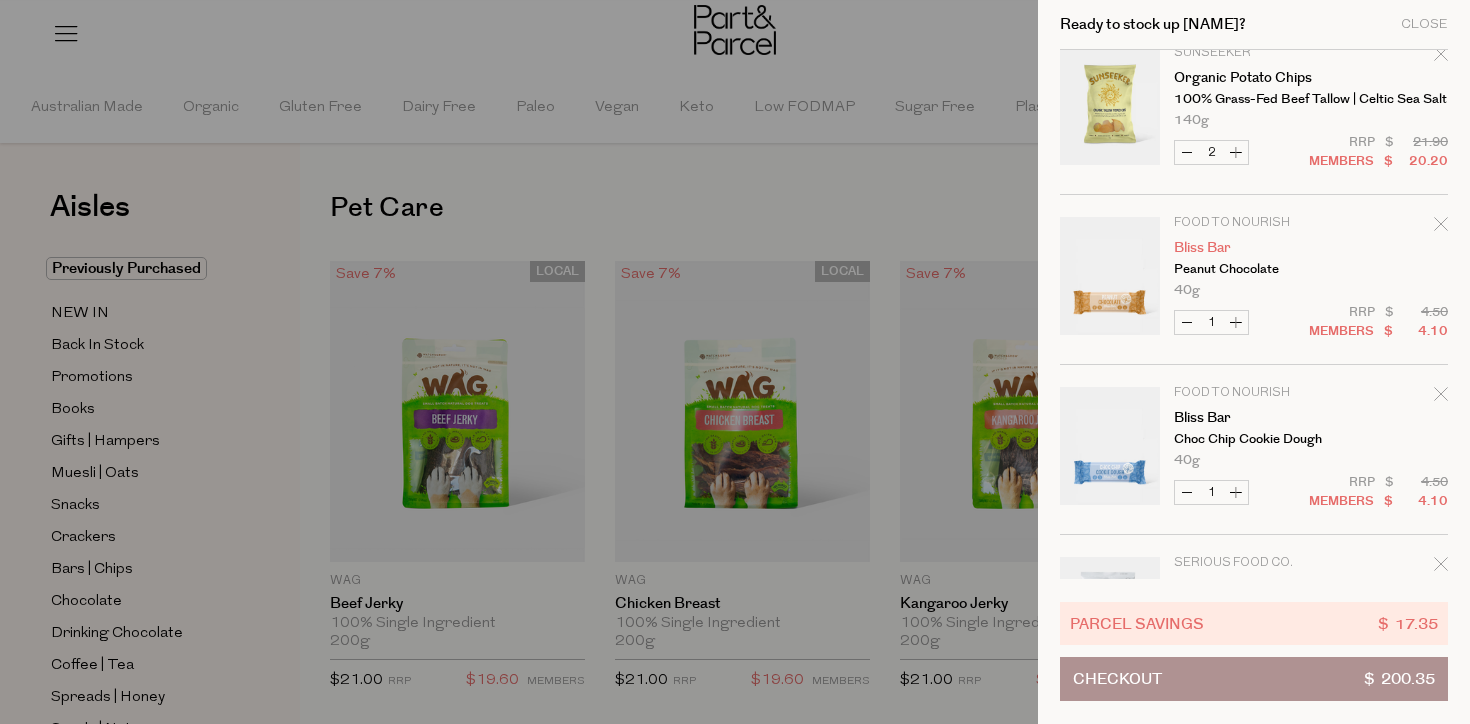 click on "Bliss Bar" at bounding box center [1251, 248] 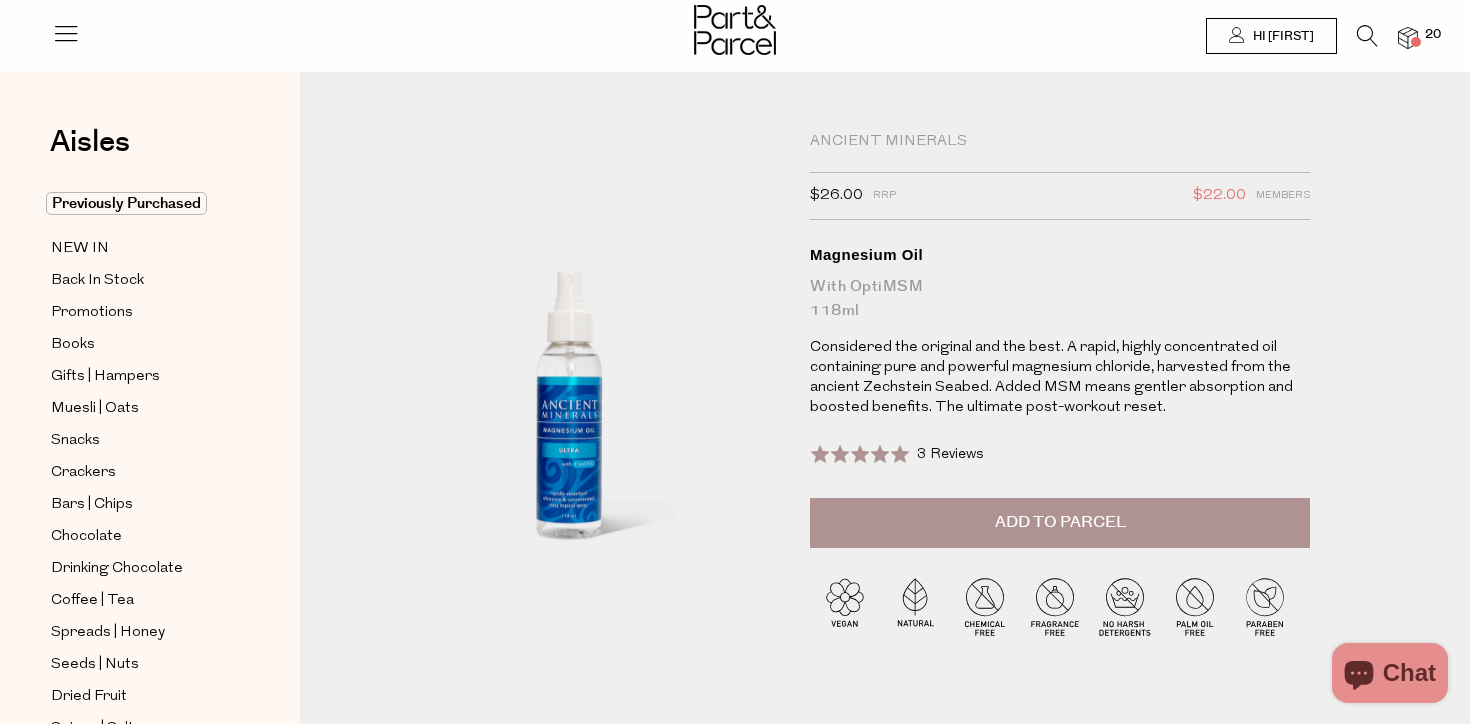 scroll, scrollTop: 0, scrollLeft: 0, axis: both 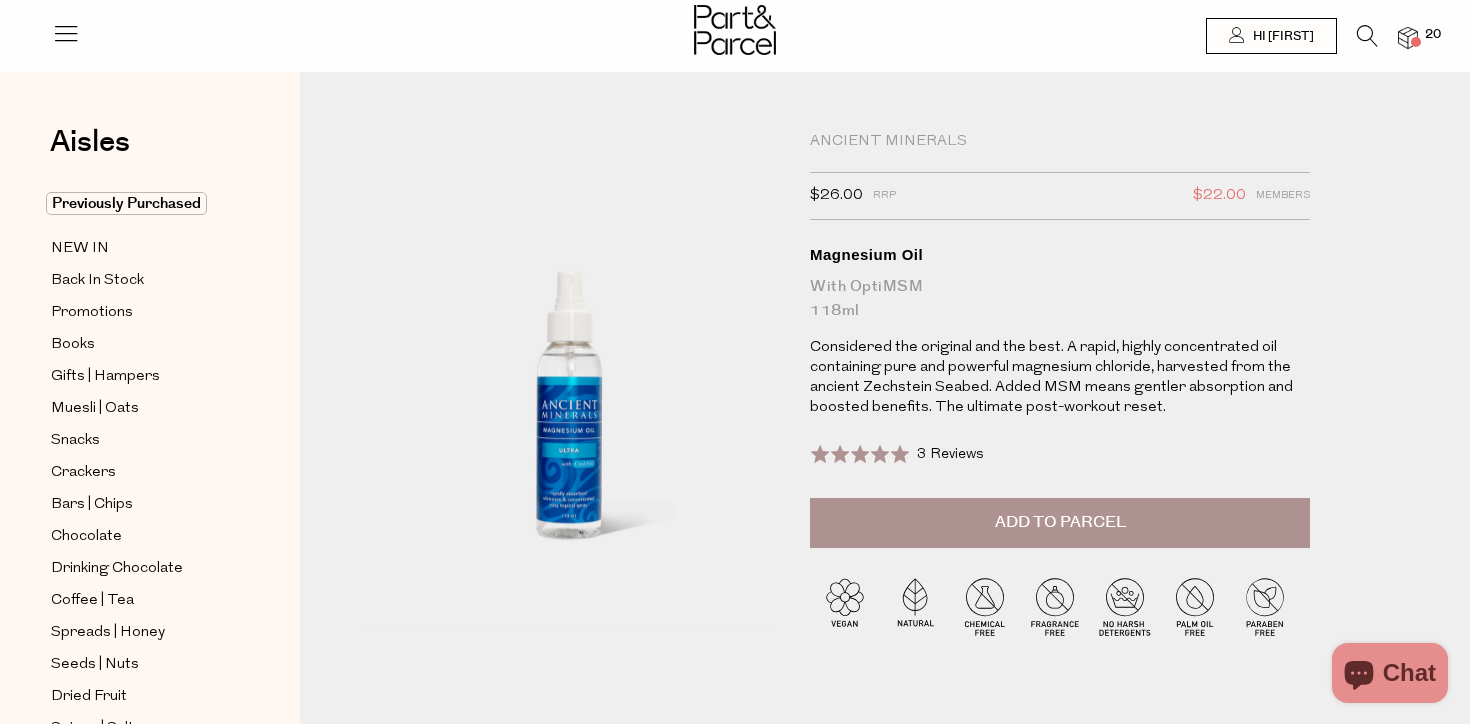 click on "Add to Parcel" at bounding box center [1060, 523] 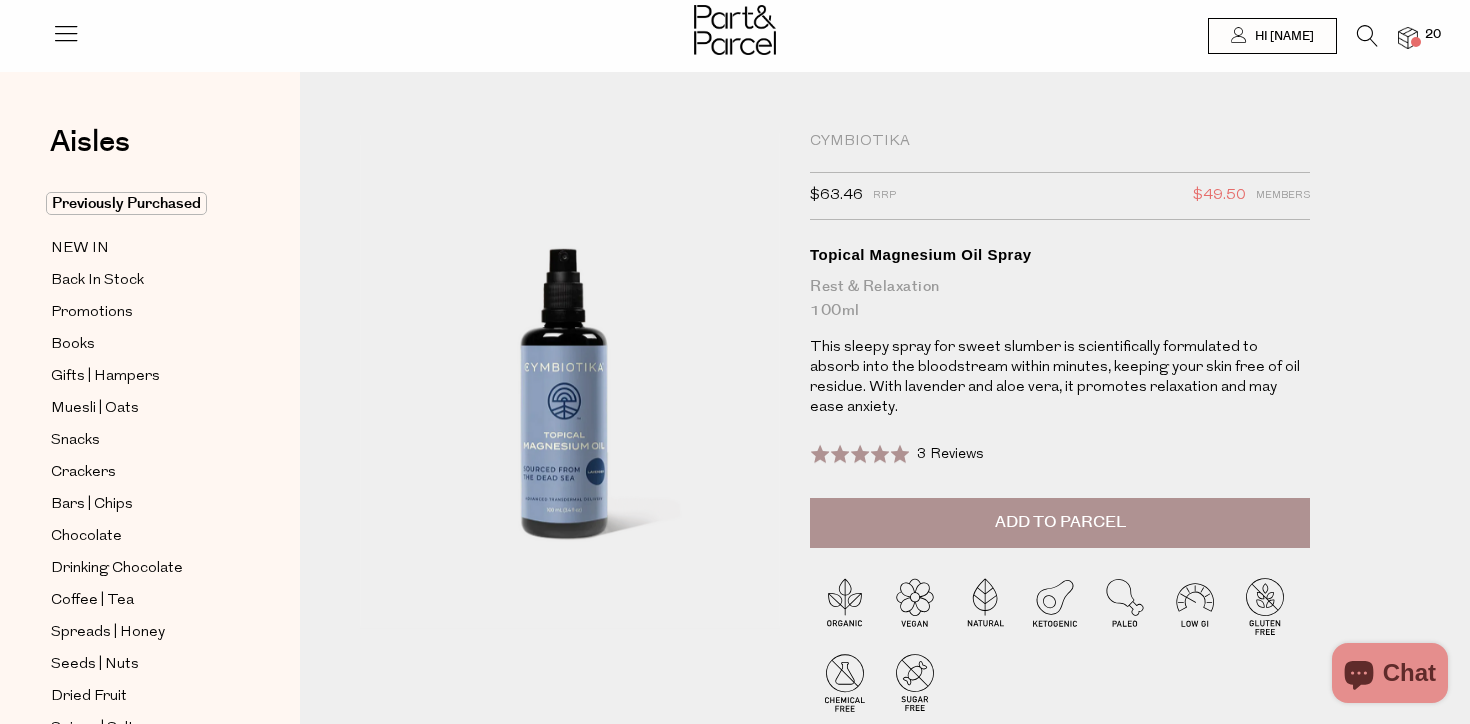 scroll, scrollTop: 0, scrollLeft: 0, axis: both 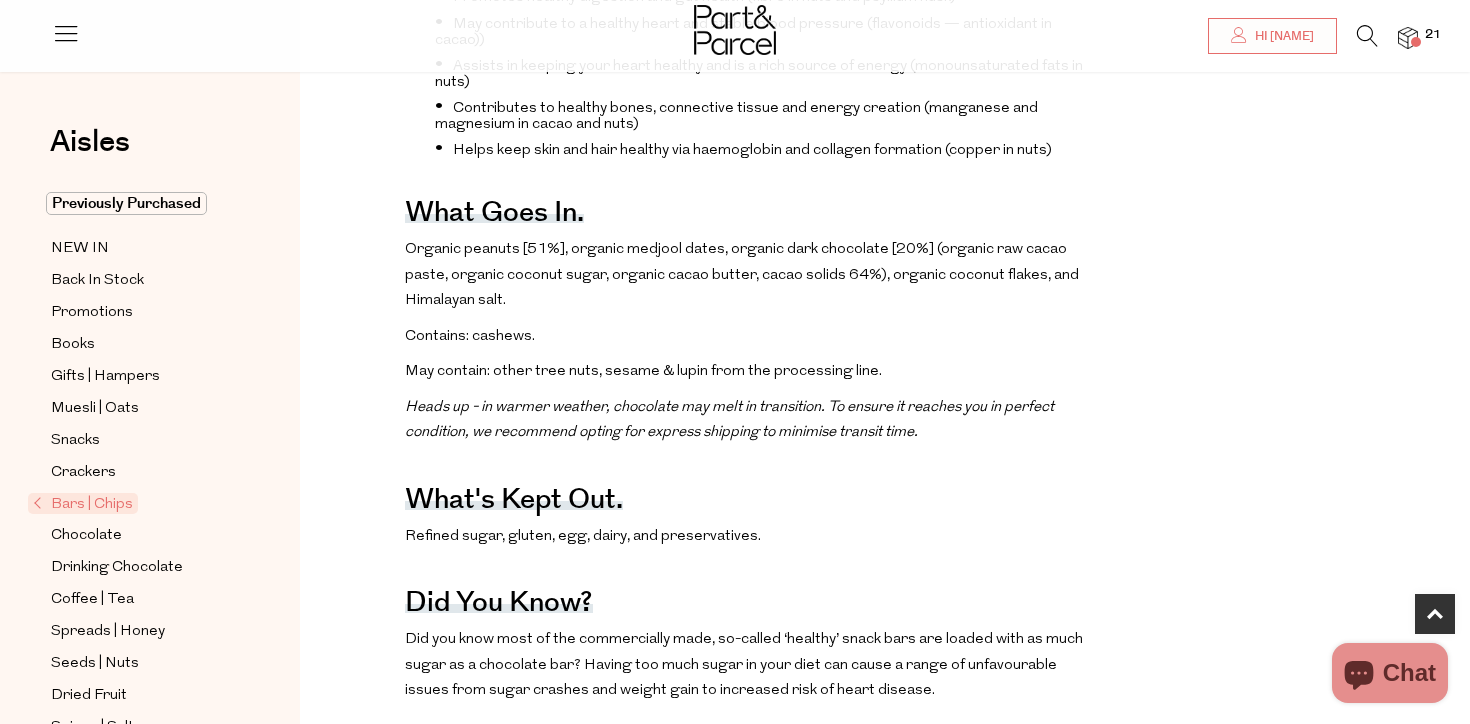 click at bounding box center [1408, 38] 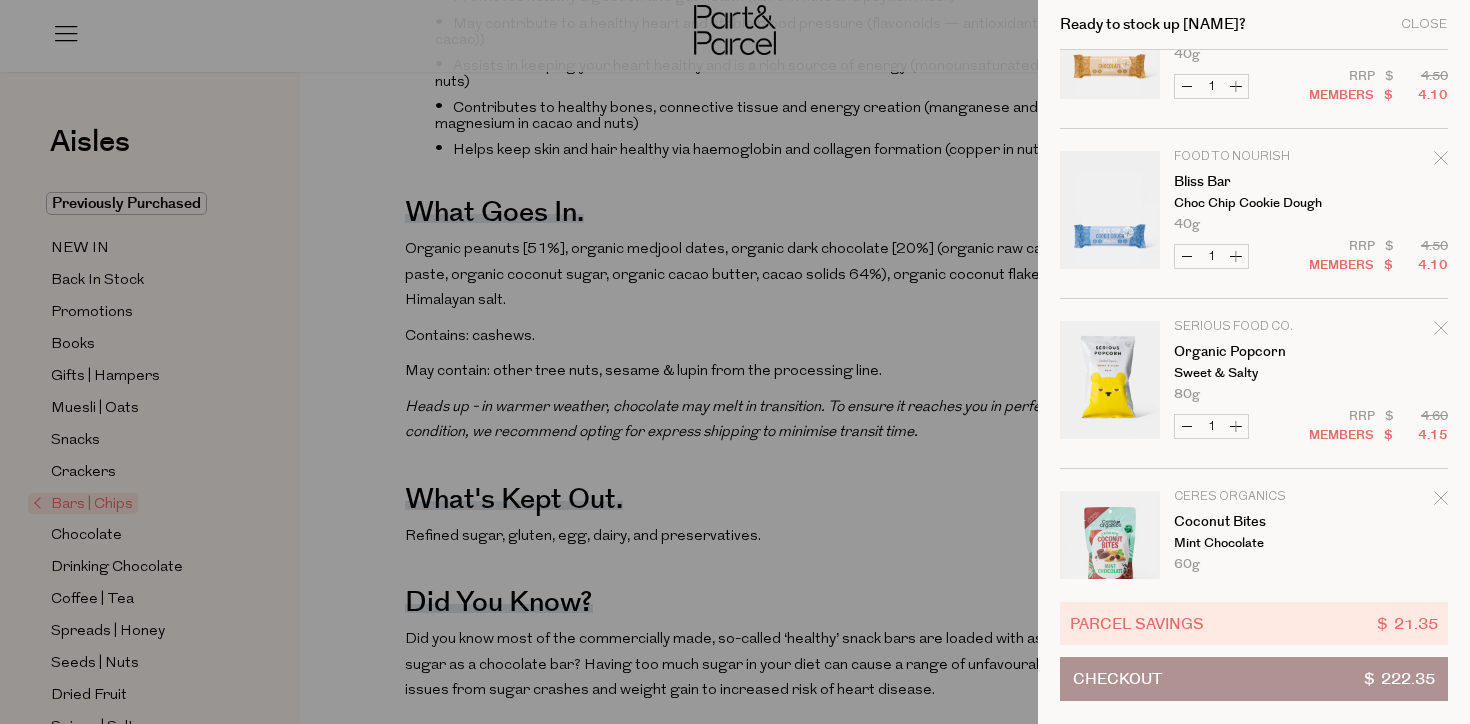scroll, scrollTop: 1307, scrollLeft: 0, axis: vertical 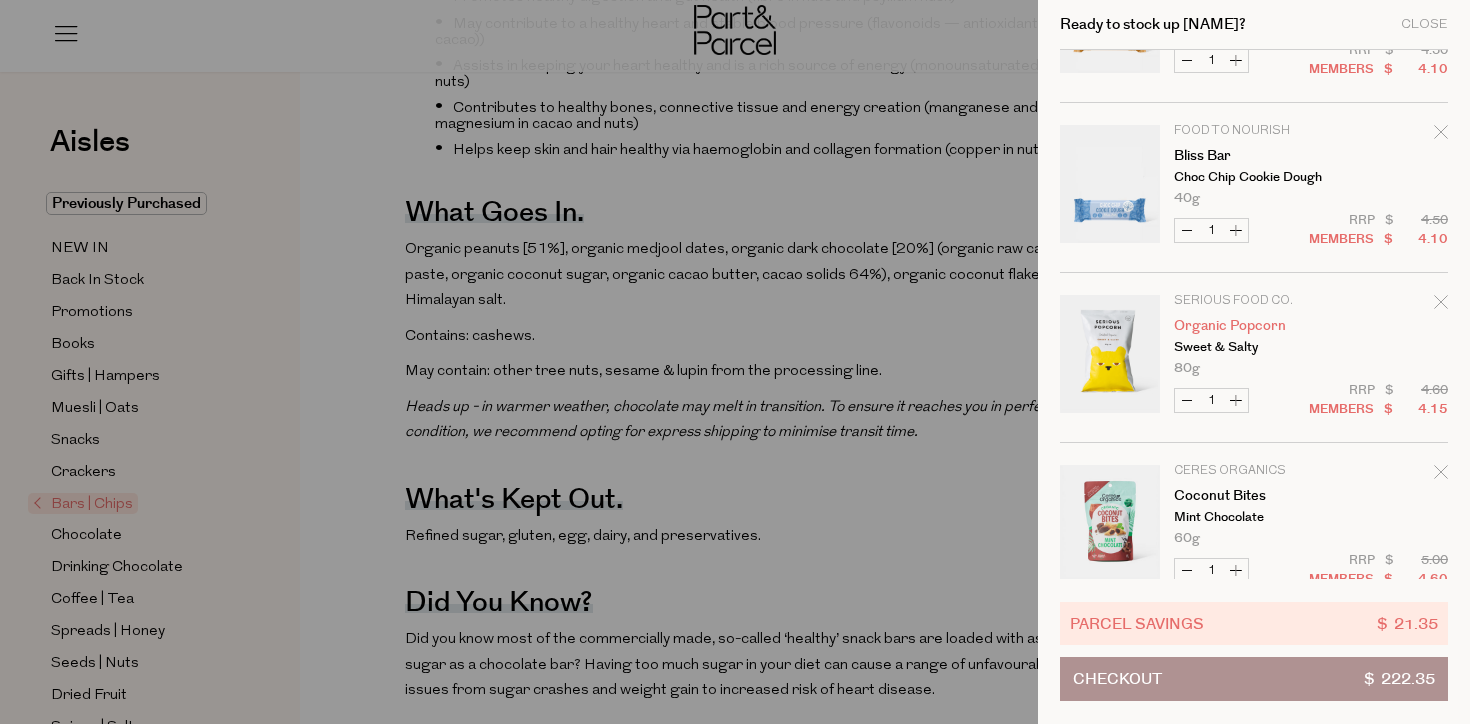click on "Organic Popcorn" at bounding box center [1251, 326] 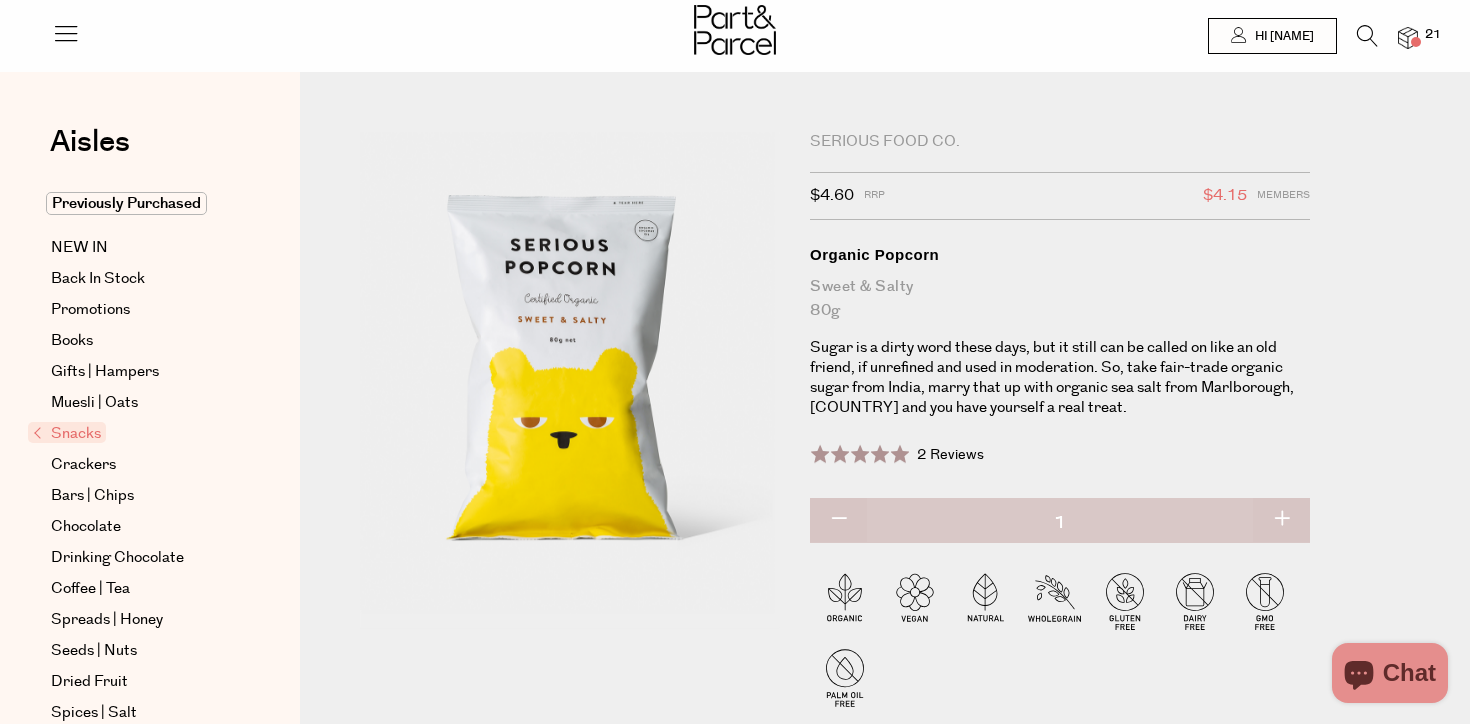 scroll, scrollTop: 0, scrollLeft: 0, axis: both 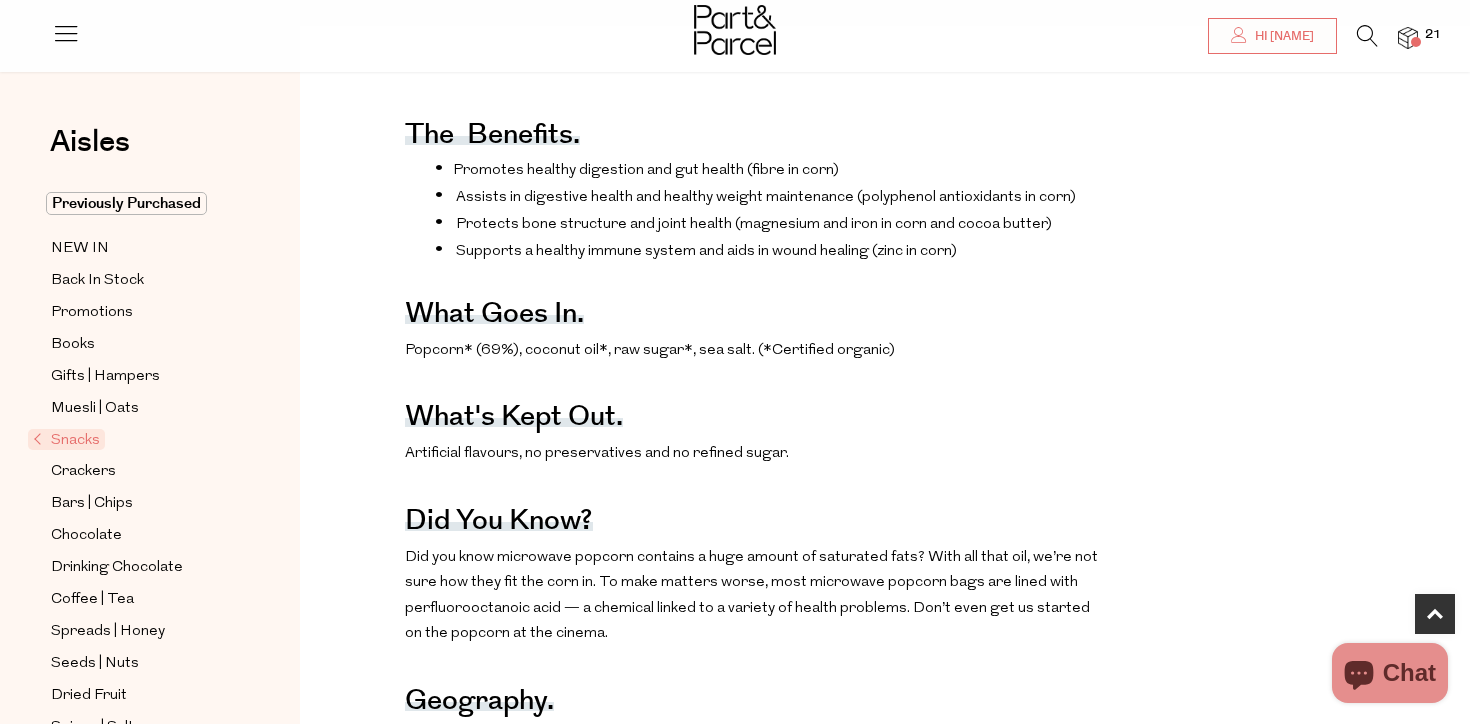 click at bounding box center [735, 32] 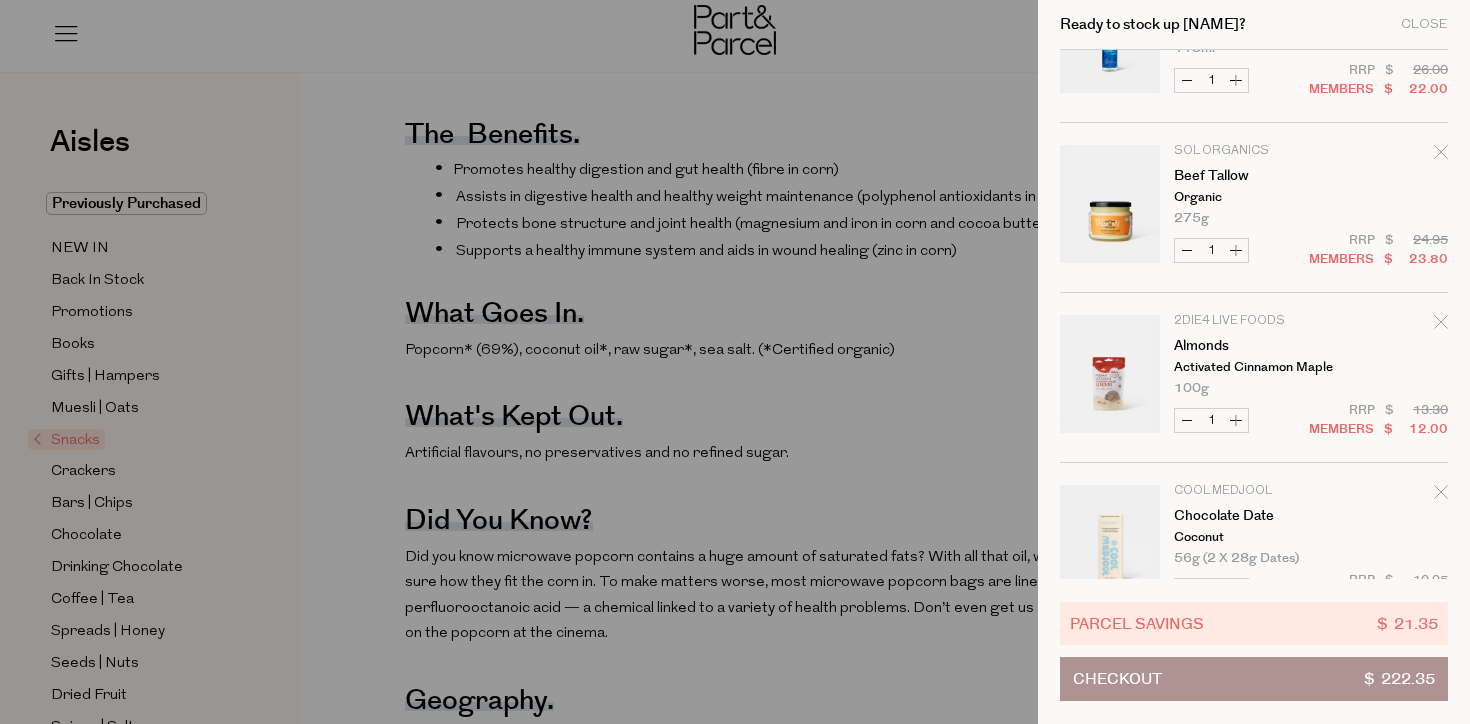 scroll, scrollTop: 0, scrollLeft: 0, axis: both 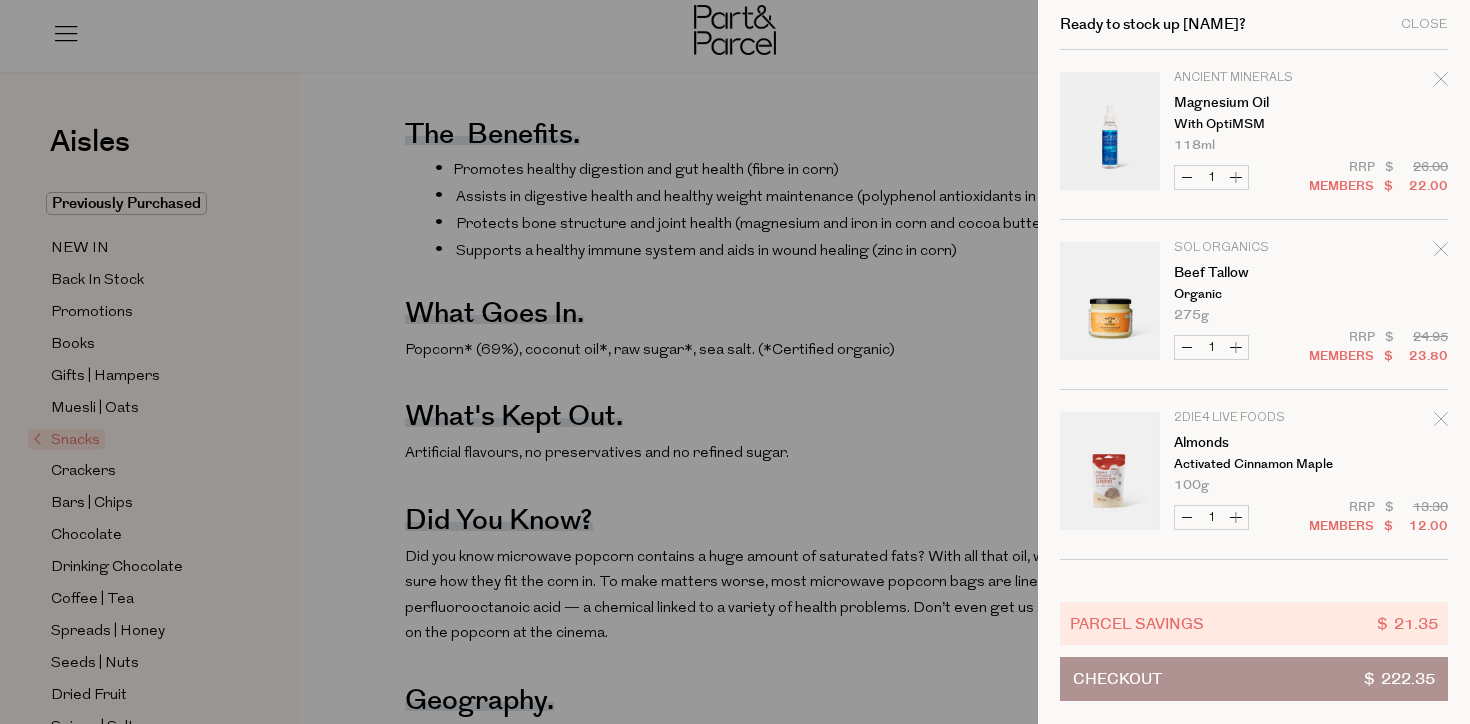 click at bounding box center [735, 362] 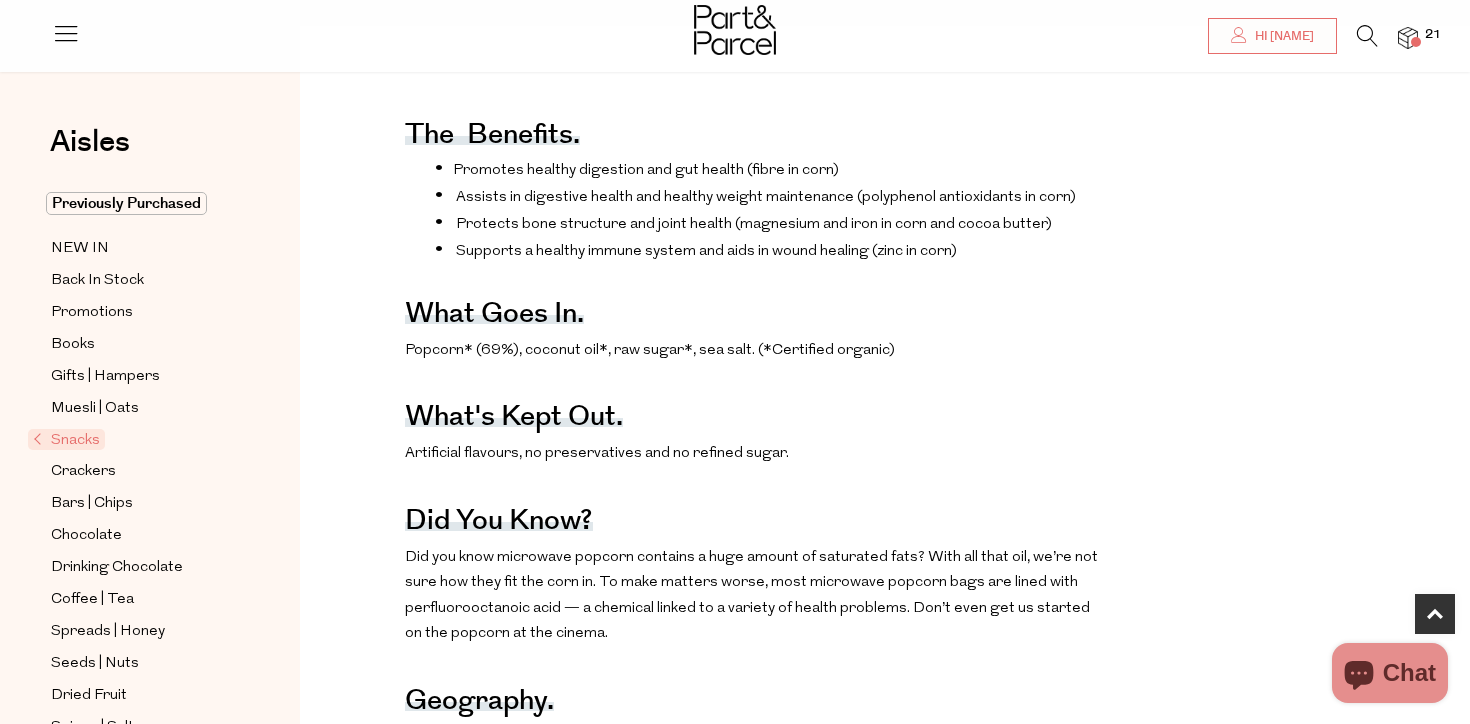 click at bounding box center (1408, 38) 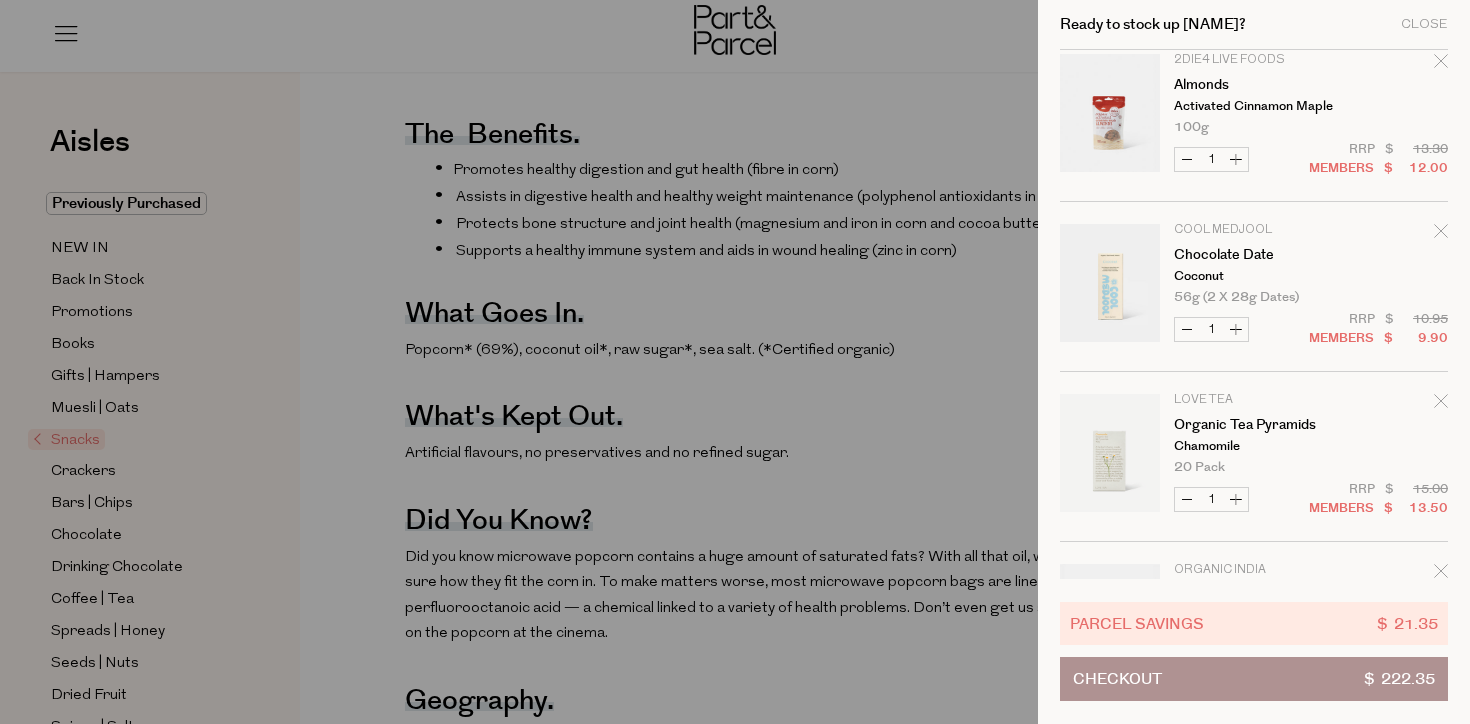 scroll, scrollTop: 360, scrollLeft: 1, axis: both 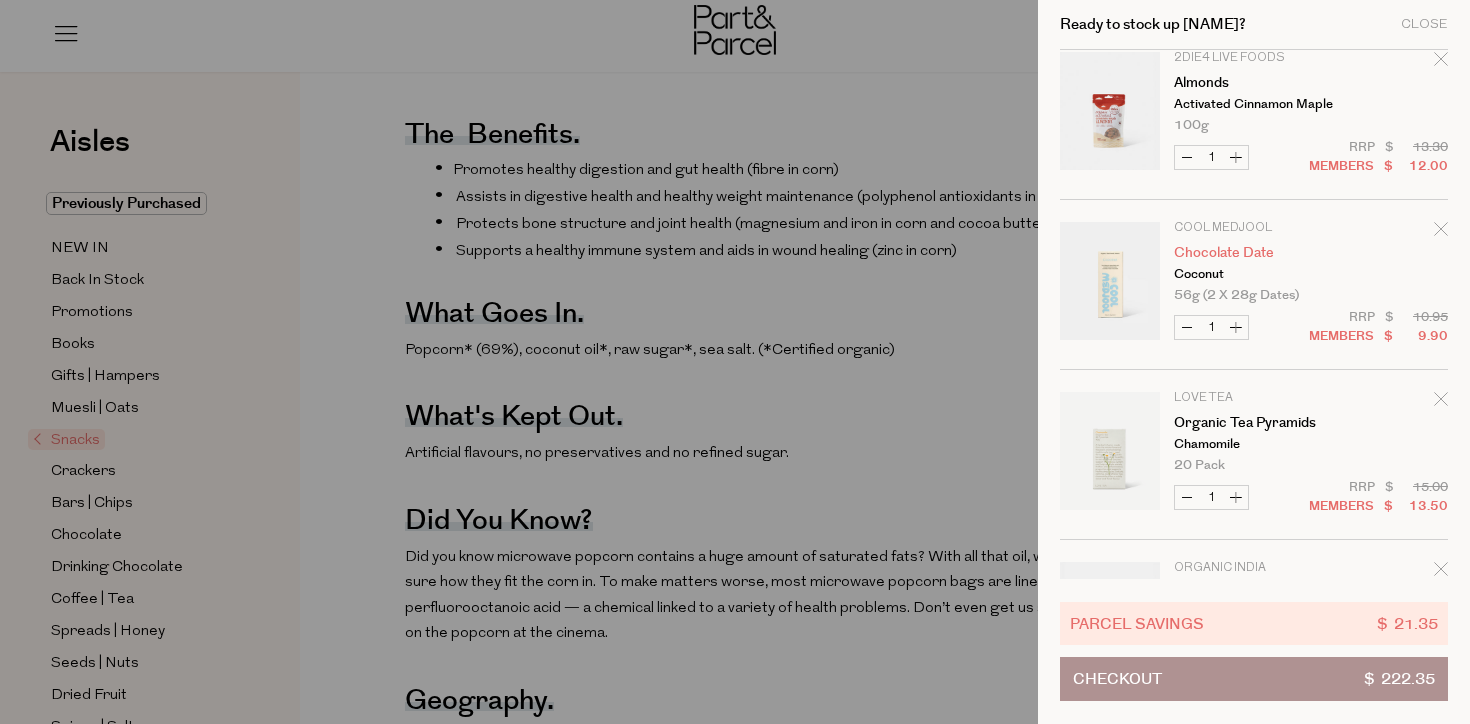 click on "Chocolate Date" at bounding box center [1251, 253] 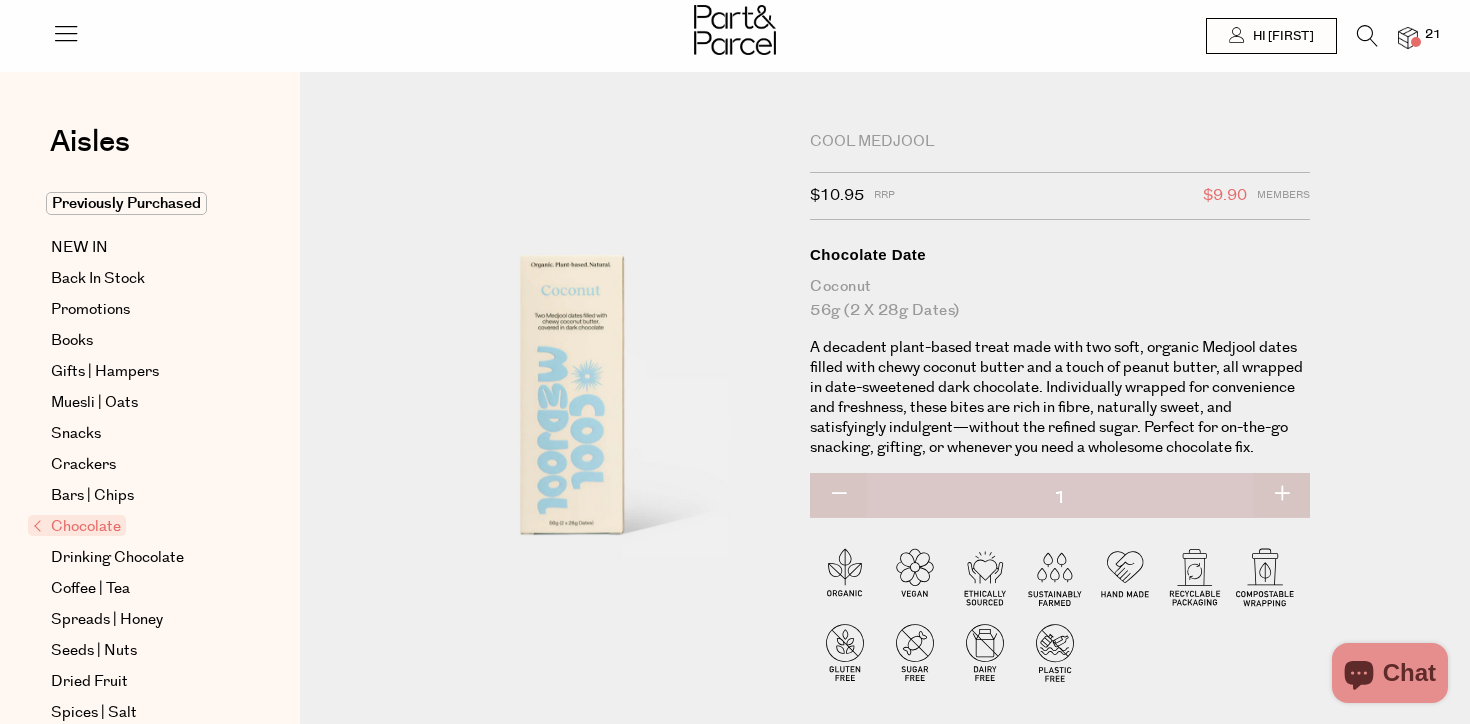 scroll, scrollTop: 0, scrollLeft: 0, axis: both 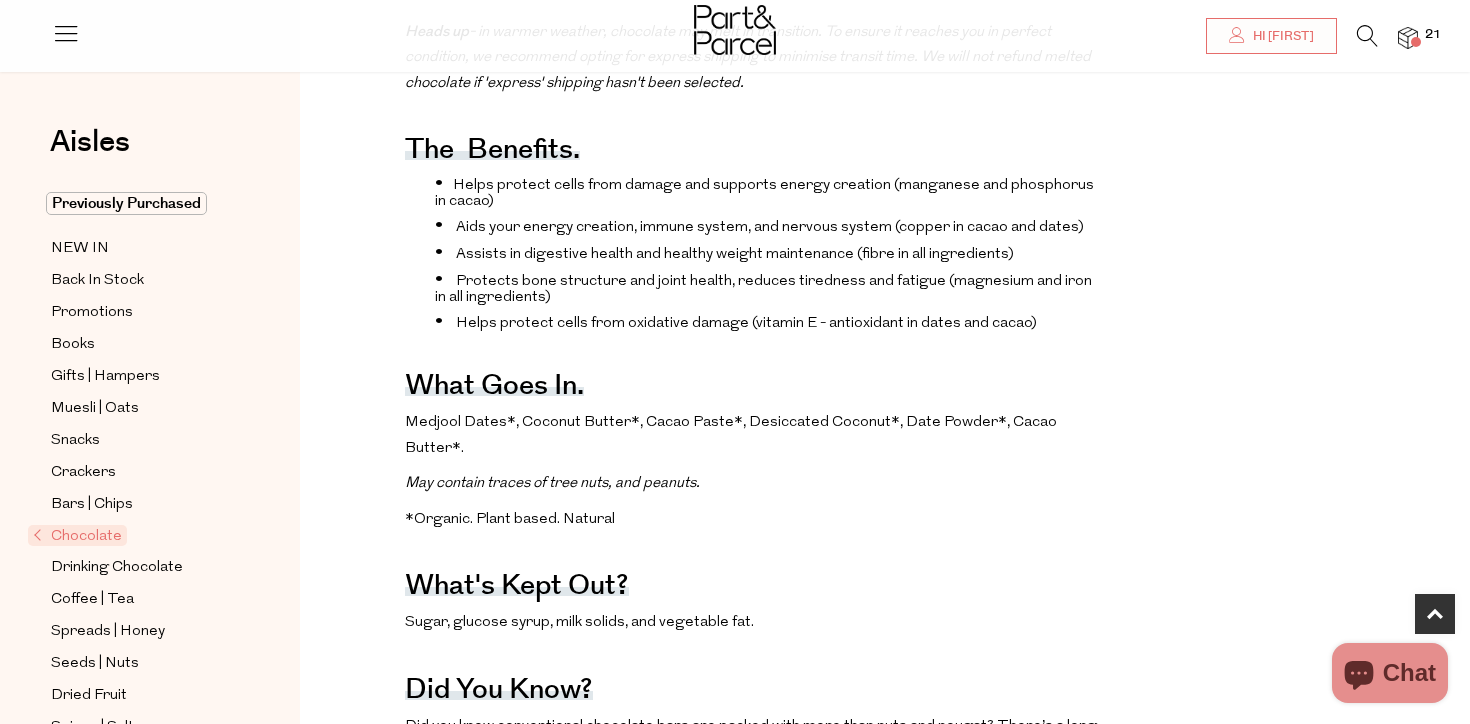 click at bounding box center [1408, 38] 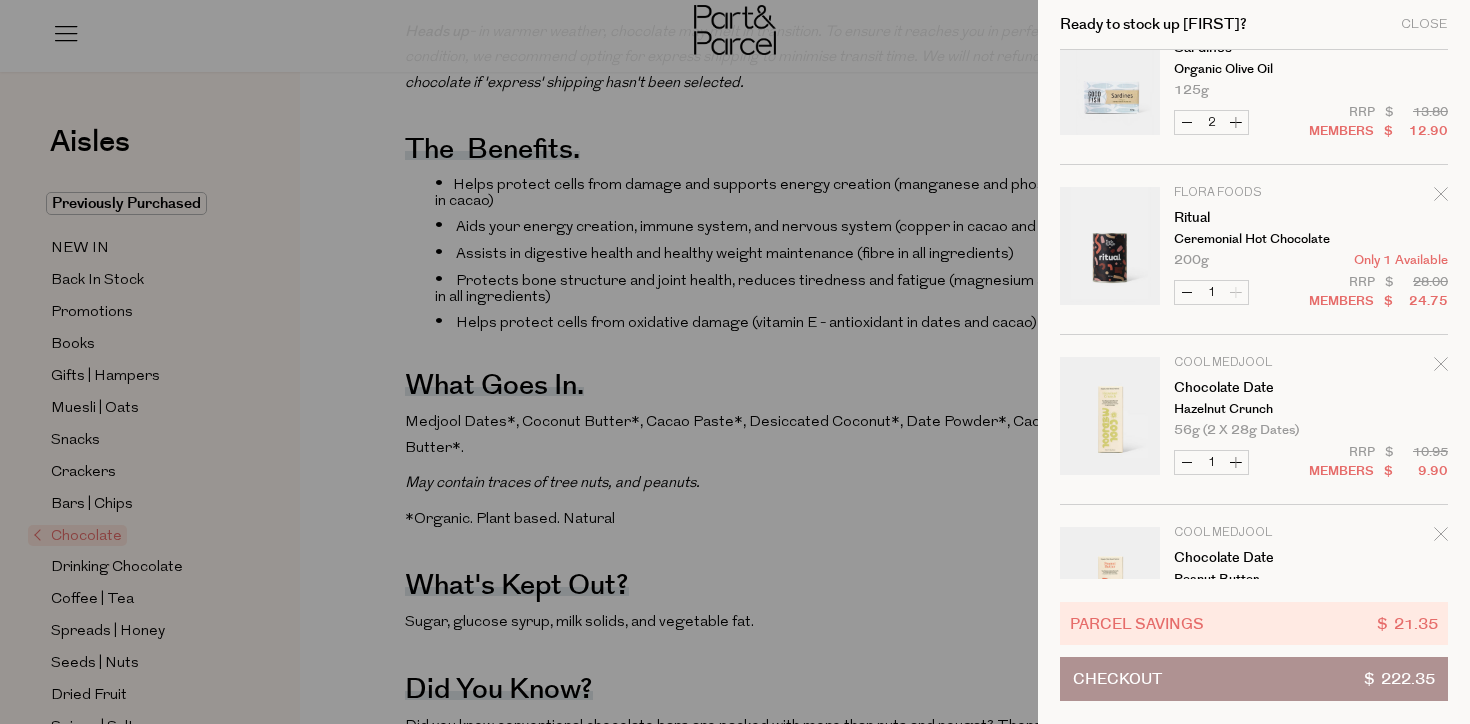 scroll, scrollTop: 2547, scrollLeft: 0, axis: vertical 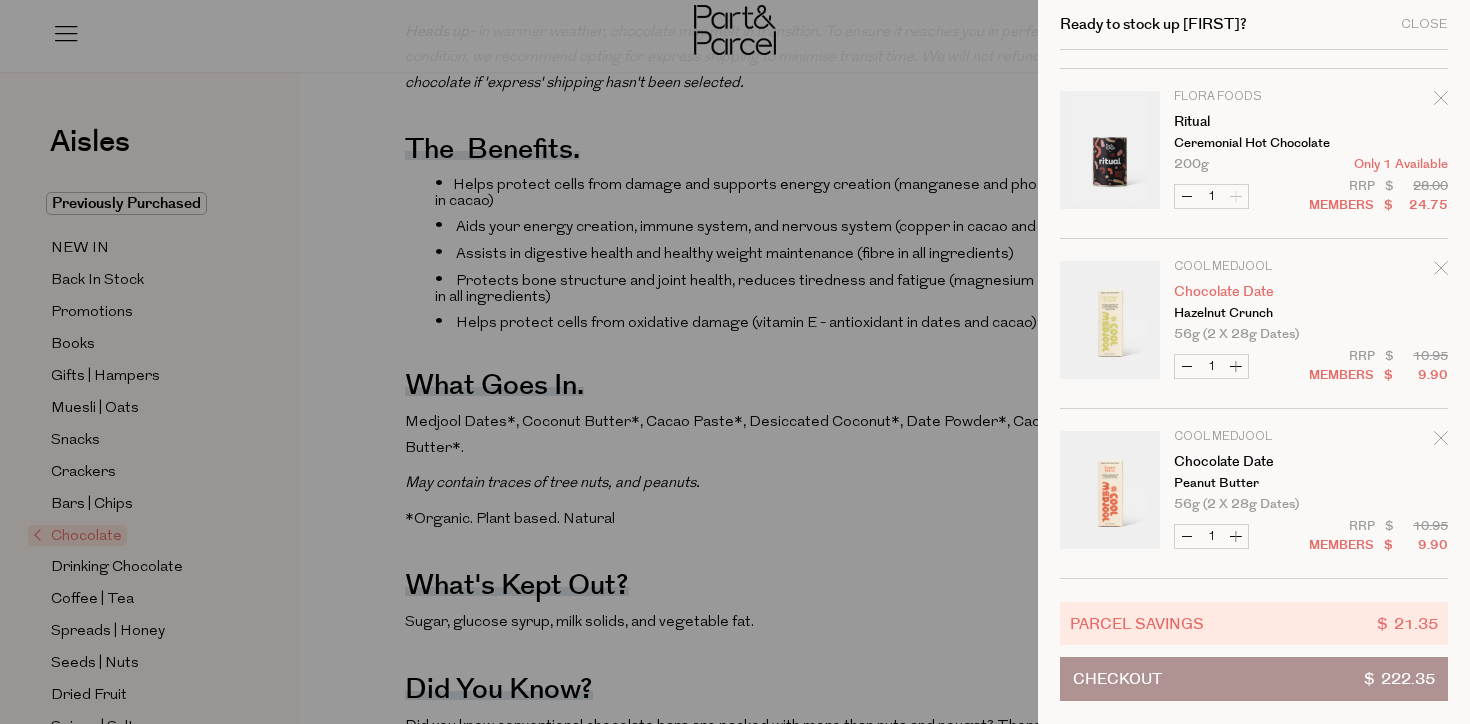 click on "Chocolate Date" at bounding box center [1251, 292] 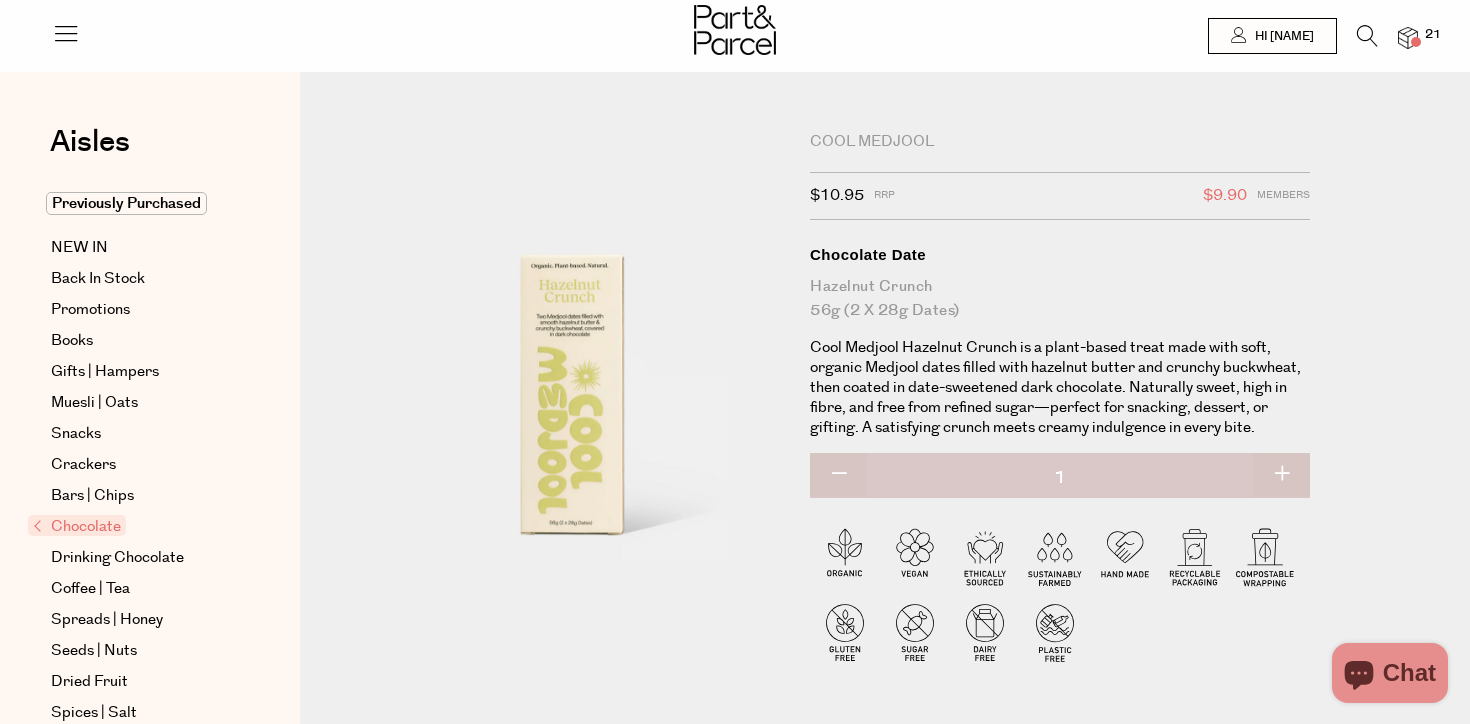 scroll, scrollTop: 0, scrollLeft: 0, axis: both 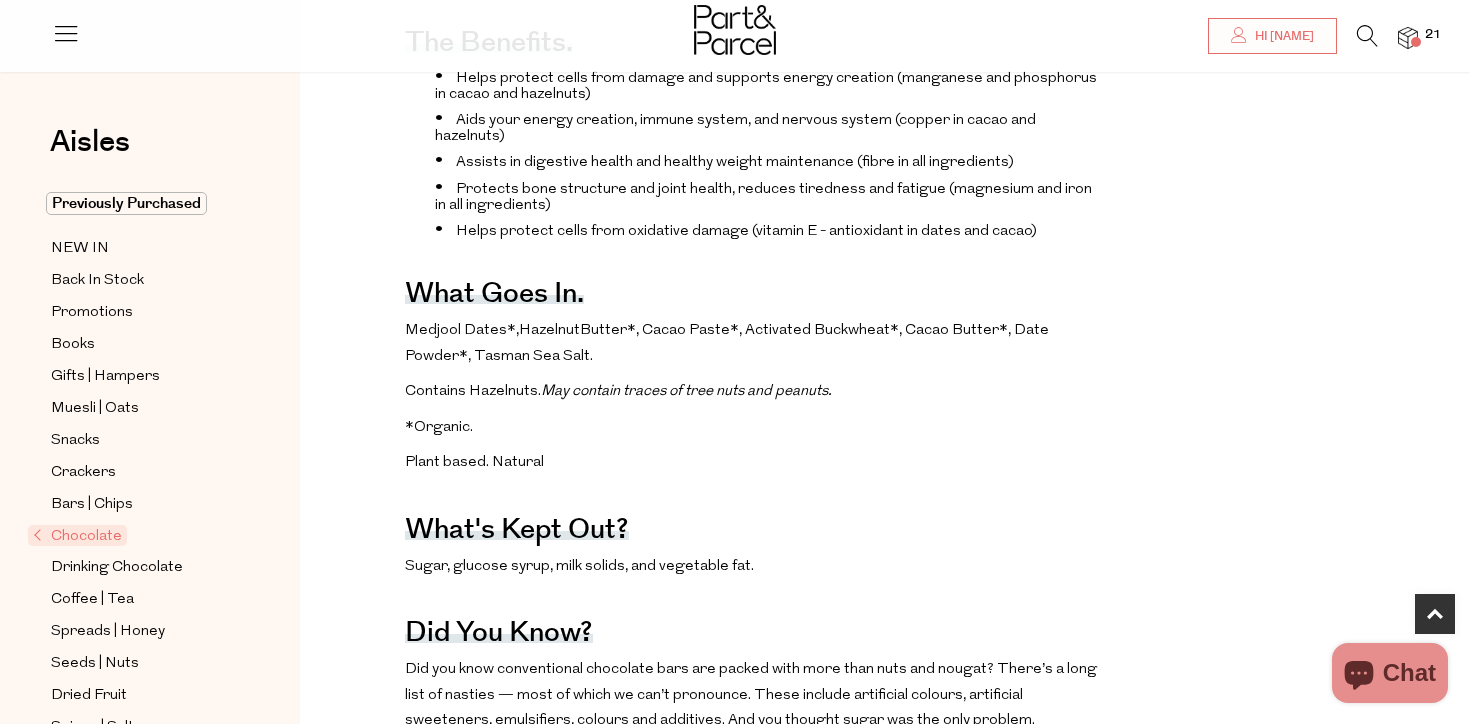 click at bounding box center [1408, 38] 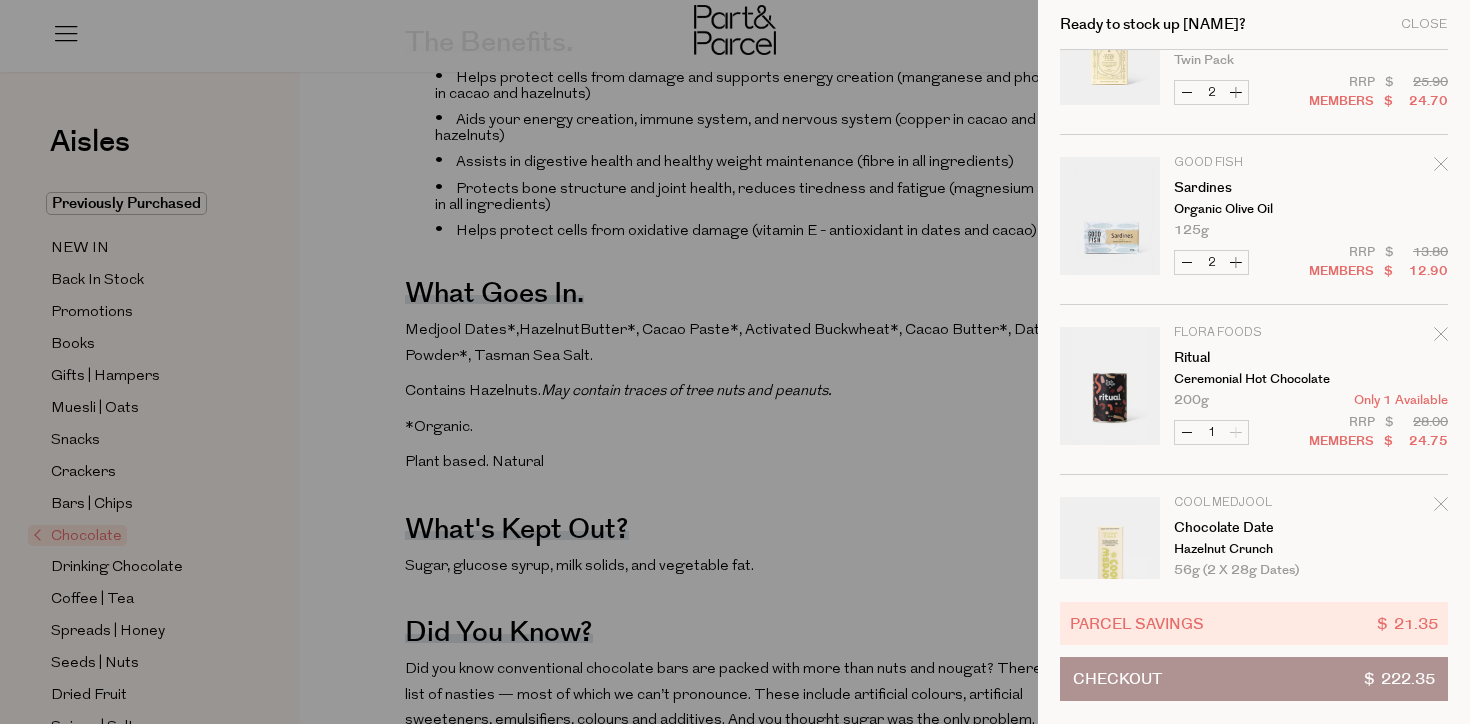 scroll, scrollTop: 2547, scrollLeft: 0, axis: vertical 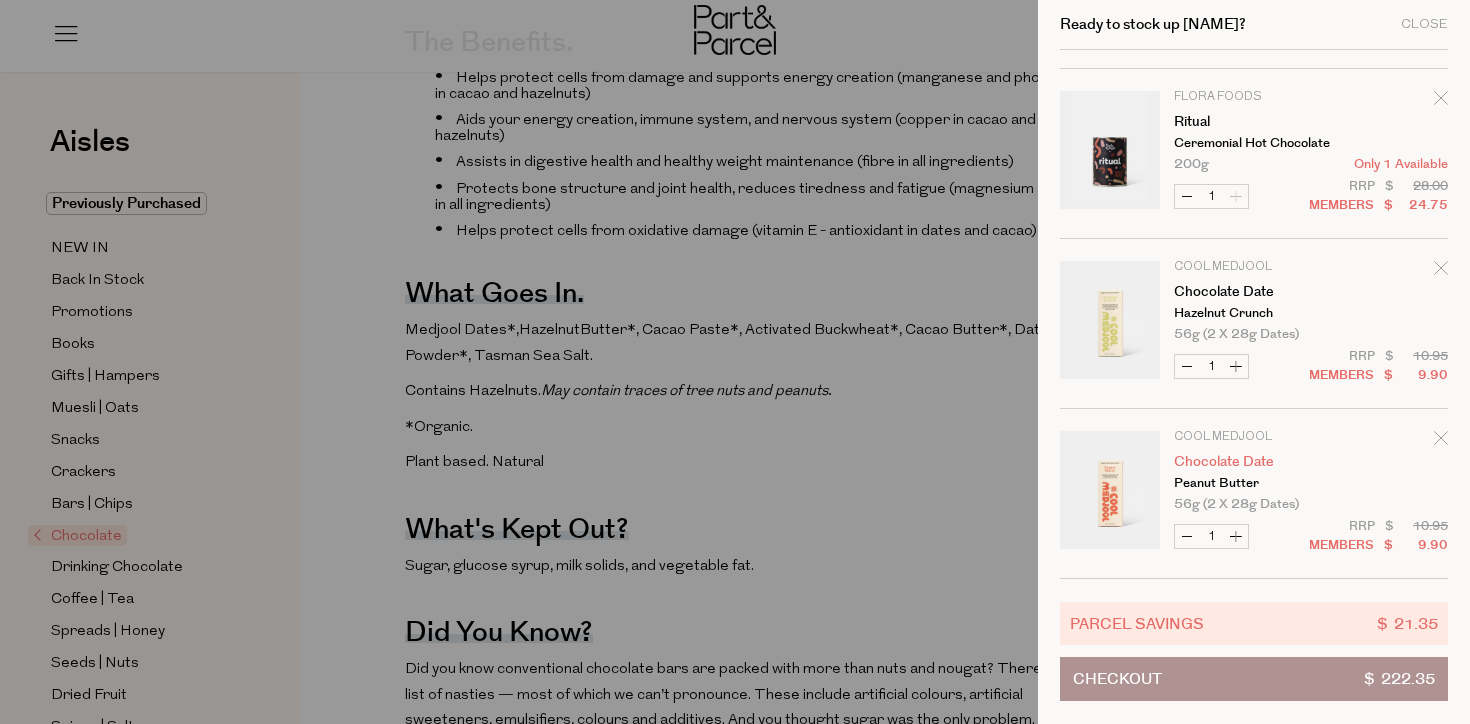 click on "Chocolate Date" at bounding box center (1251, 462) 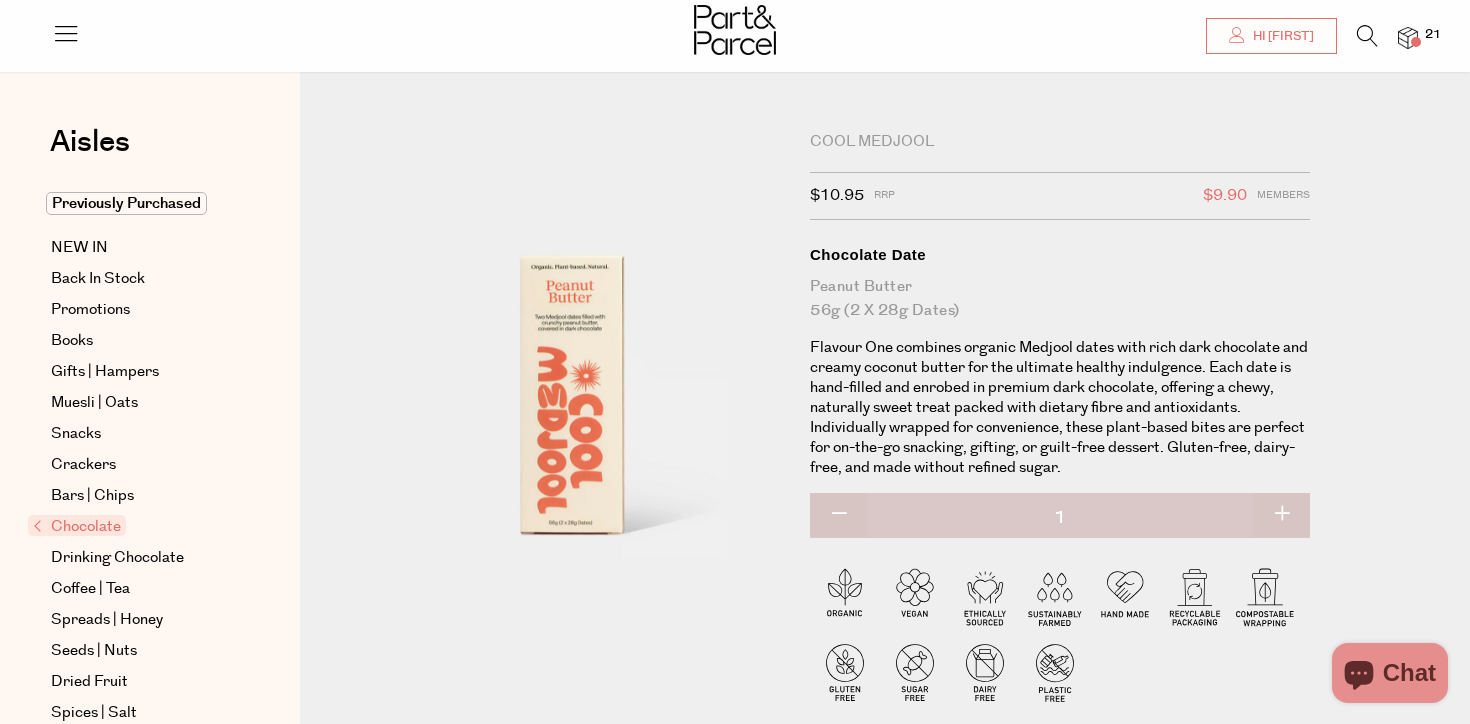 scroll, scrollTop: 341, scrollLeft: 0, axis: vertical 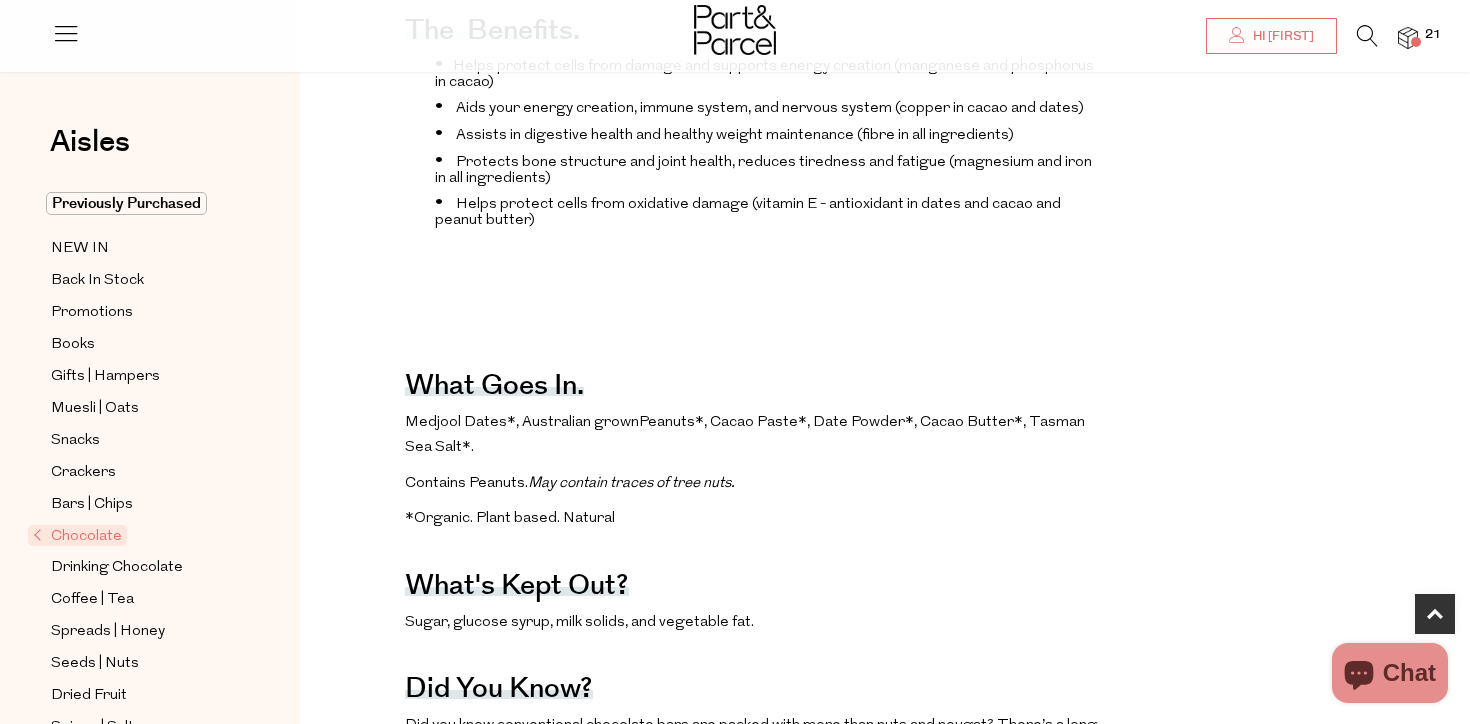 click at bounding box center [1408, 38] 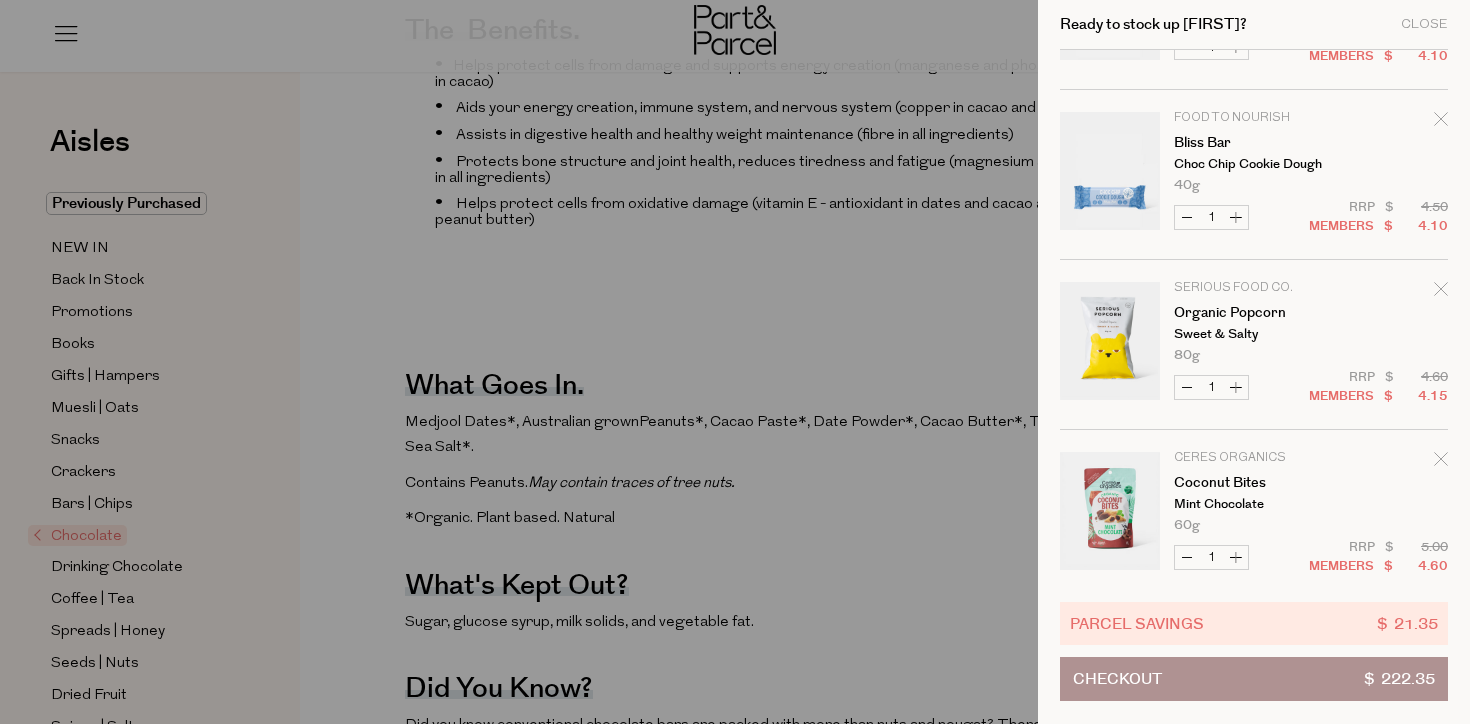 scroll, scrollTop: 1322, scrollLeft: 1, axis: both 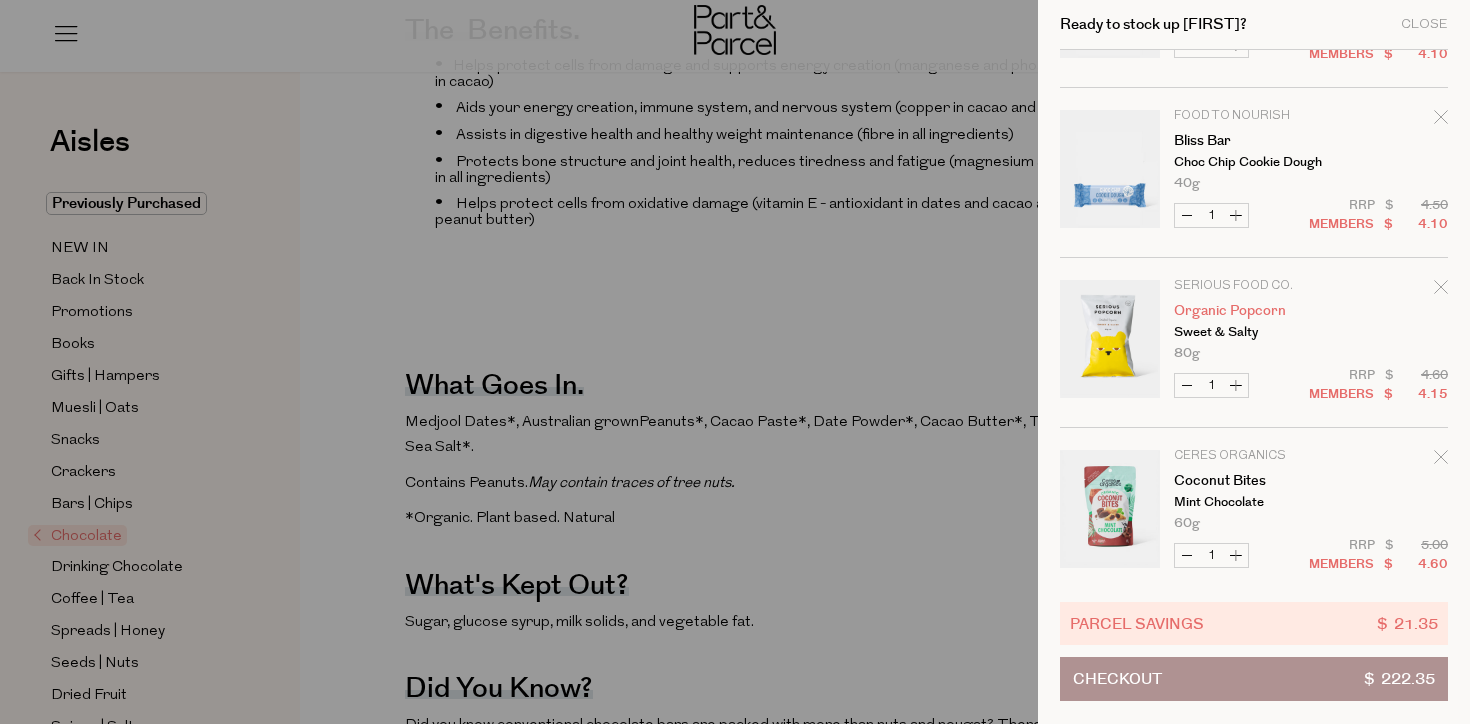 click on "Organic Popcorn" at bounding box center [1251, 311] 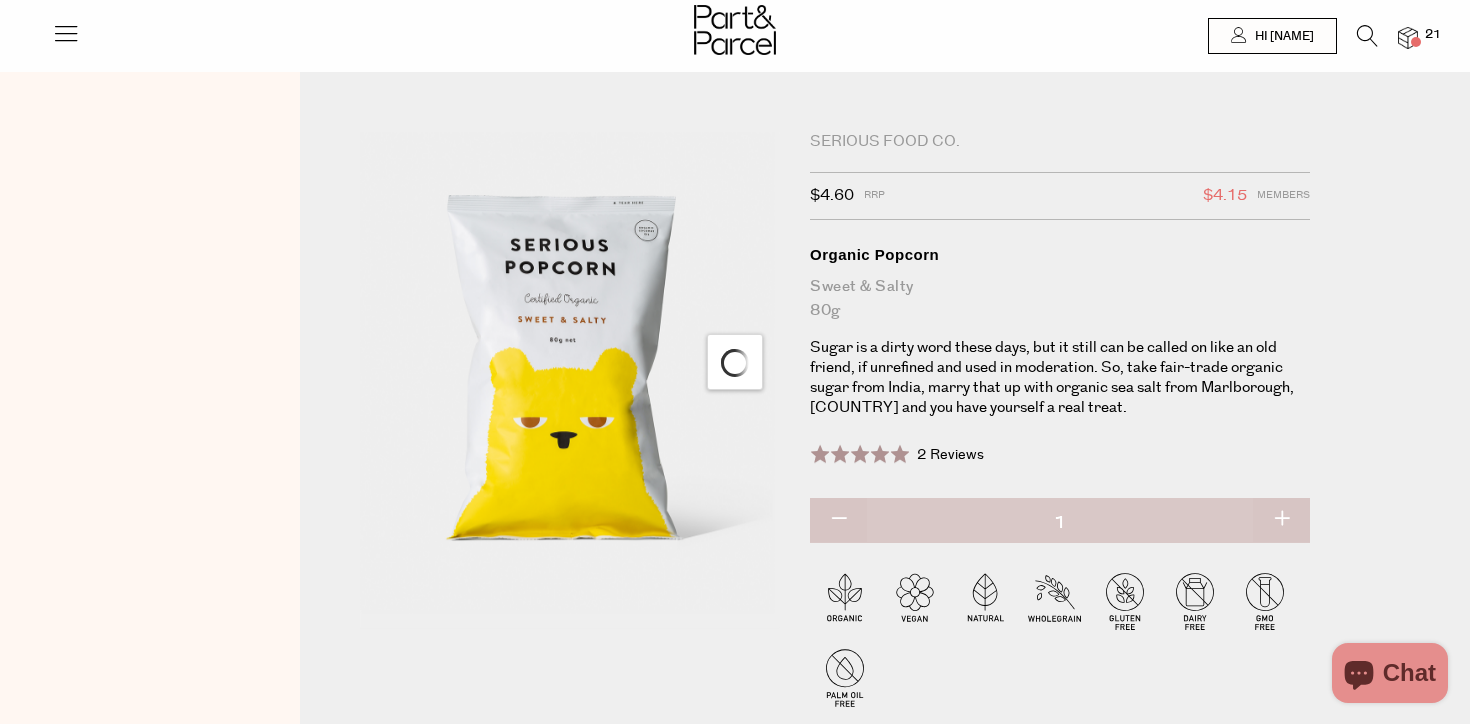 scroll, scrollTop: 0, scrollLeft: 0, axis: both 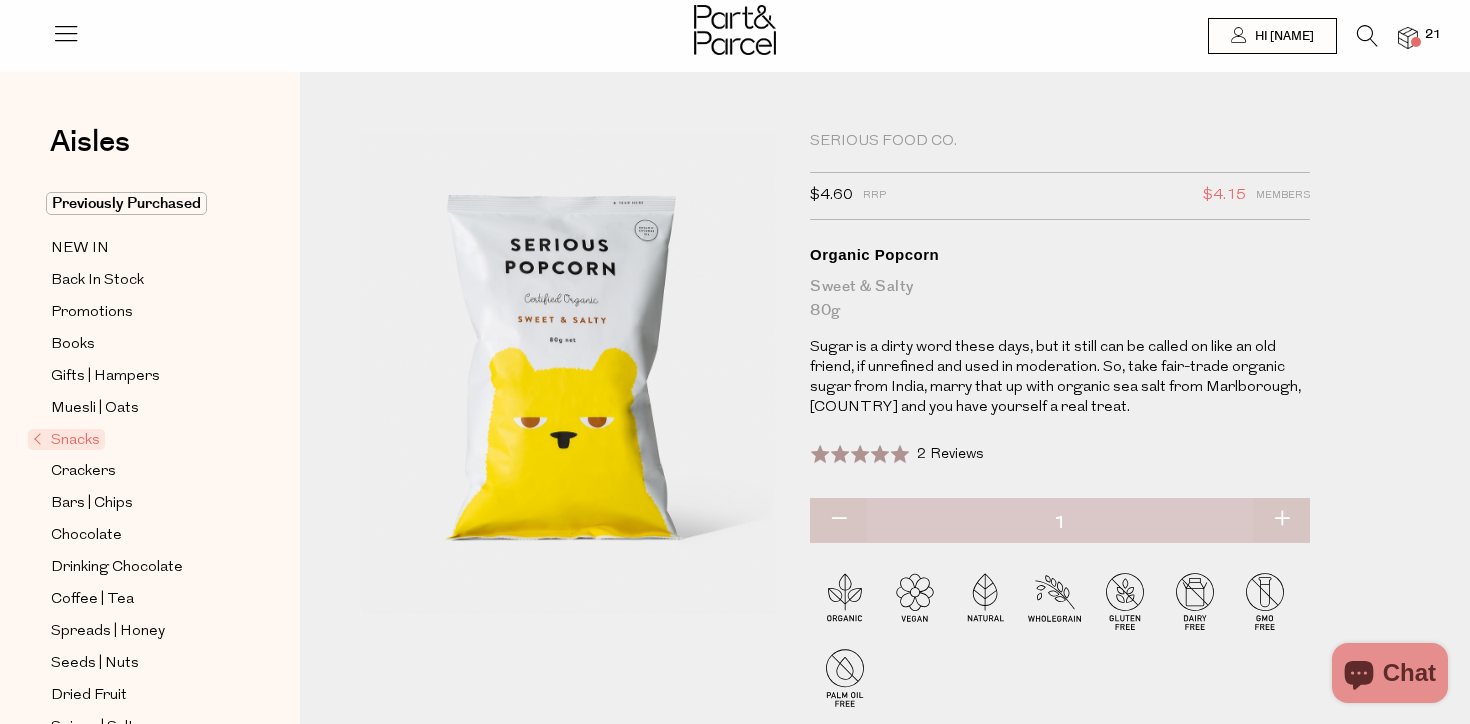 click at bounding box center (1416, 42) 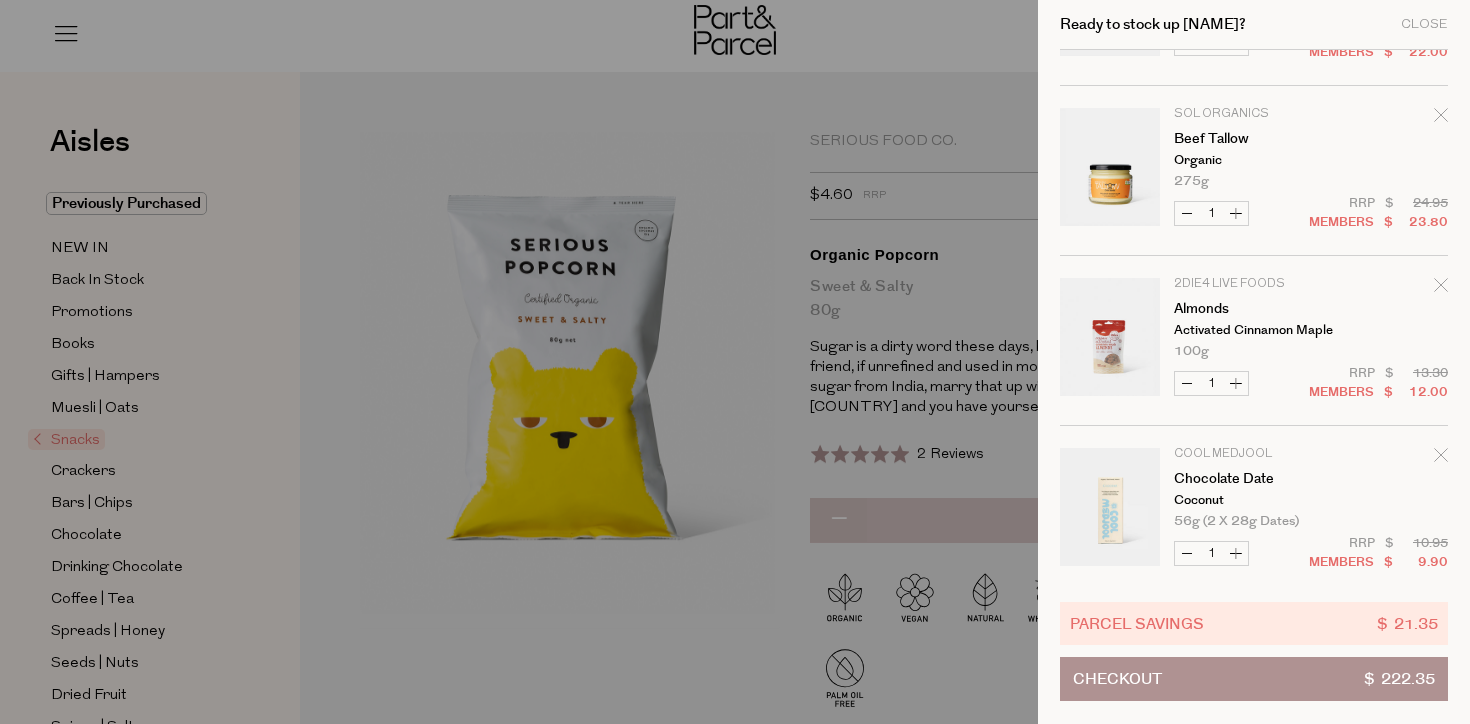 scroll, scrollTop: 138, scrollLeft: 0, axis: vertical 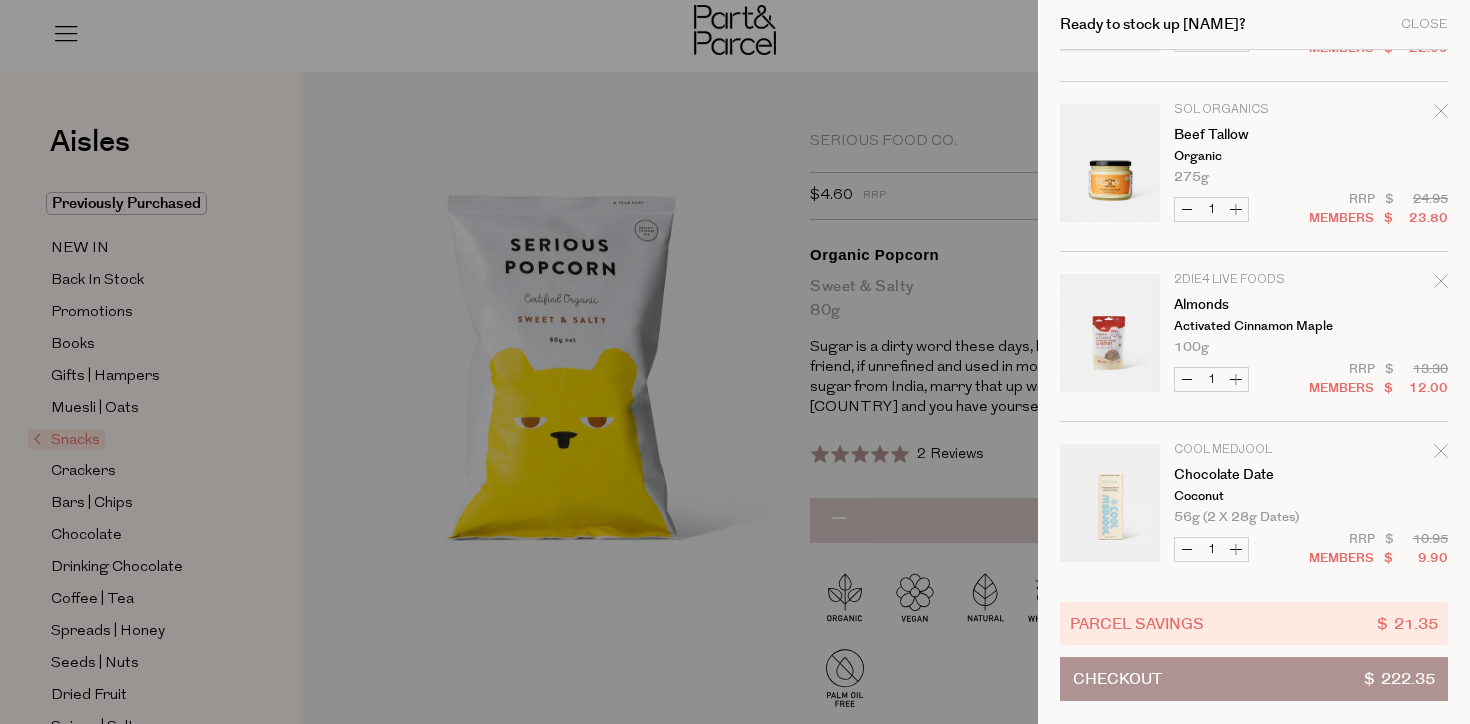 click 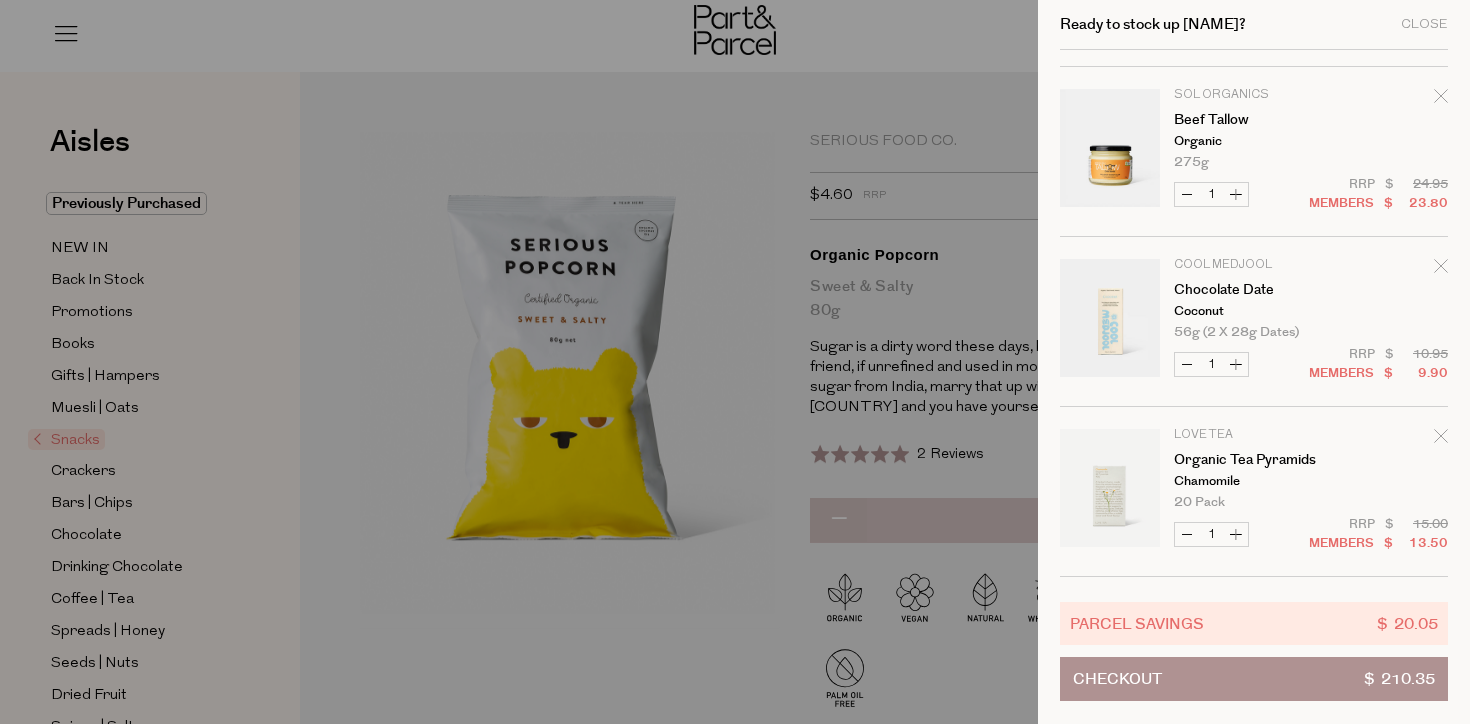 scroll, scrollTop: 172, scrollLeft: 0, axis: vertical 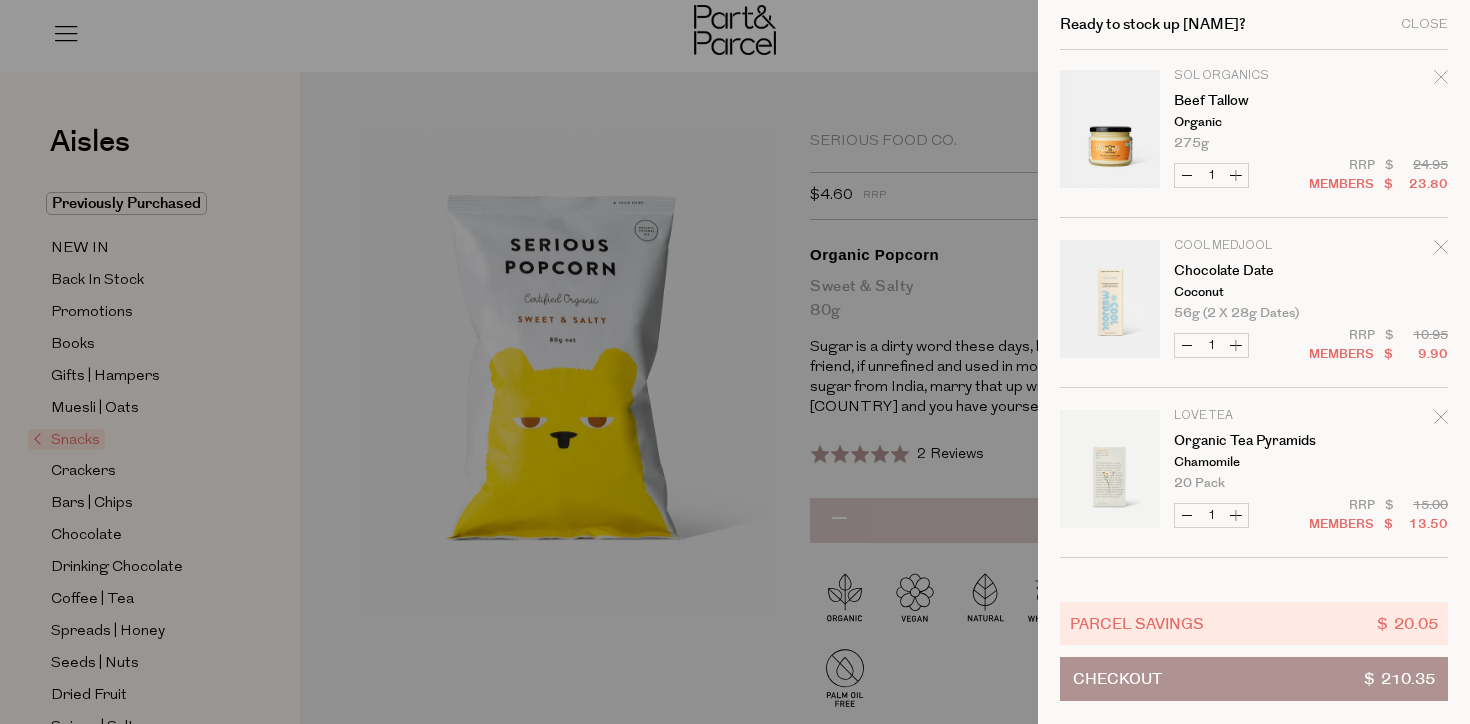 click 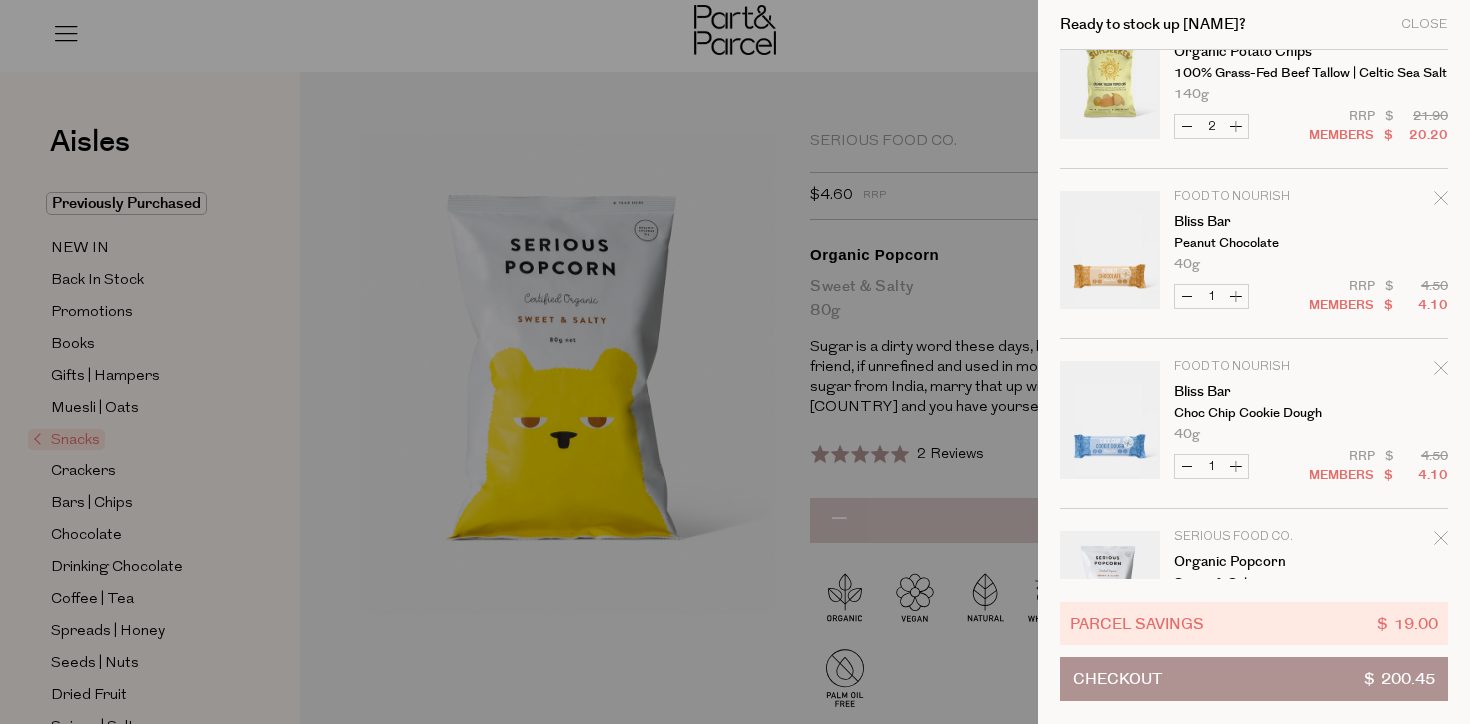 scroll, scrollTop: 734, scrollLeft: 0, axis: vertical 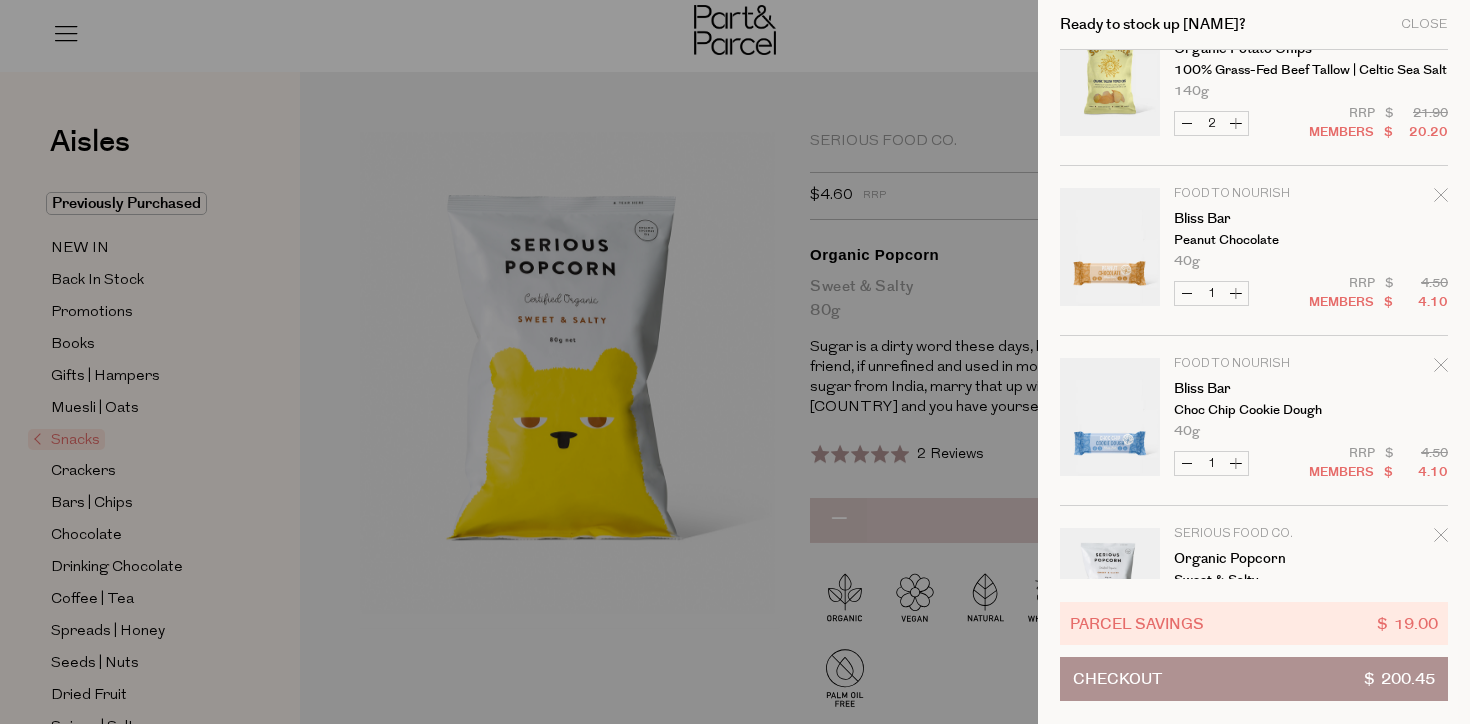 click 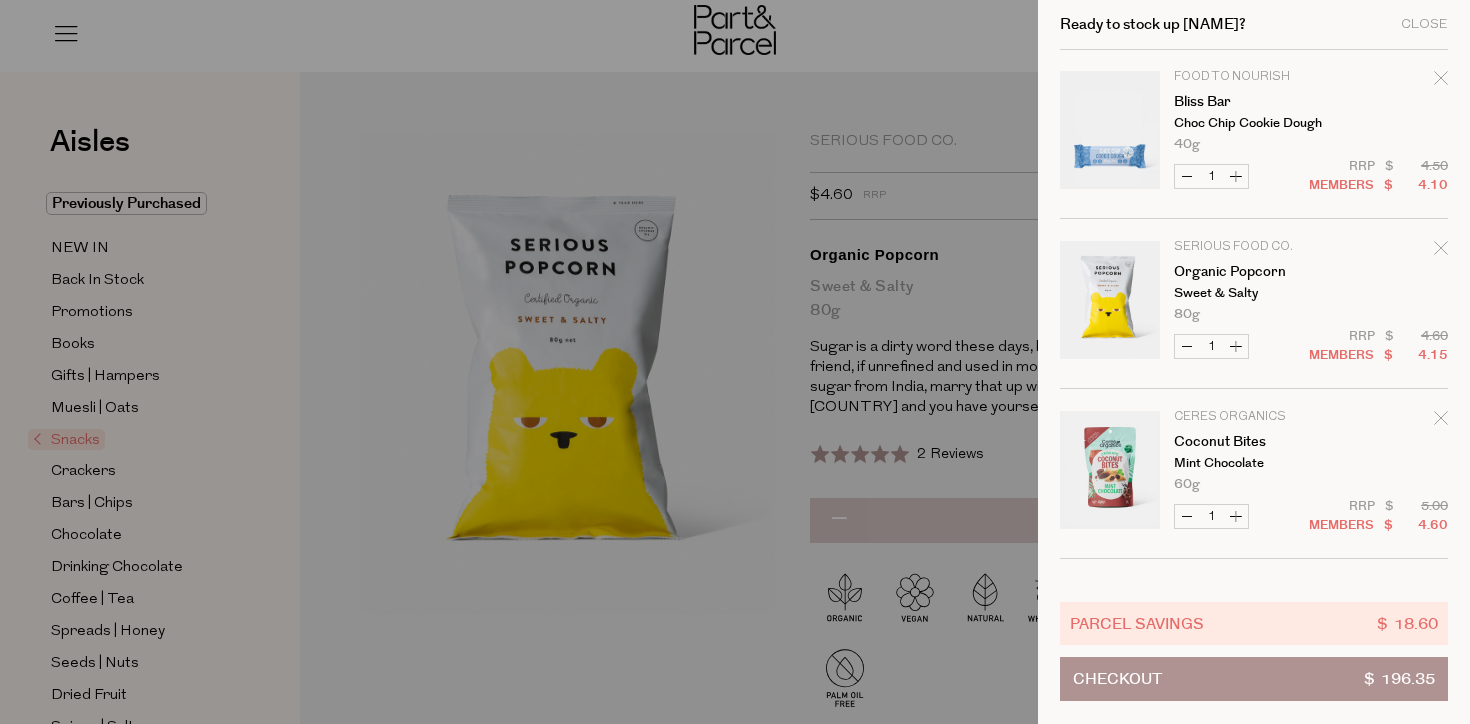 scroll, scrollTop: 922, scrollLeft: 0, axis: vertical 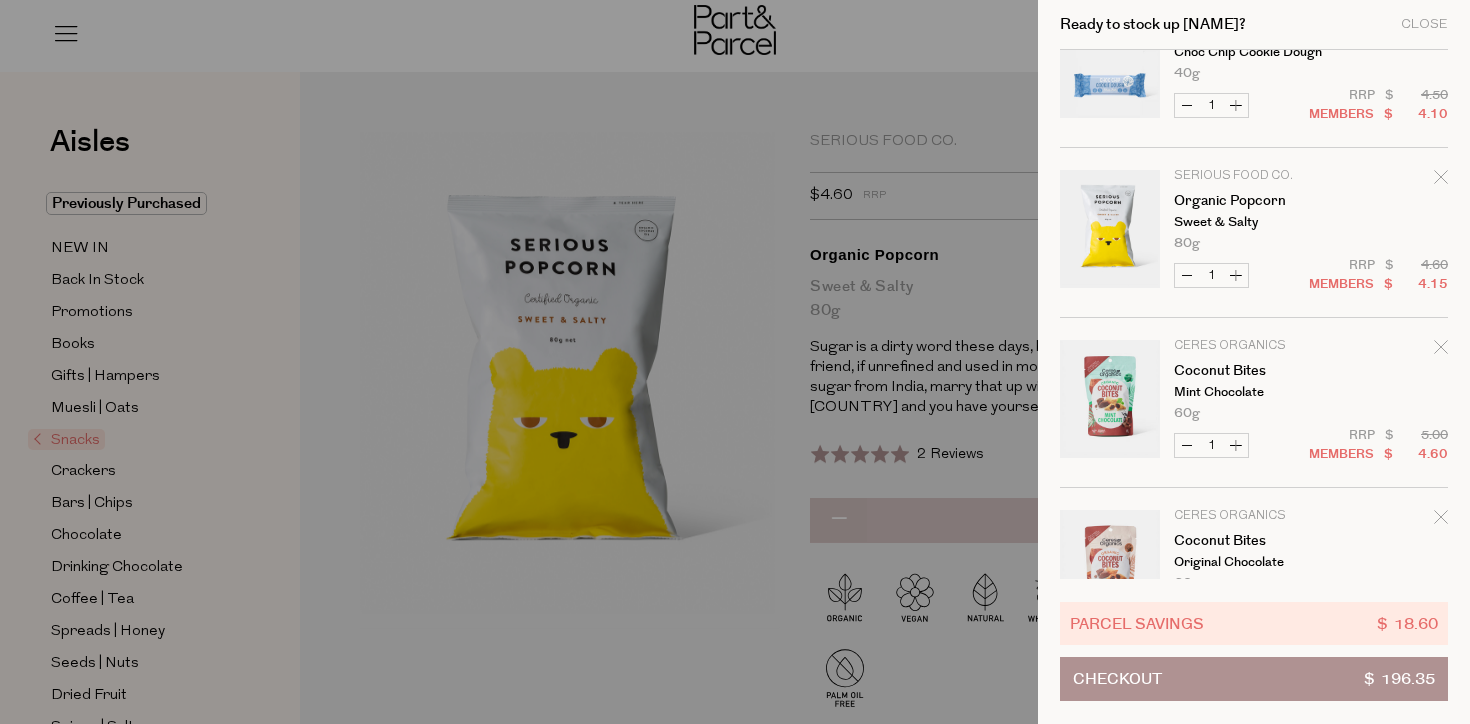 click 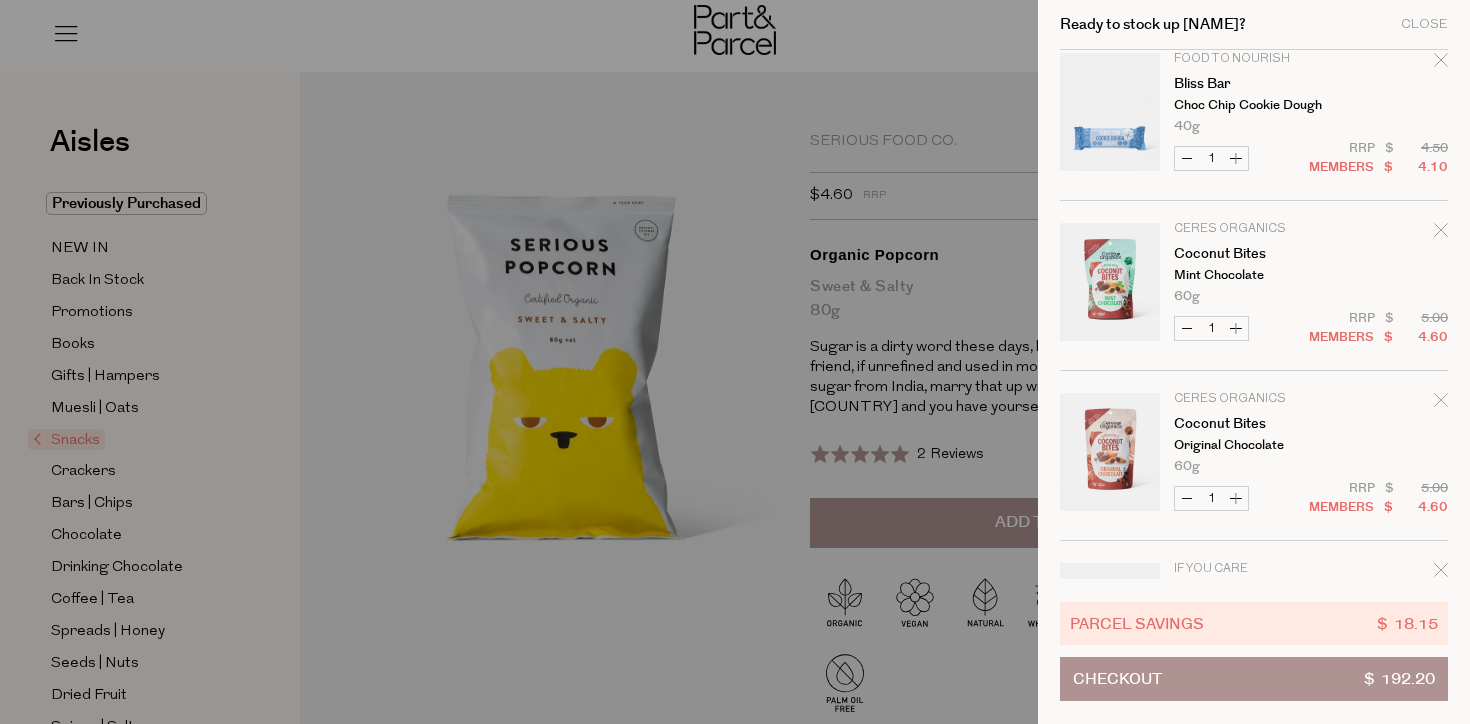 scroll, scrollTop: 879, scrollLeft: 0, axis: vertical 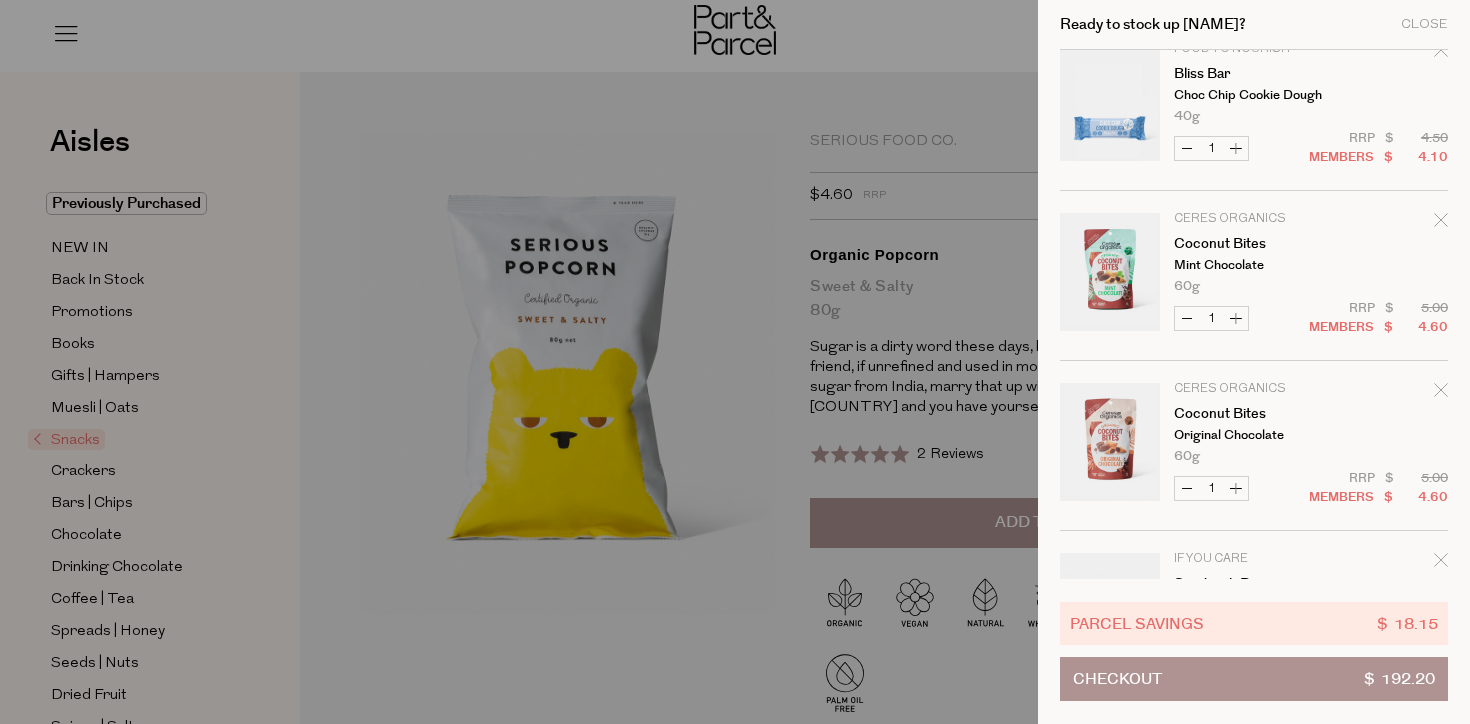 click 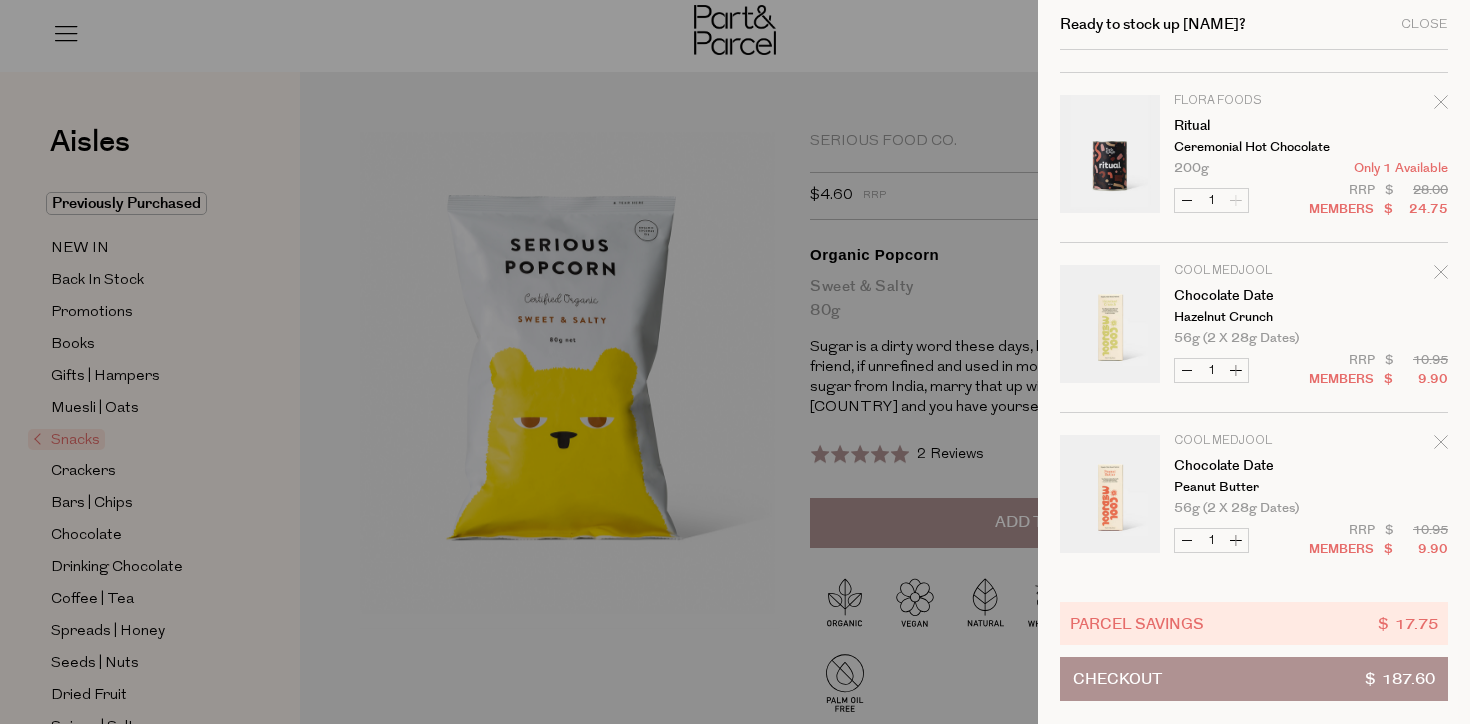 scroll, scrollTop: 1697, scrollLeft: 0, axis: vertical 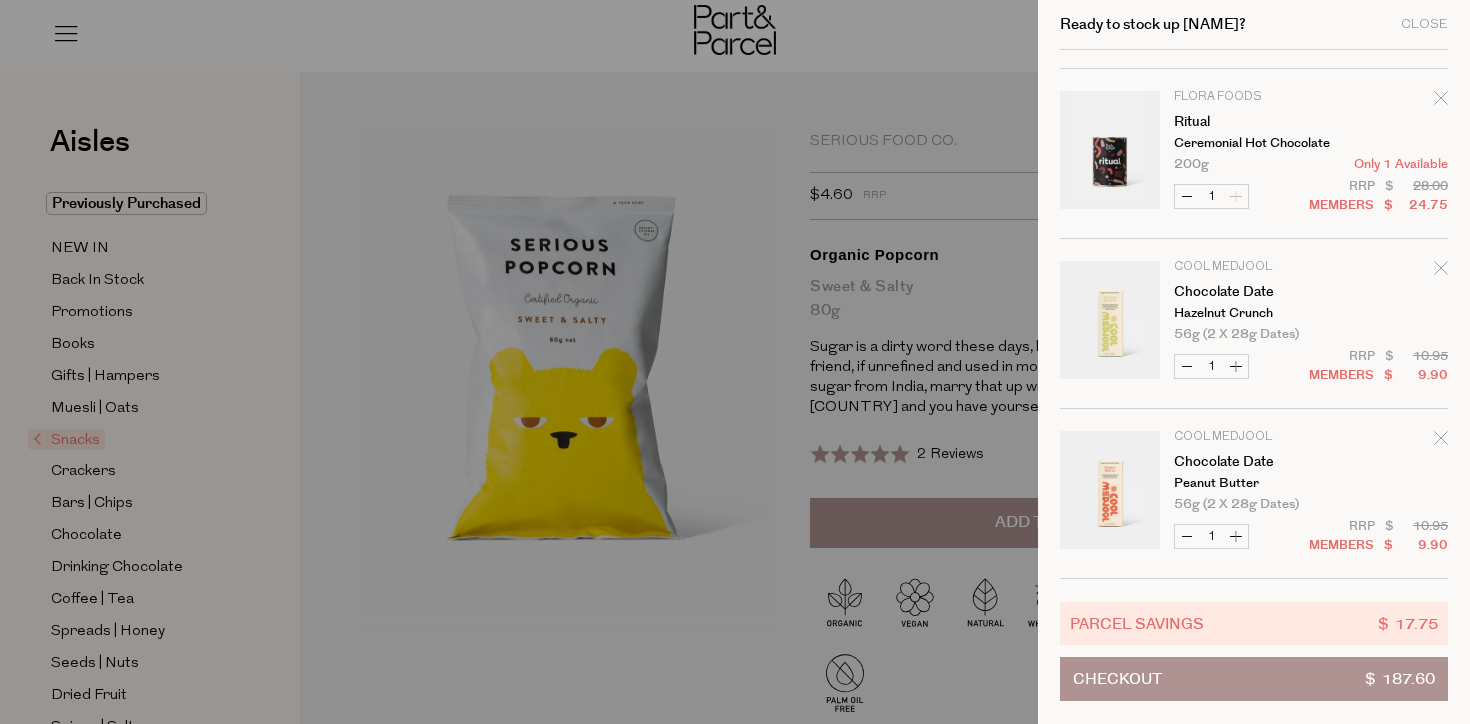 click 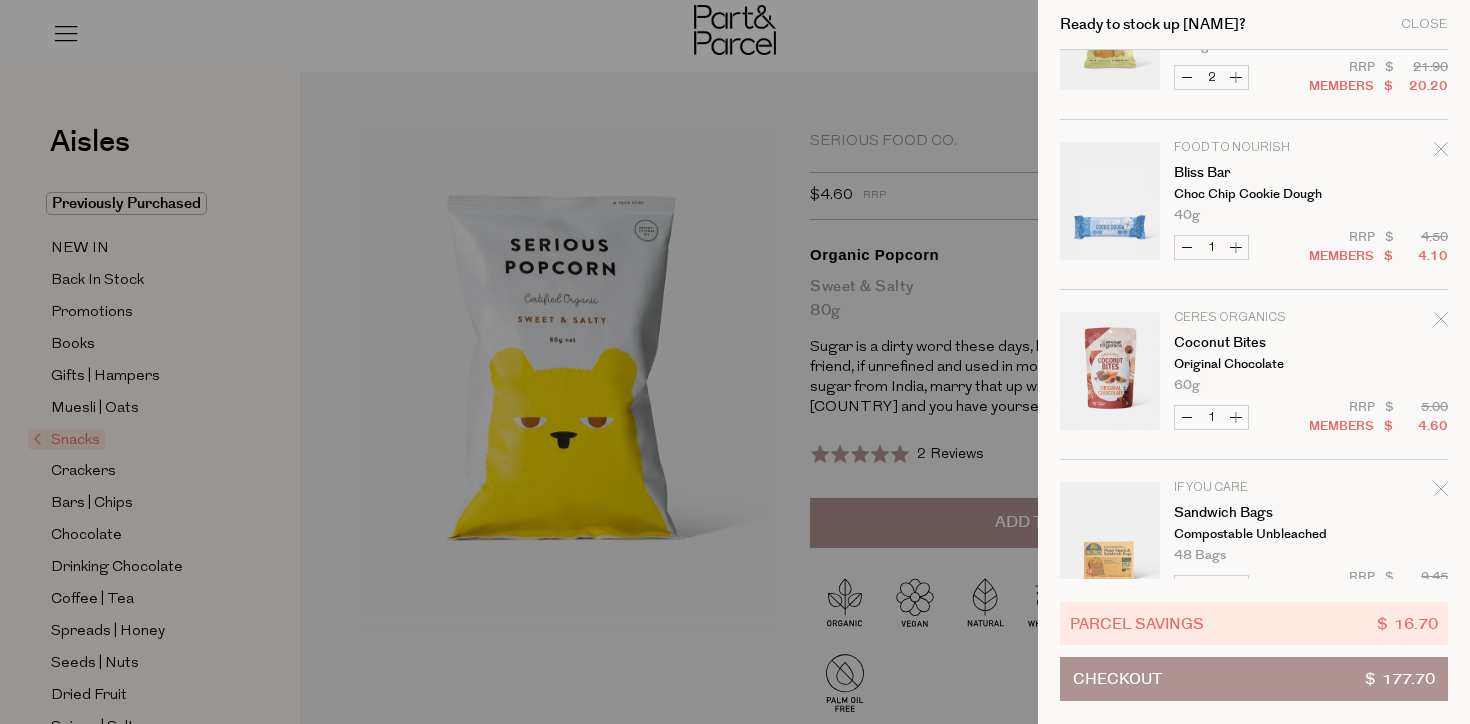 scroll, scrollTop: 779, scrollLeft: 0, axis: vertical 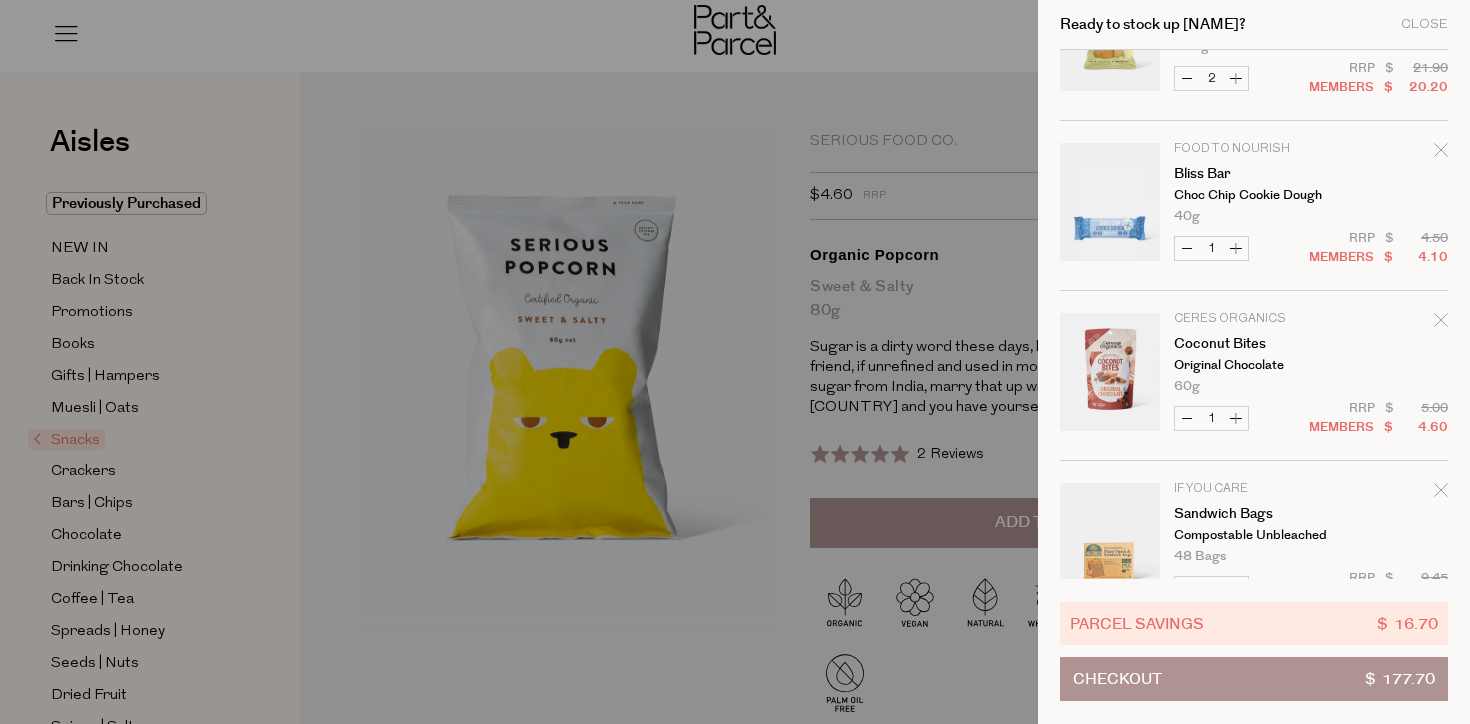 click on "Ceres Organics
Coconut Bites
Original Chocolate
60g
Only 17 Available" at bounding box center [1311, 353] 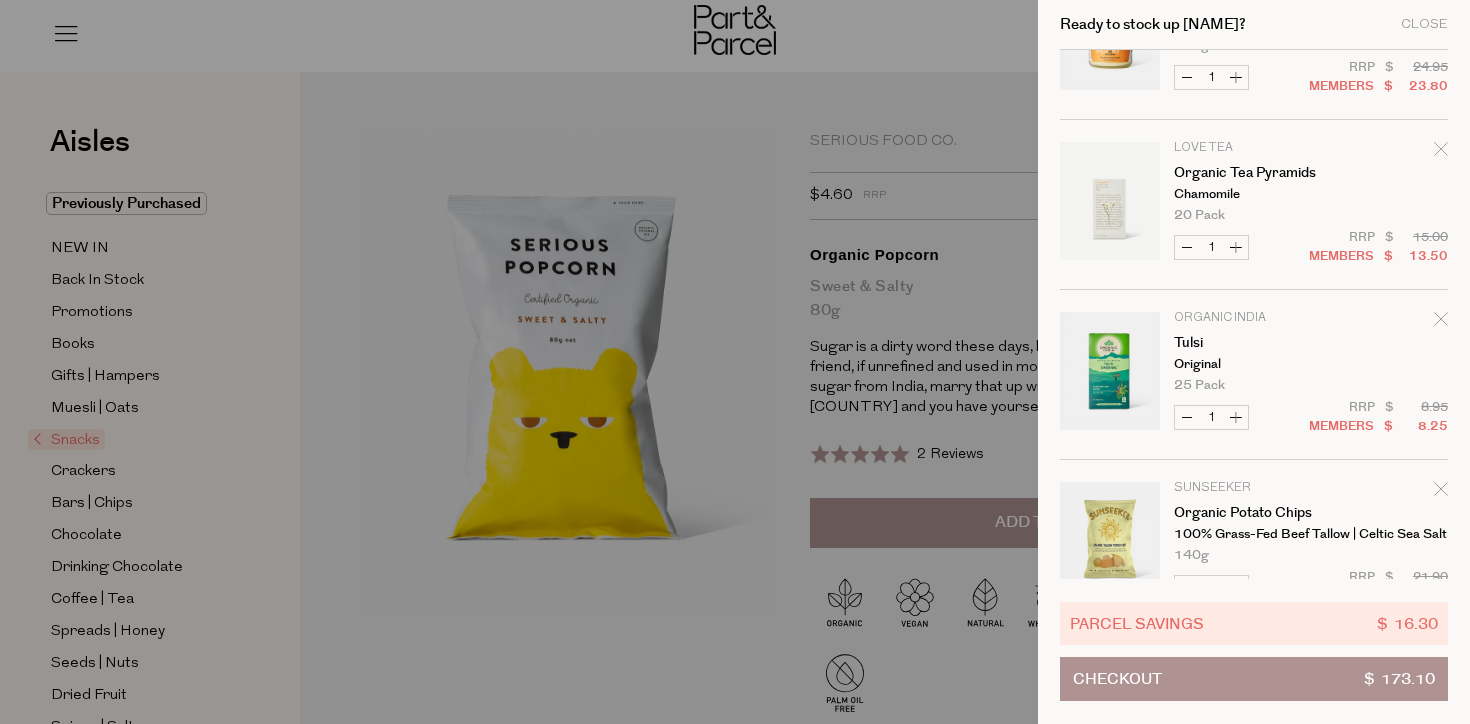scroll, scrollTop: 603, scrollLeft: 0, axis: vertical 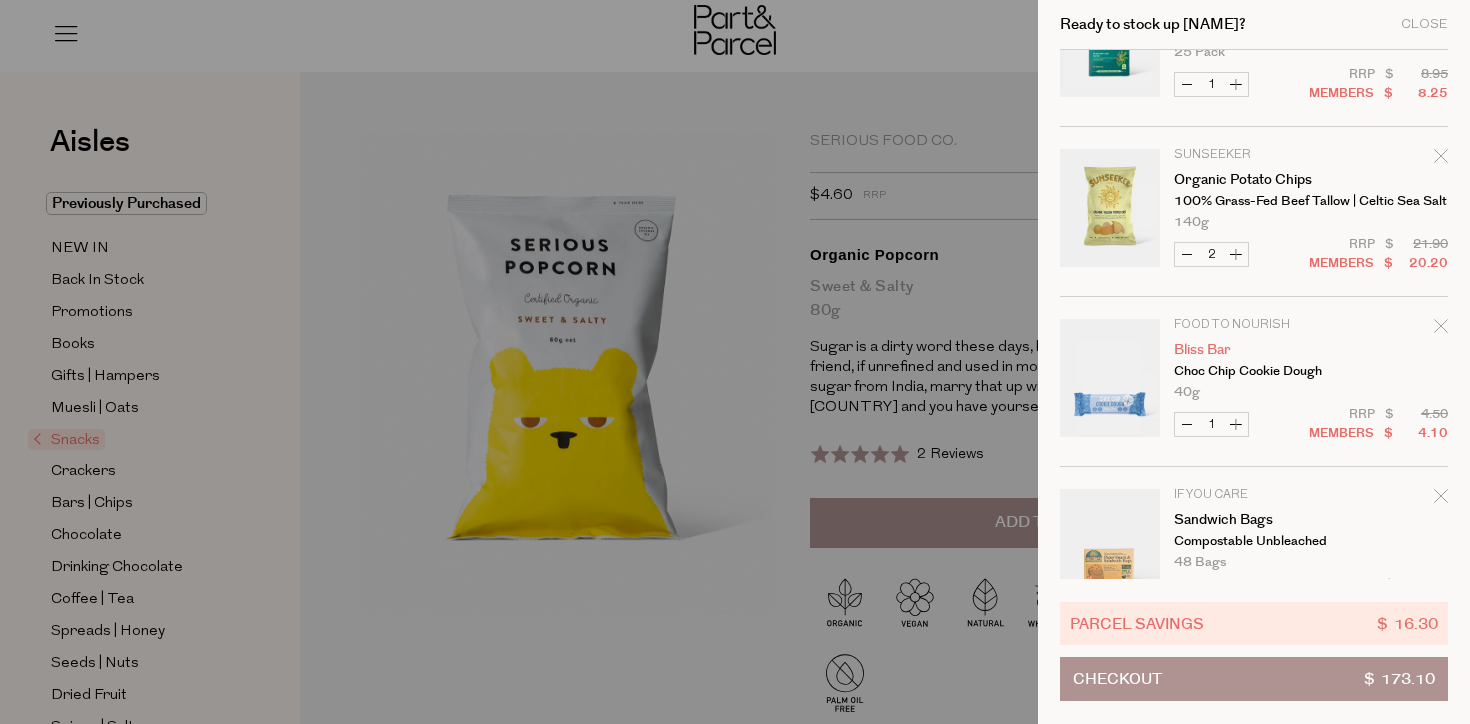 click on "Bliss Bar" at bounding box center (1251, 350) 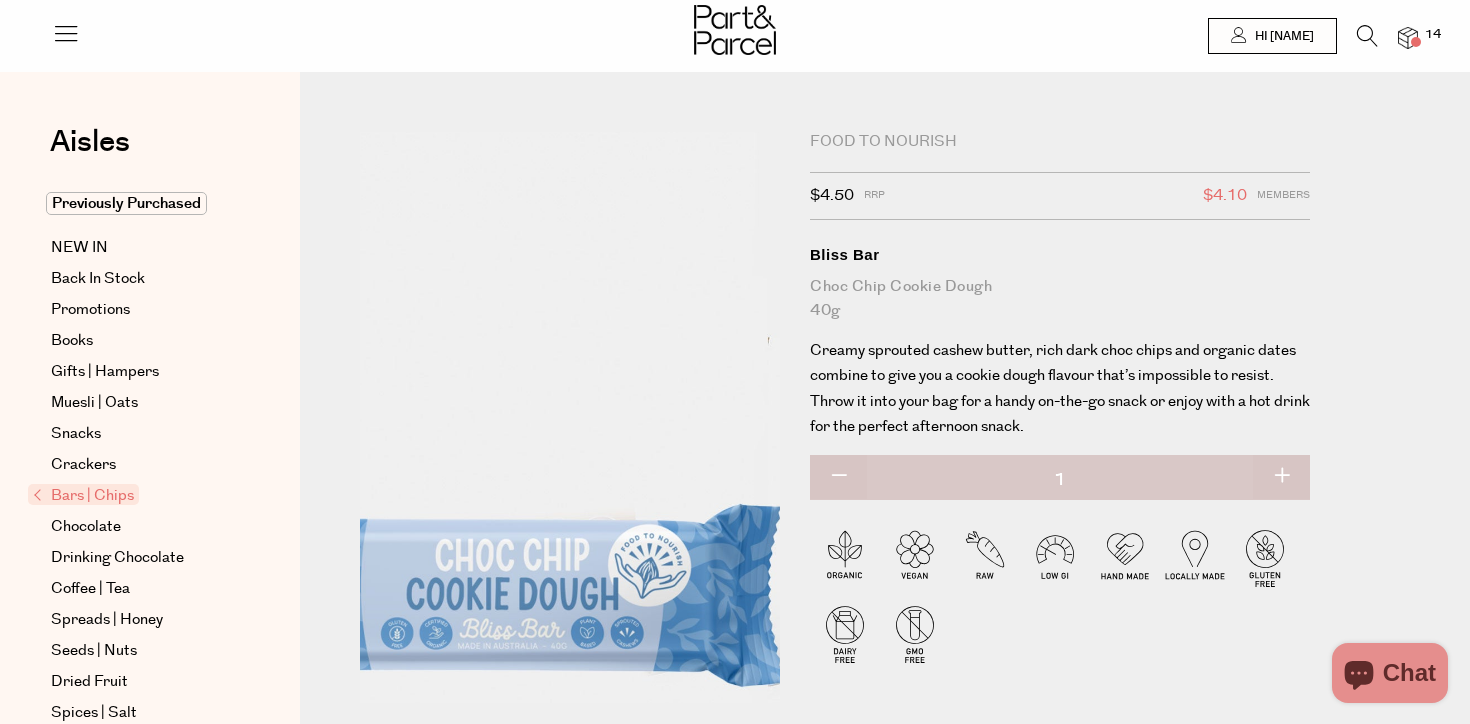 scroll, scrollTop: 0, scrollLeft: 0, axis: both 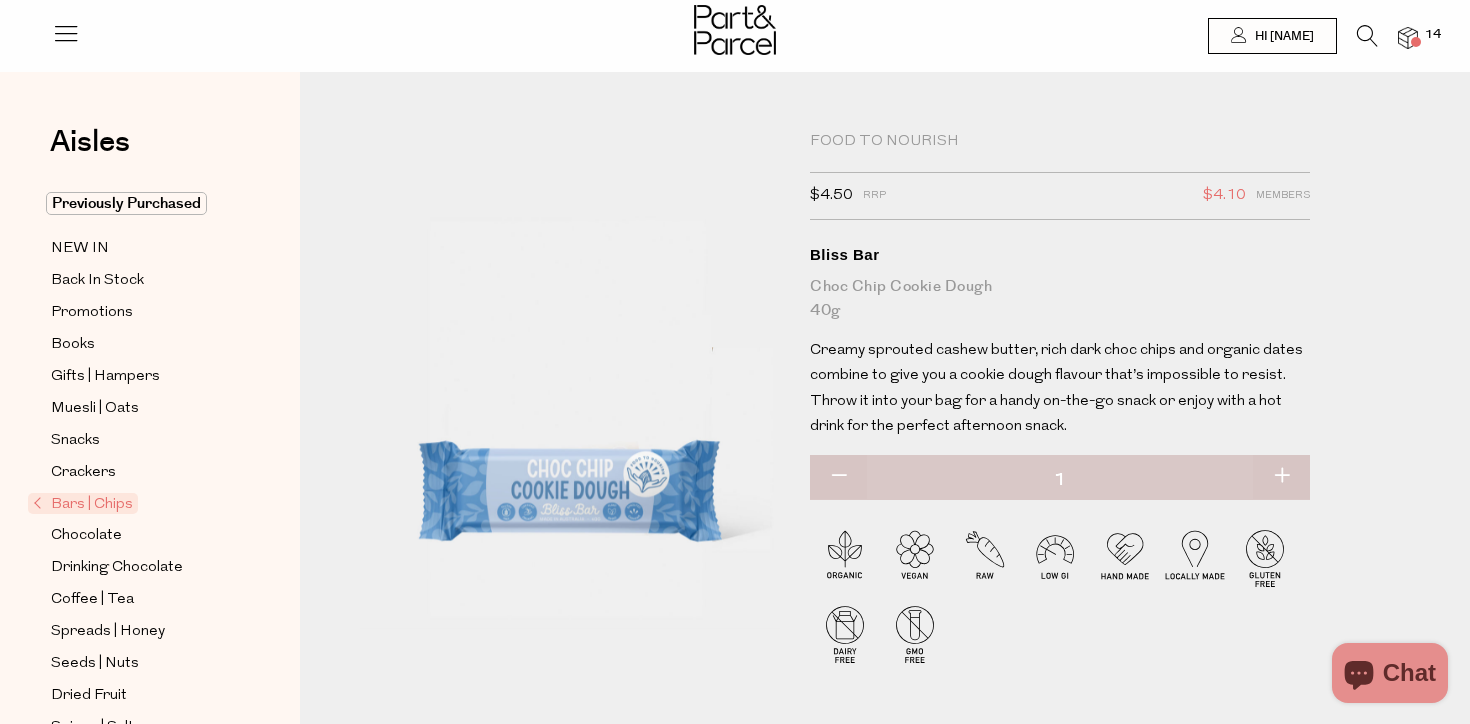click at bounding box center (1408, 38) 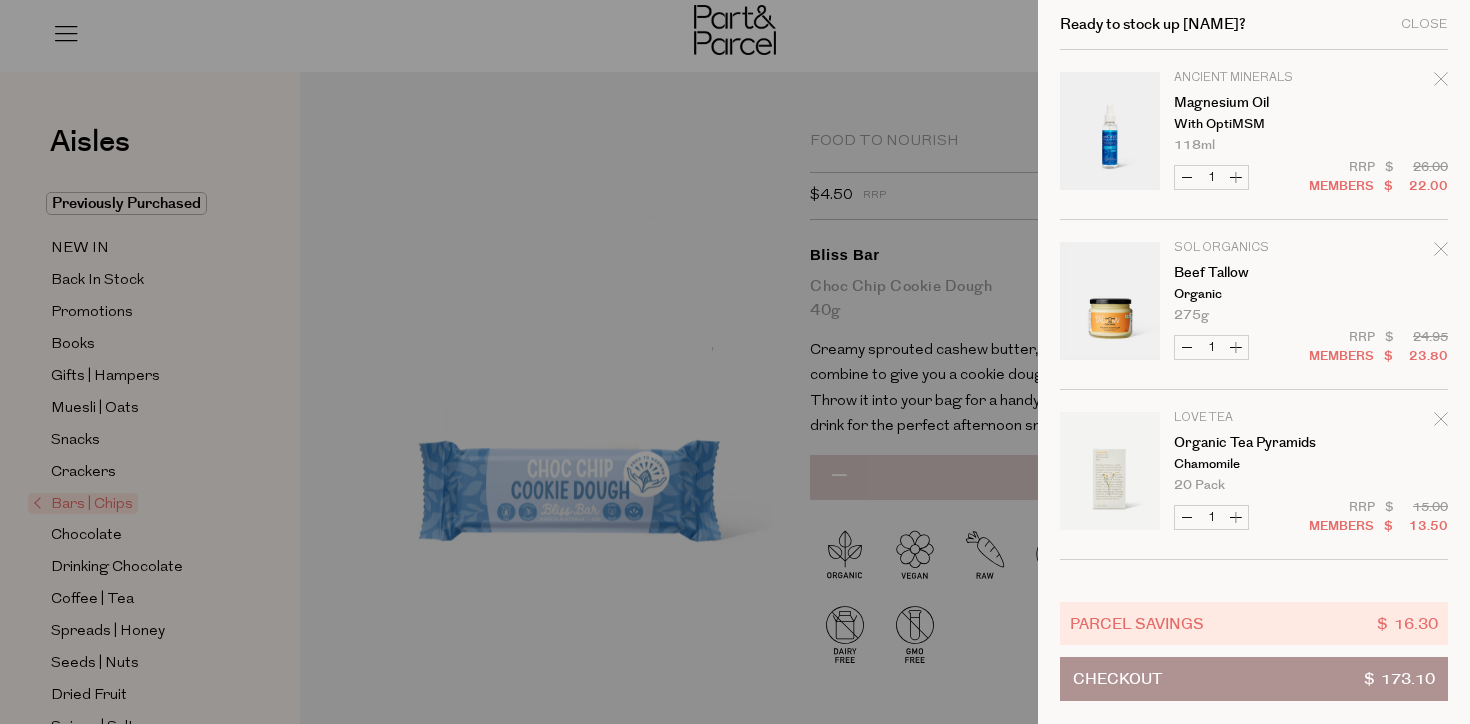 scroll, scrollTop: 1357, scrollLeft: 0, axis: vertical 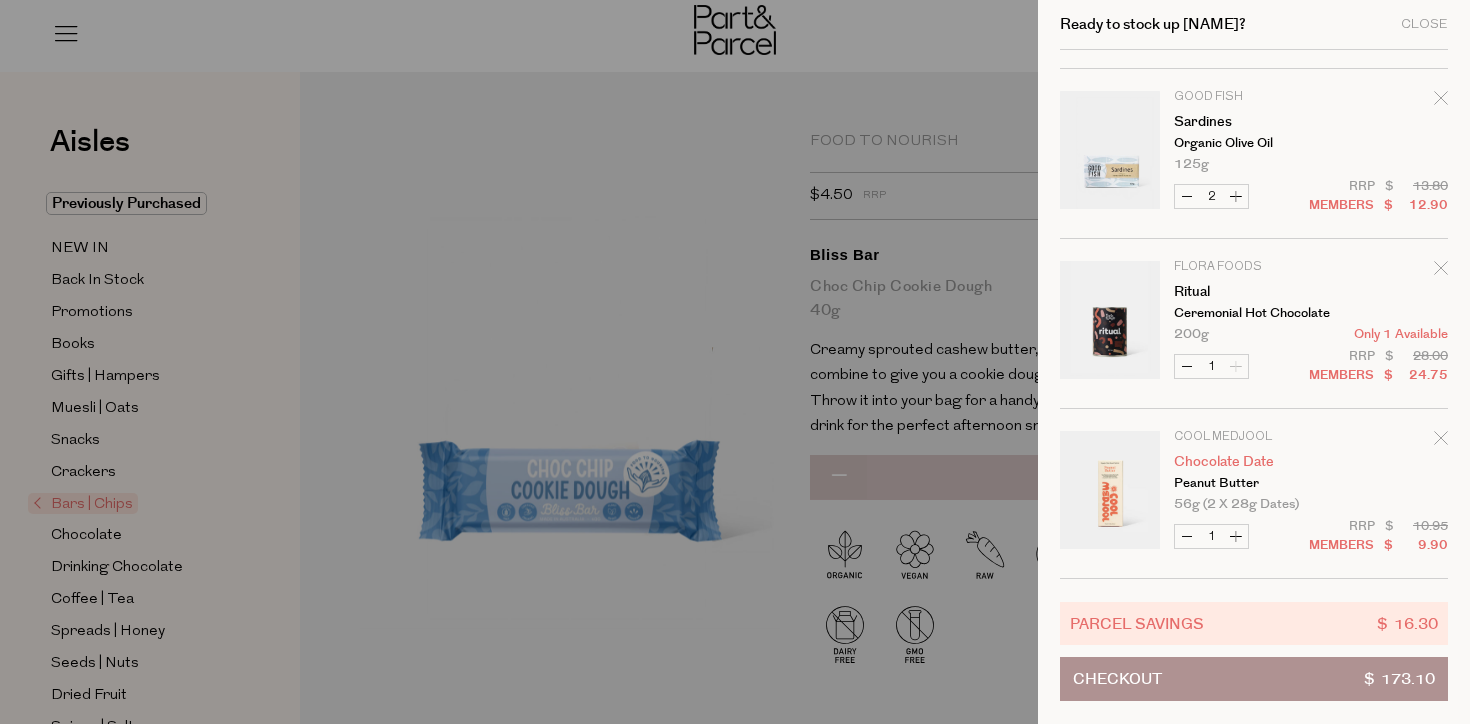 click on "Chocolate Date" at bounding box center (1251, 462) 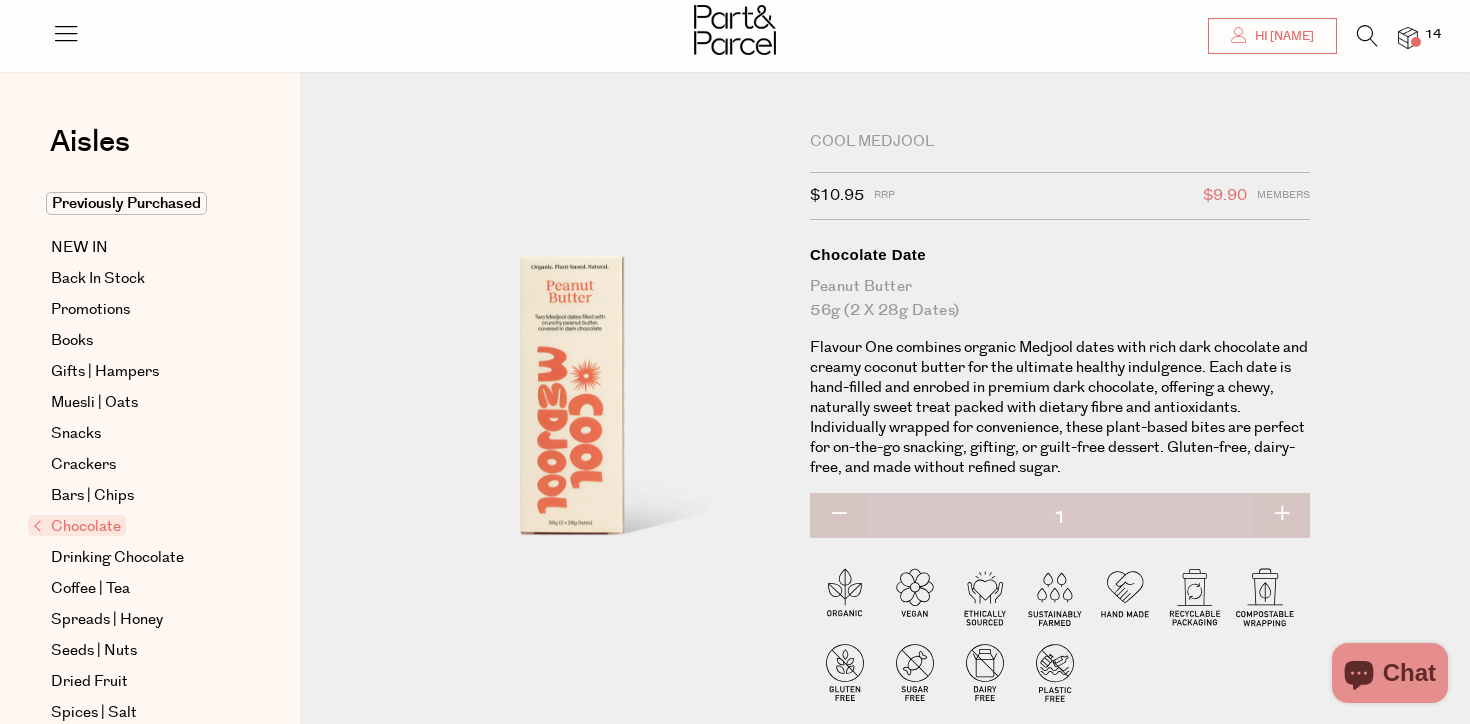 scroll, scrollTop: 301, scrollLeft: 0, axis: vertical 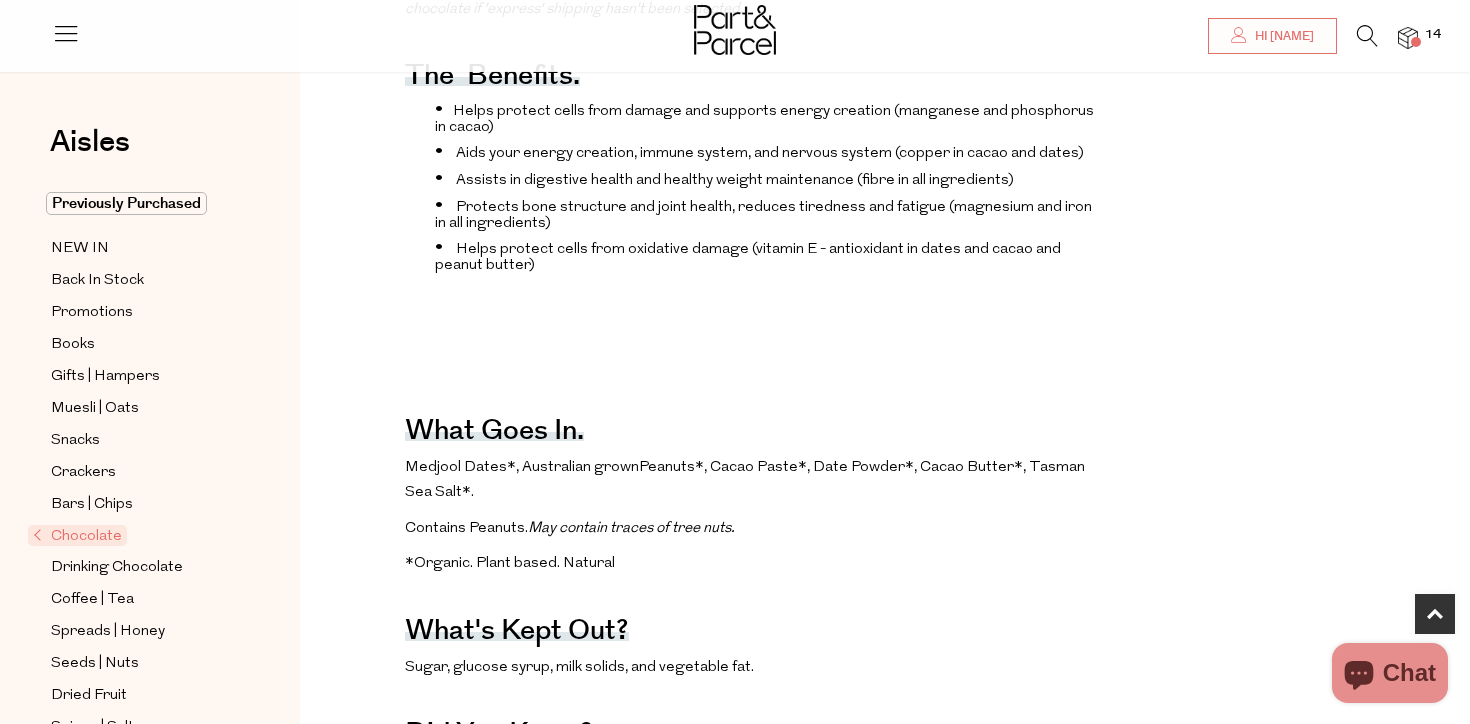 click at bounding box center (735, 32) 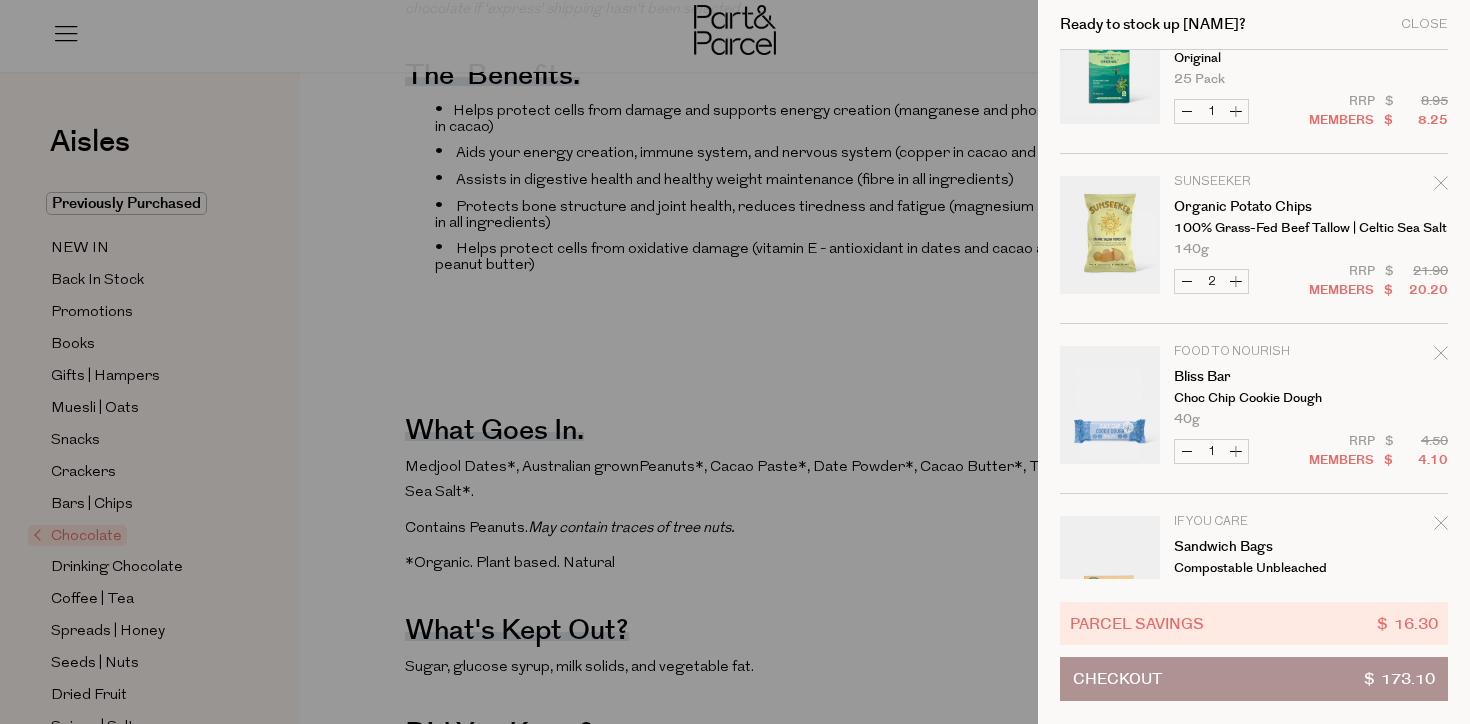 scroll, scrollTop: 0, scrollLeft: 1, axis: horizontal 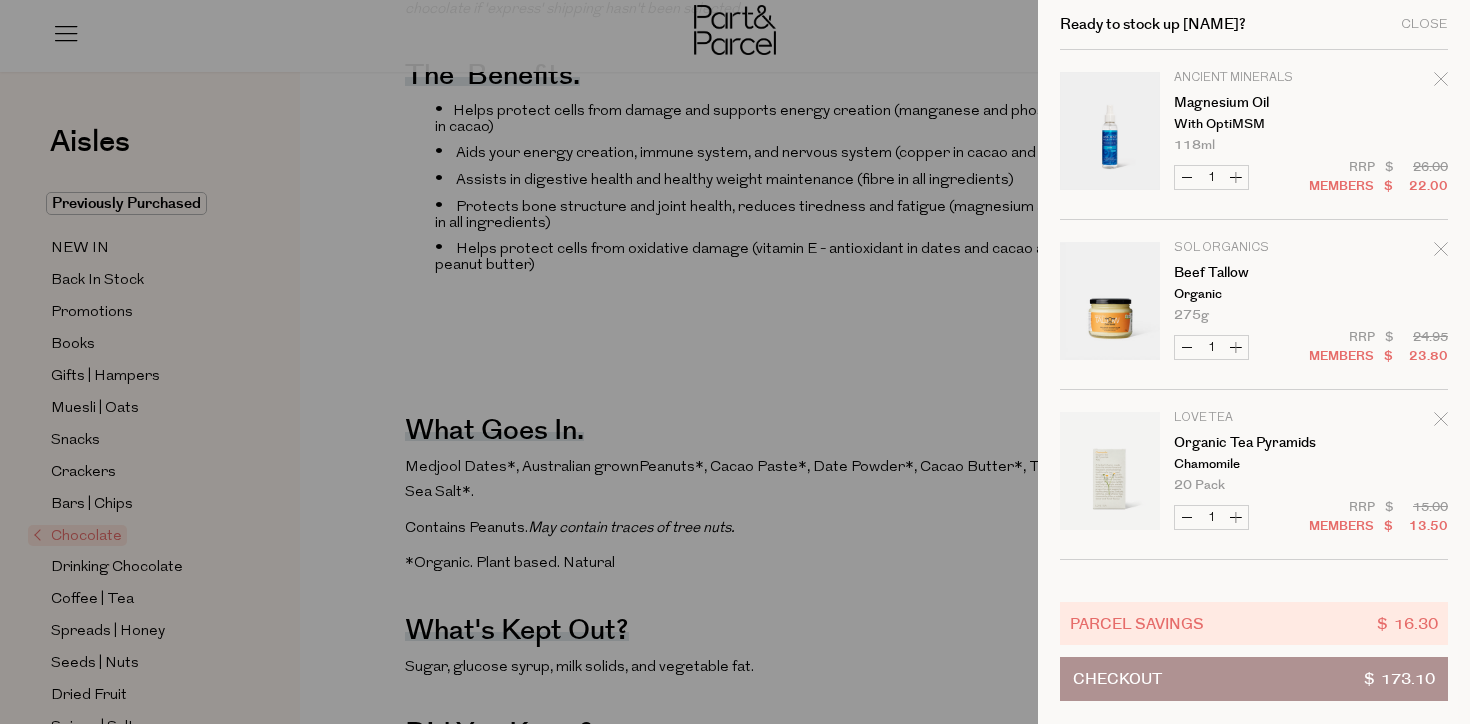 click on "Checkout $ 173.10" at bounding box center (1254, 679) 